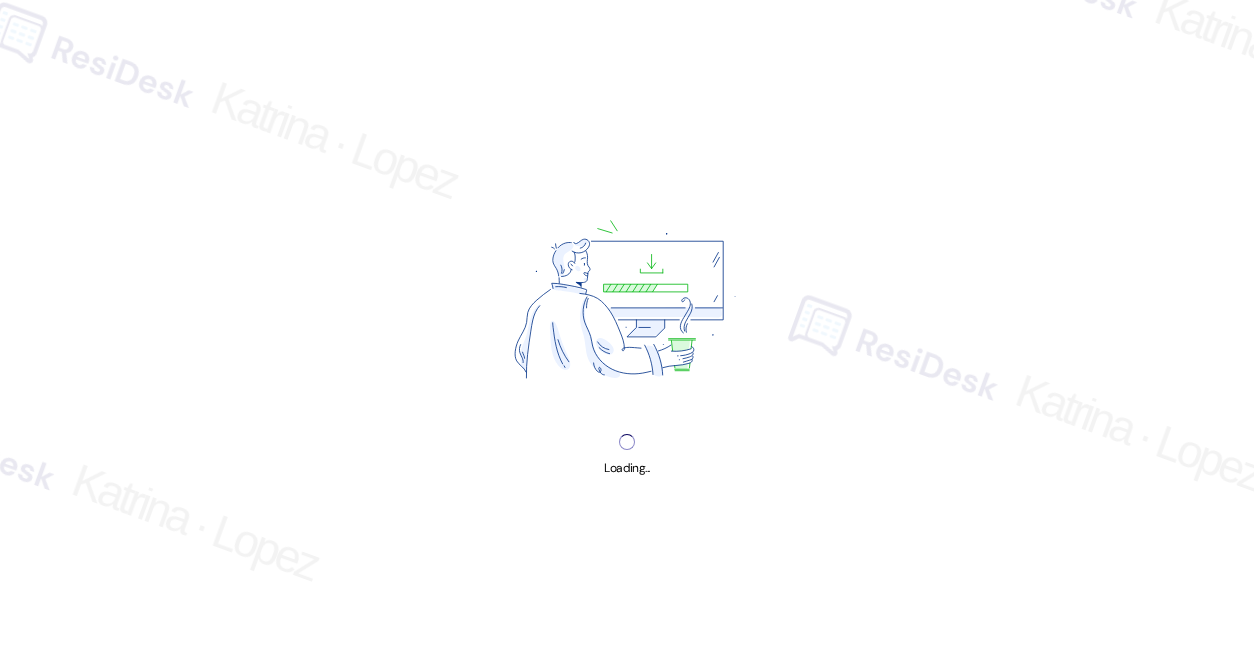 scroll, scrollTop: 0, scrollLeft: 0, axis: both 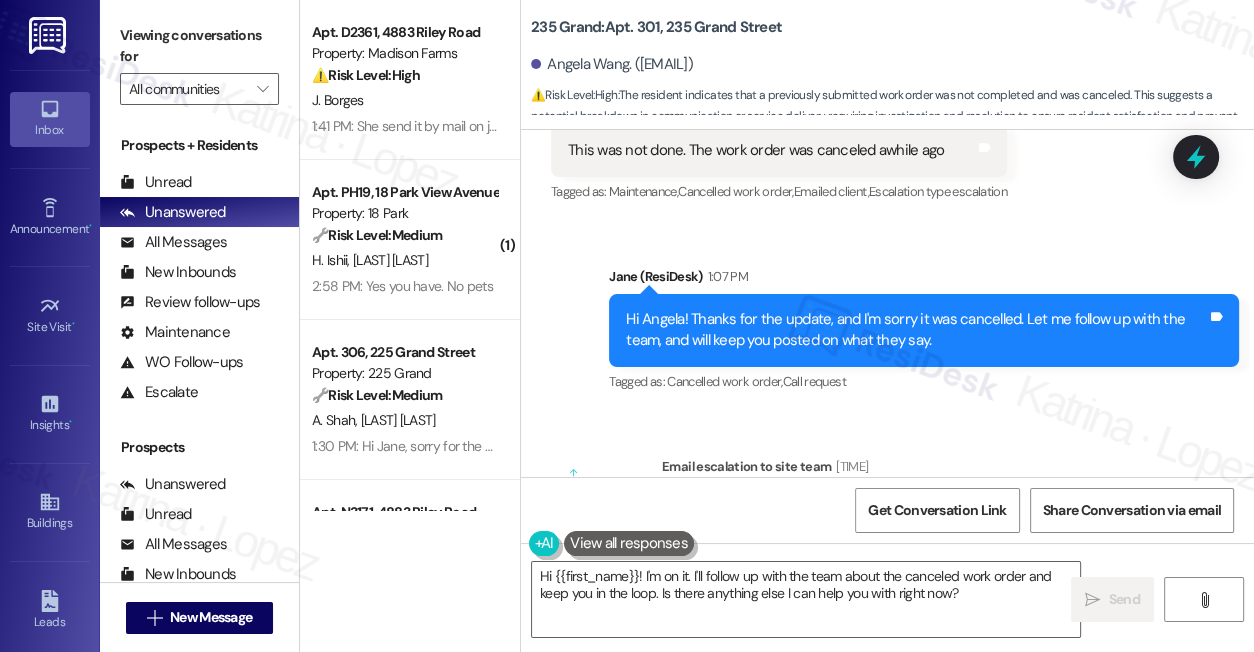 click on "Hi Angela! Thanks for the update, and I'm sorry it was cancelled. Let me follow up with the team, and will keep you posted on what they say." at bounding box center (916, 330) 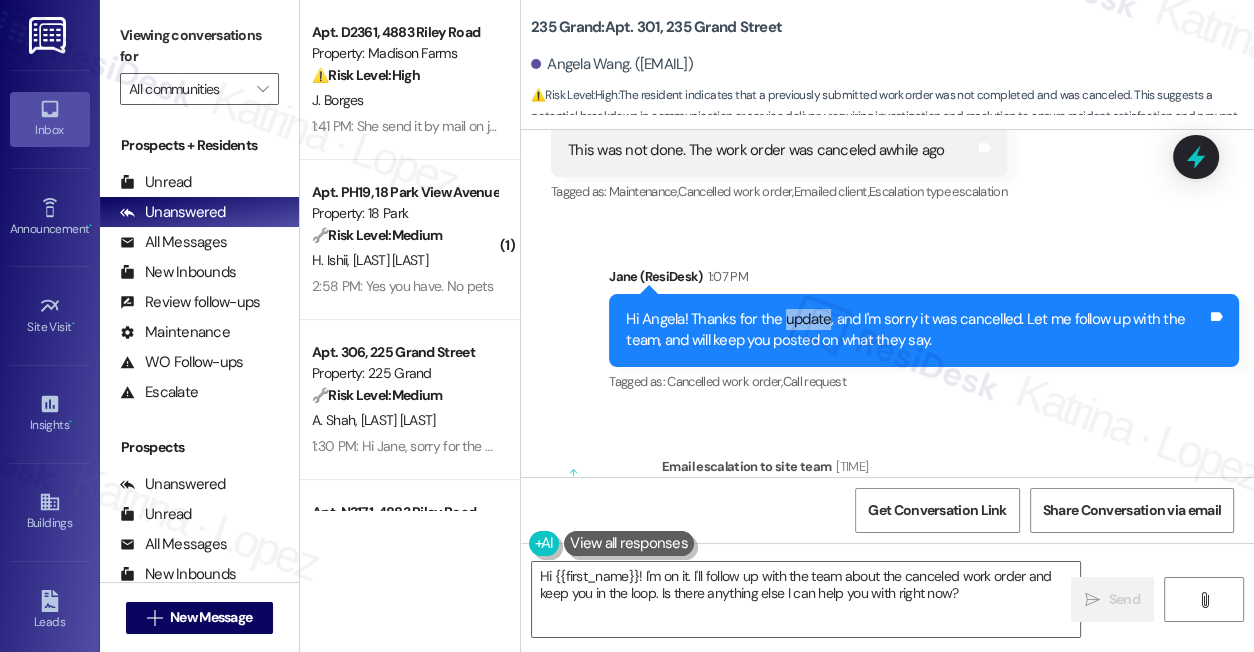 click on "Hi Angela! Thanks for the update, and I'm sorry it was cancelled. Let me follow up with the team, and will keep you posted on what they say." at bounding box center [916, 330] 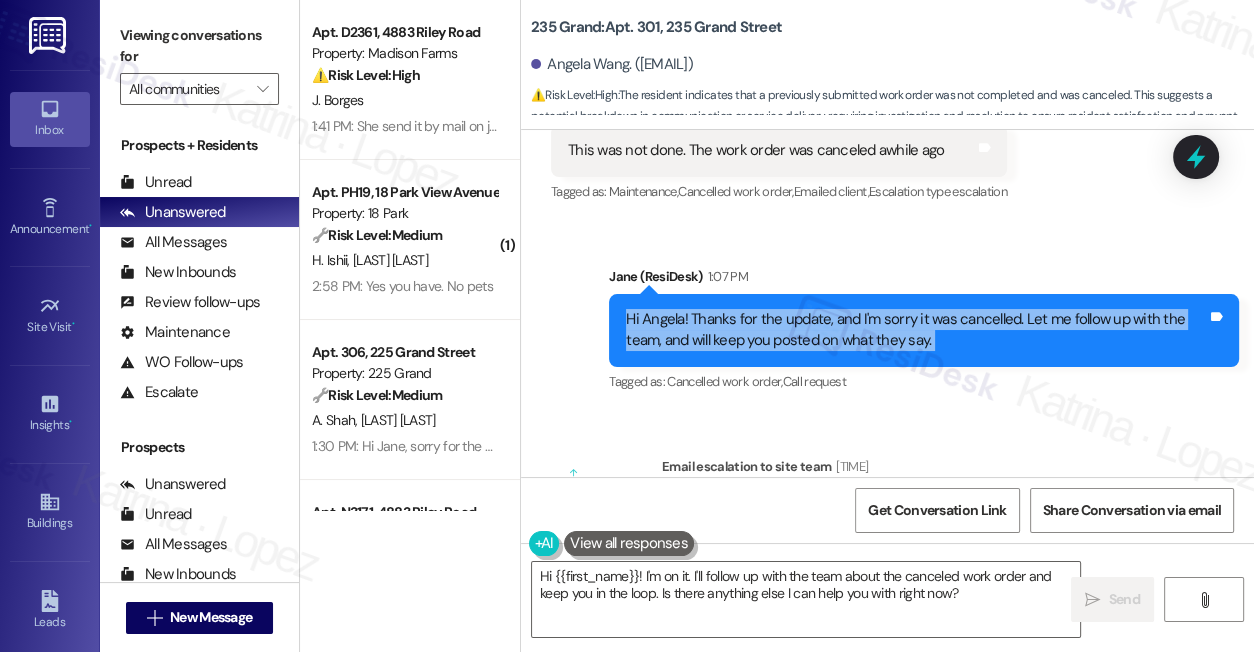 click on "Hi Angela! Thanks for the update, and I'm sorry it was cancelled. Let me follow up with the team, and will keep you posted on what they say." at bounding box center (916, 330) 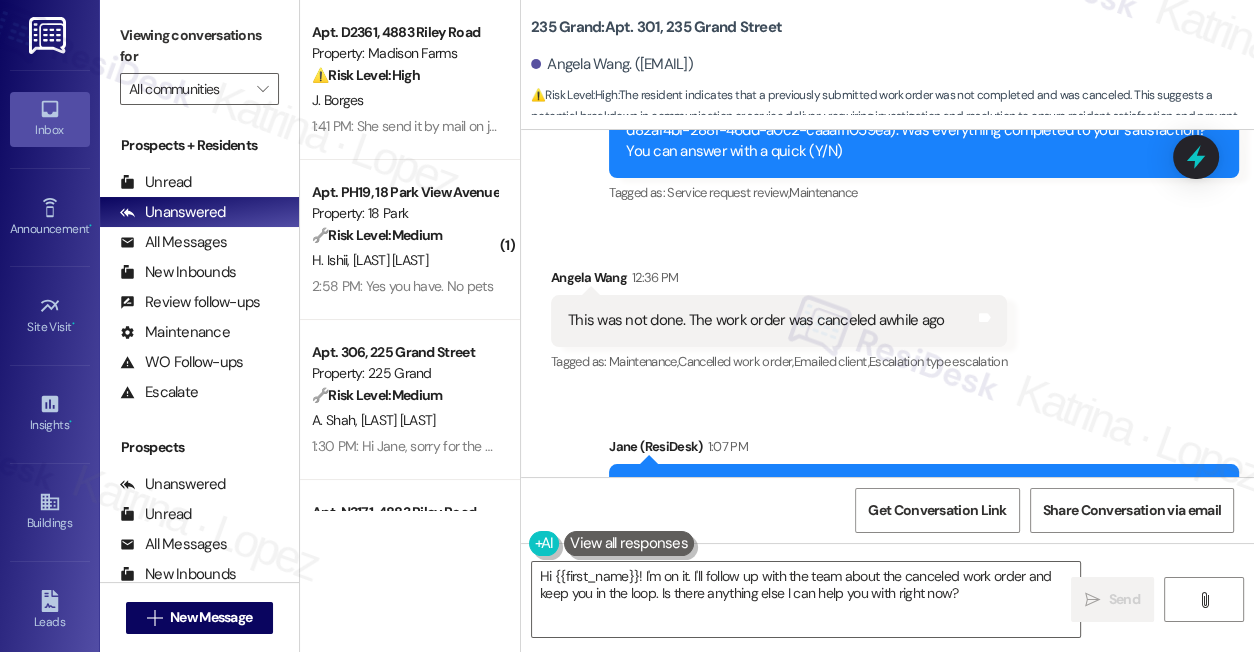 scroll, scrollTop: 22408, scrollLeft: 0, axis: vertical 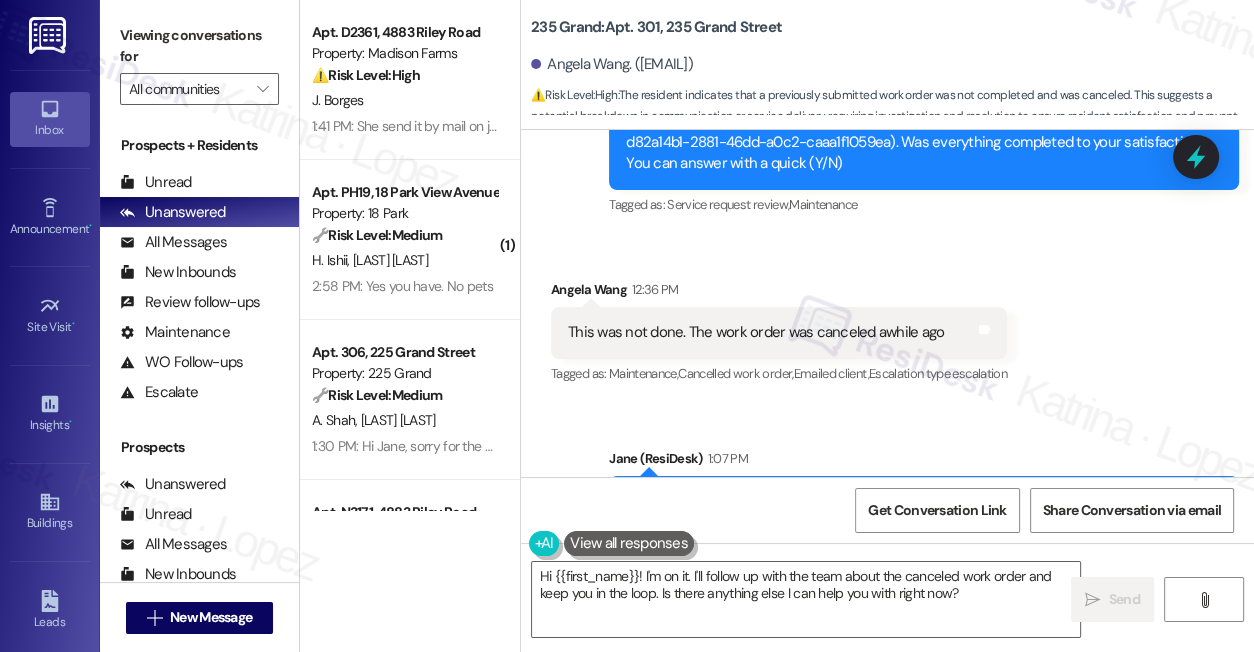 click on "This was not done. The work order was canceled awhile ago" at bounding box center [756, 332] 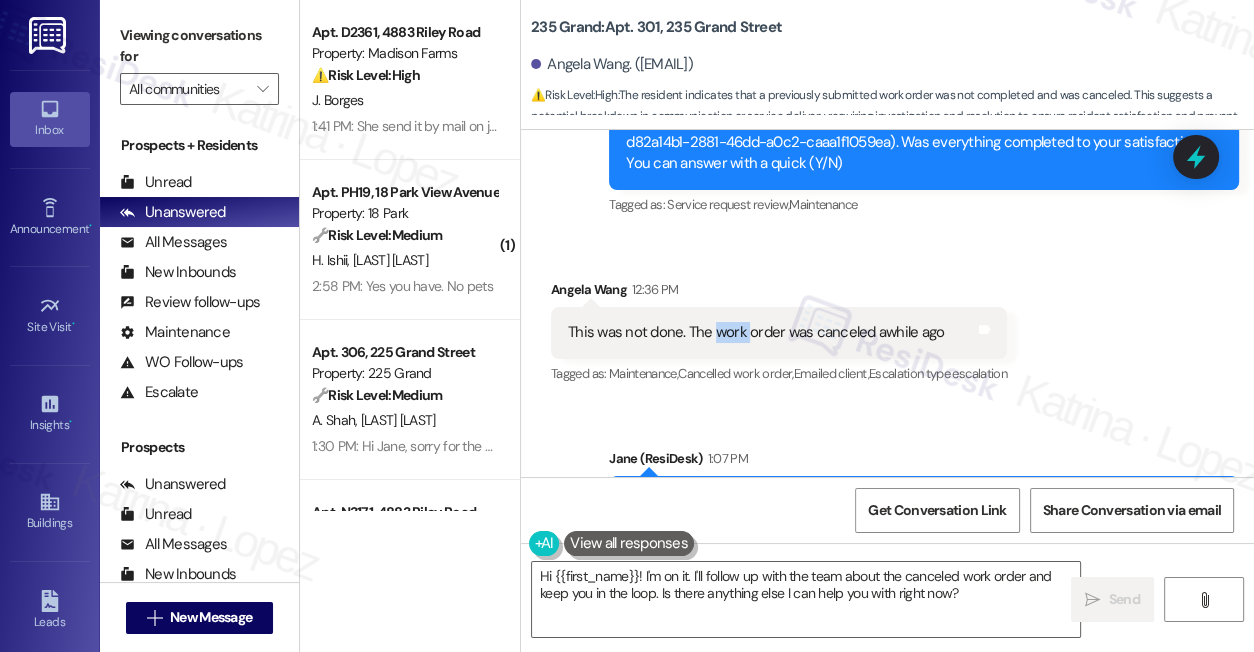 click on "This was not done. The work order was canceled awhile ago" at bounding box center [756, 332] 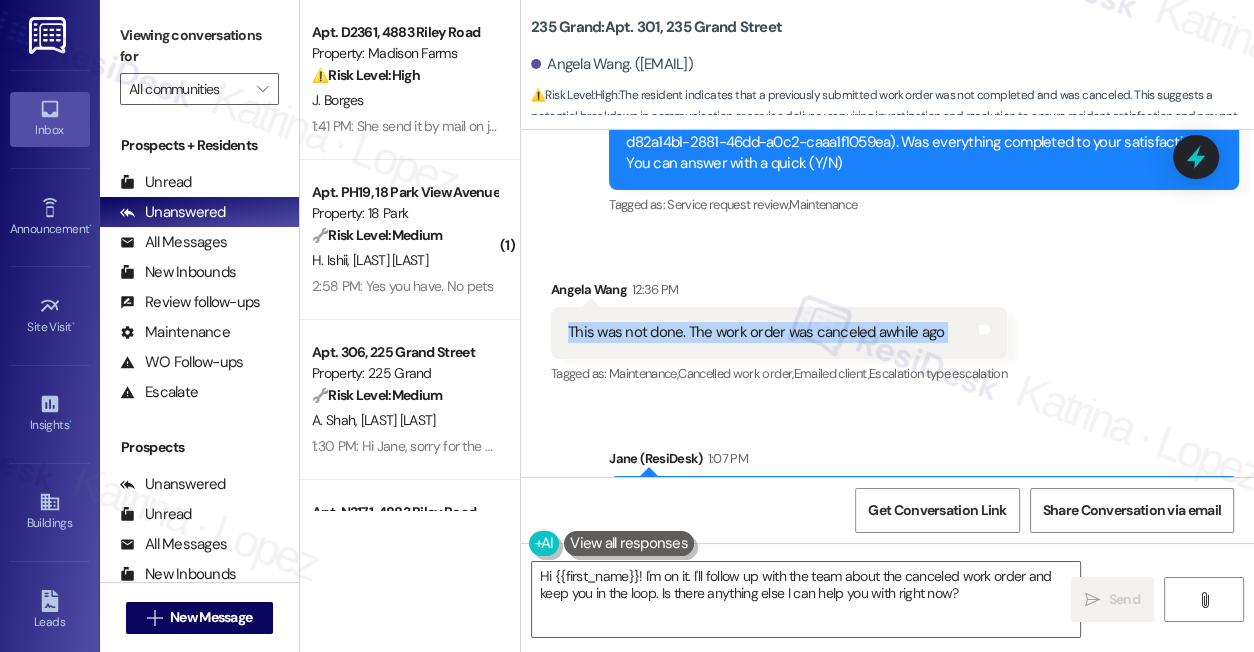 click on "This was not done. The work order was canceled awhile ago" at bounding box center [756, 332] 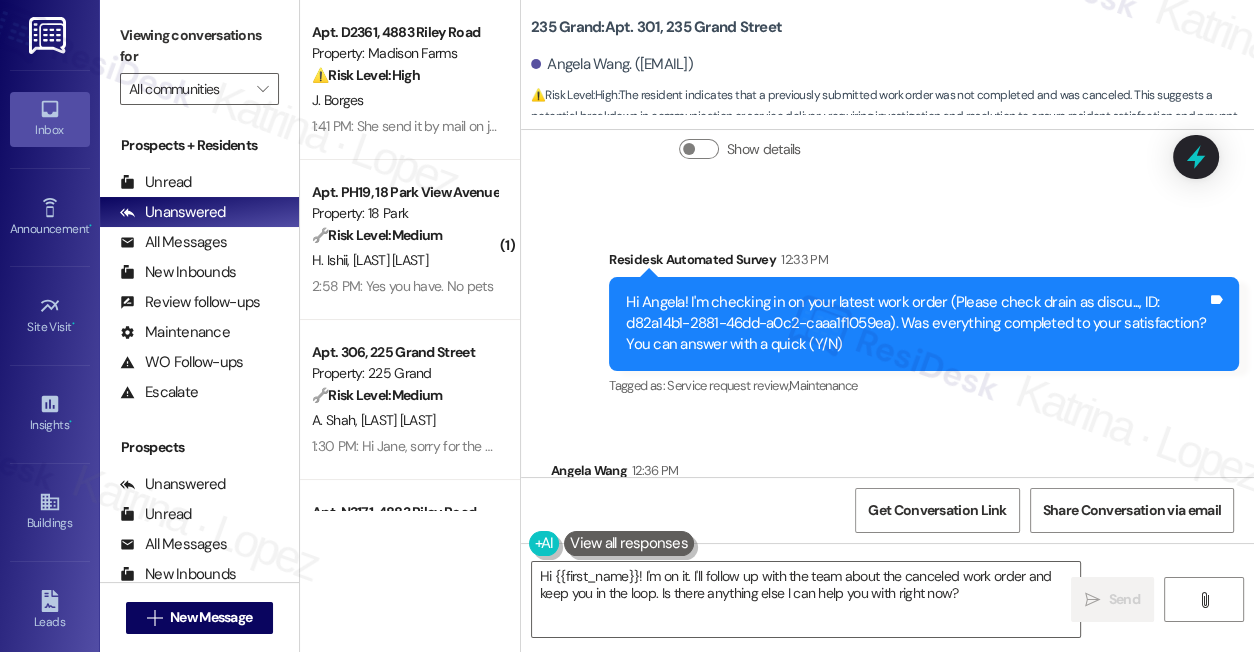 scroll, scrollTop: 22226, scrollLeft: 0, axis: vertical 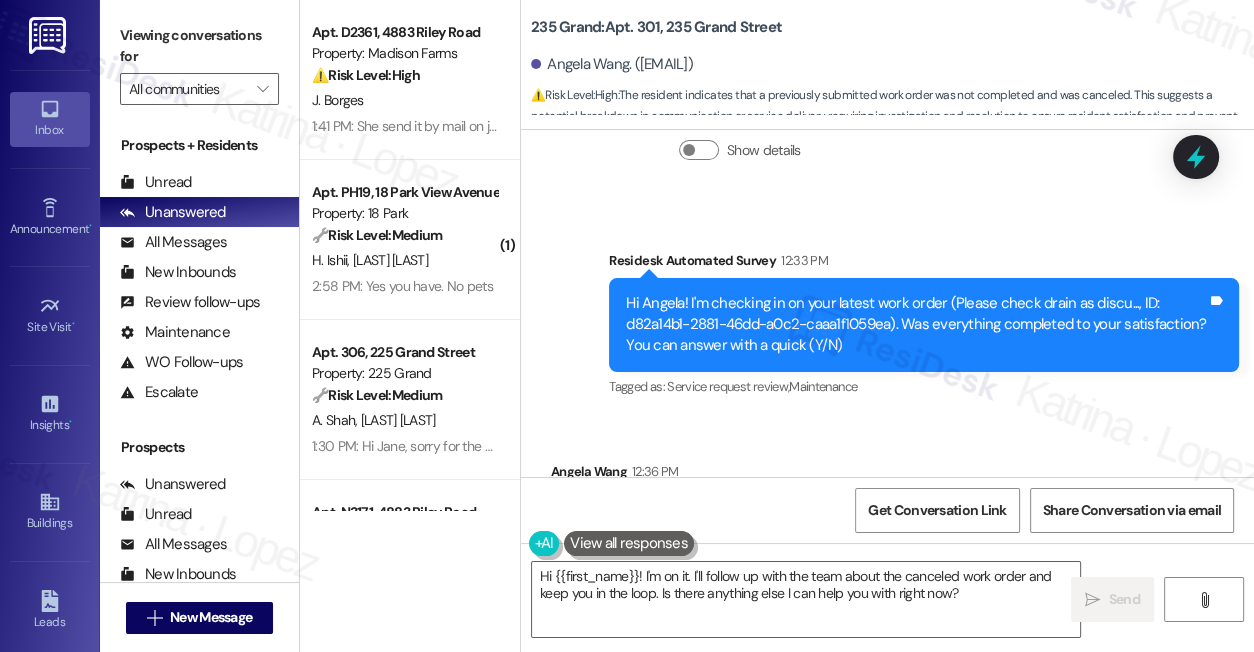 click on "Hi Angela! I'm checking in on your latest work order (Please check drain as discu..., ID: d82a14b1-2881-46dd-a0c2-caaa1f1059ea). Was everything completed to your satisfaction? You can answer with a quick (Y/N)" at bounding box center [916, 325] 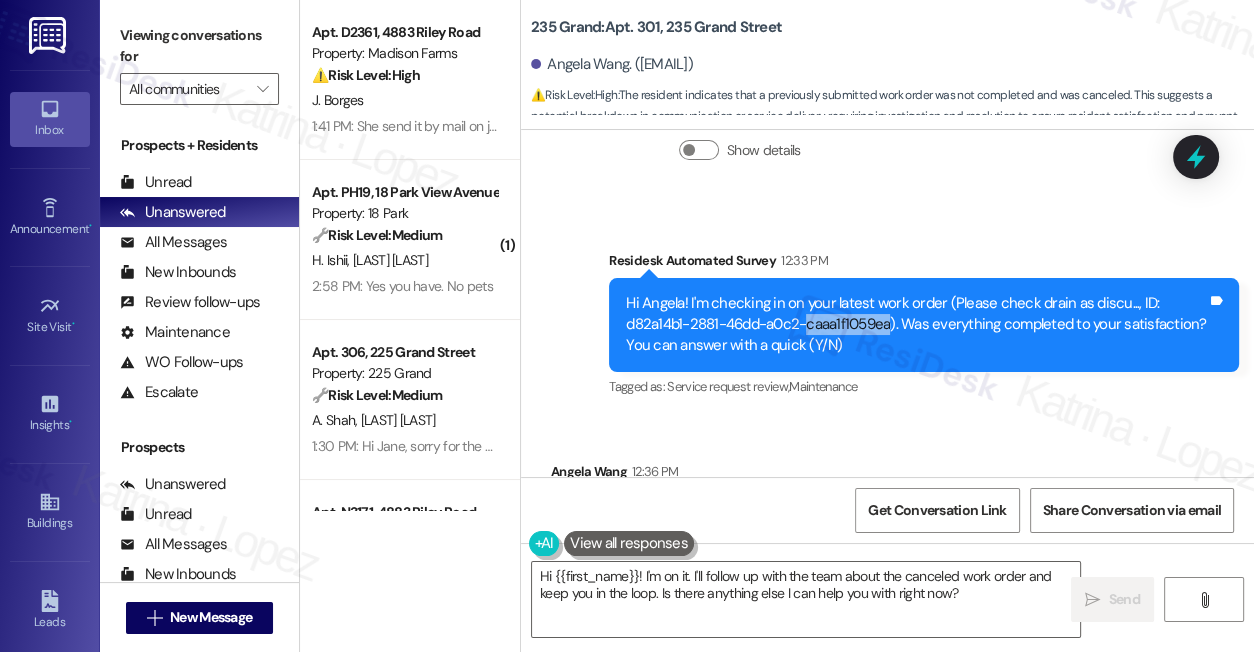 click on "Hi Angela! I'm checking in on your latest work order (Please check drain as discu..., ID: d82a14b1-2881-46dd-a0c2-caaa1f1059ea). Was everything completed to your satisfaction? You can answer with a quick (Y/N)" at bounding box center (916, 325) 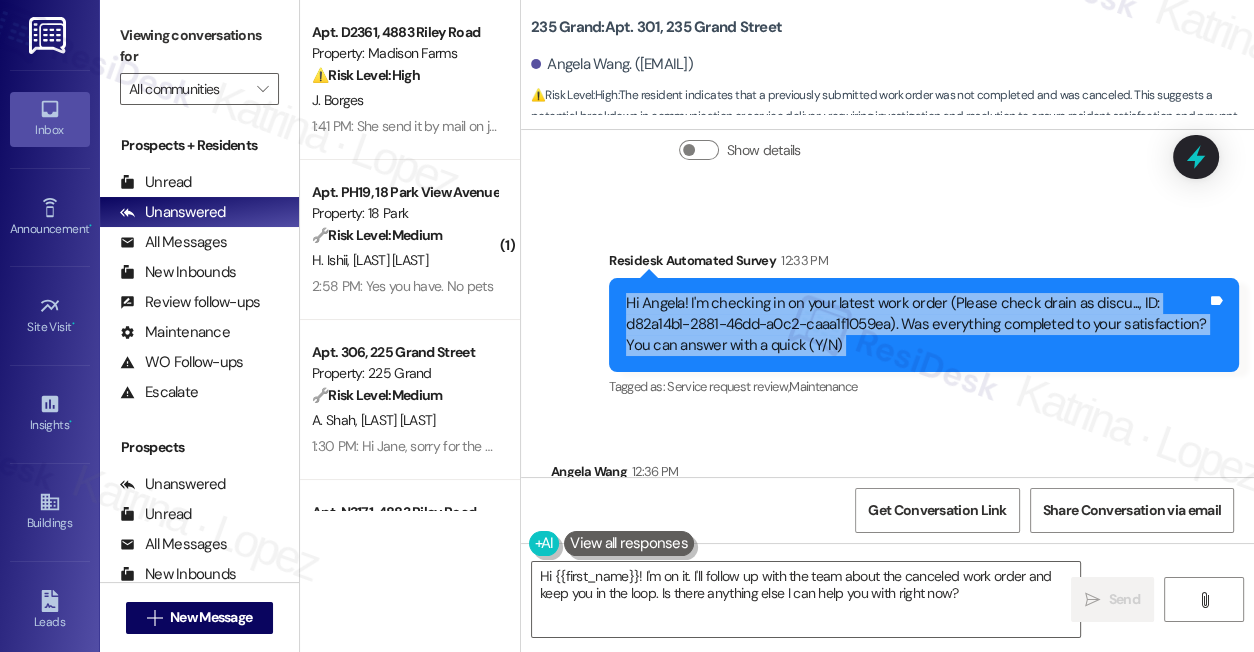 click on "Hi Angela! I'm checking in on your latest work order (Please check drain as discu..., ID: d82a14b1-2881-46dd-a0c2-caaa1f1059ea). Was everything completed to your satisfaction? You can answer with a quick (Y/N)" at bounding box center (916, 325) 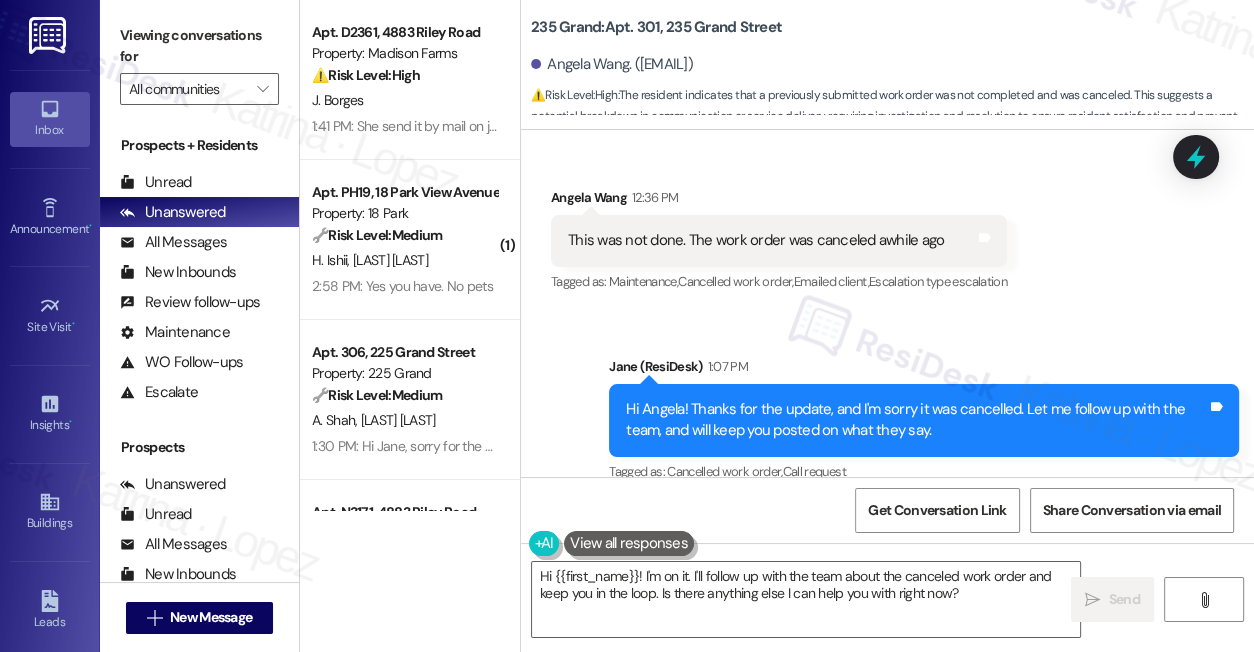 scroll, scrollTop: 22499, scrollLeft: 0, axis: vertical 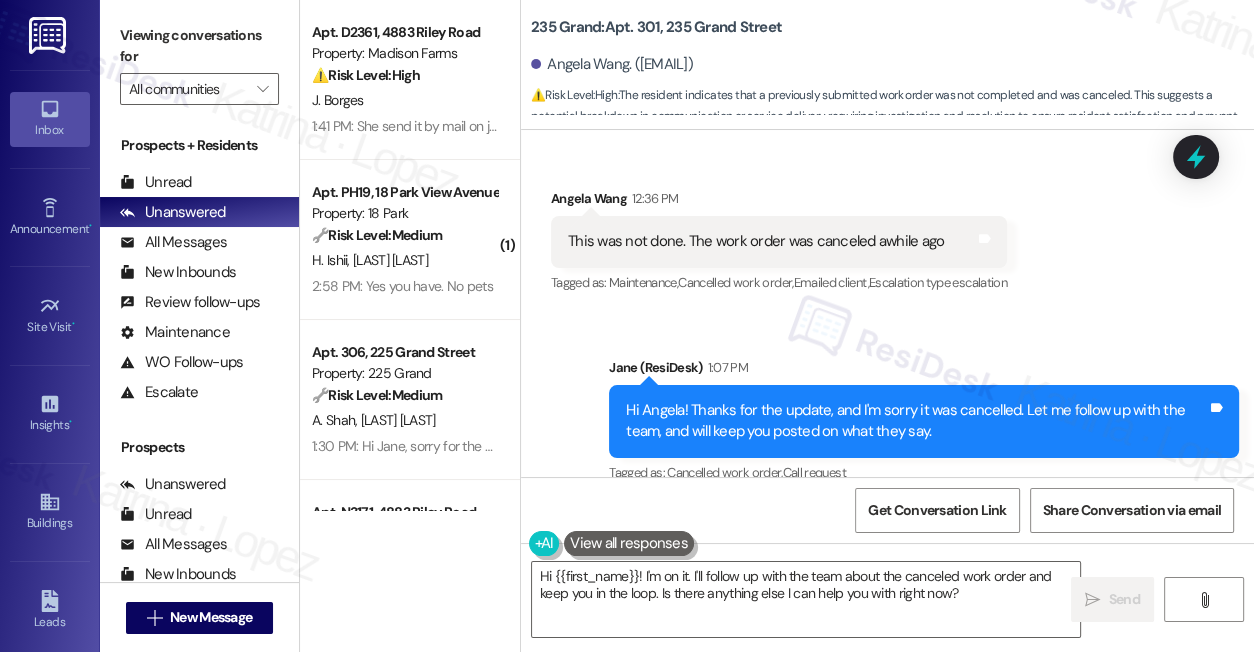 click on "Hi Angela! Thanks for the update, and I'm sorry it was cancelled. Let me follow up with the team, and will keep you posted on what they say." at bounding box center [916, 421] 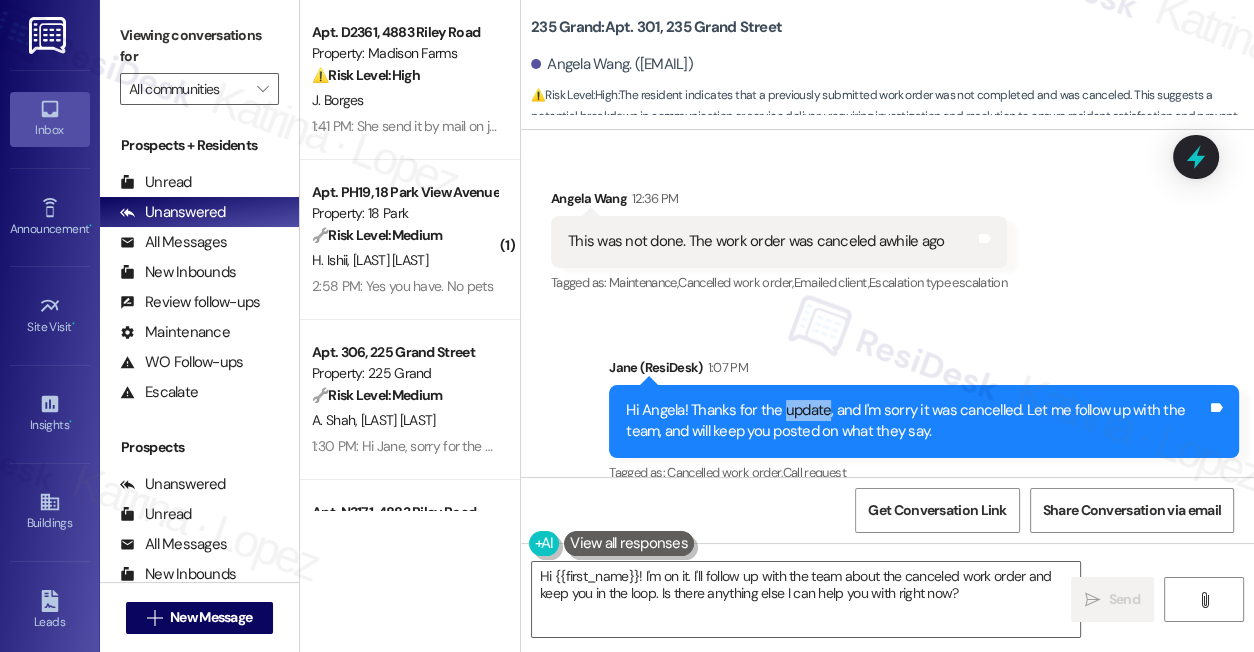 click on "Hi Angela! Thanks for the update, and I'm sorry it was cancelled. Let me follow up with the team, and will keep you posted on what they say." at bounding box center (916, 421) 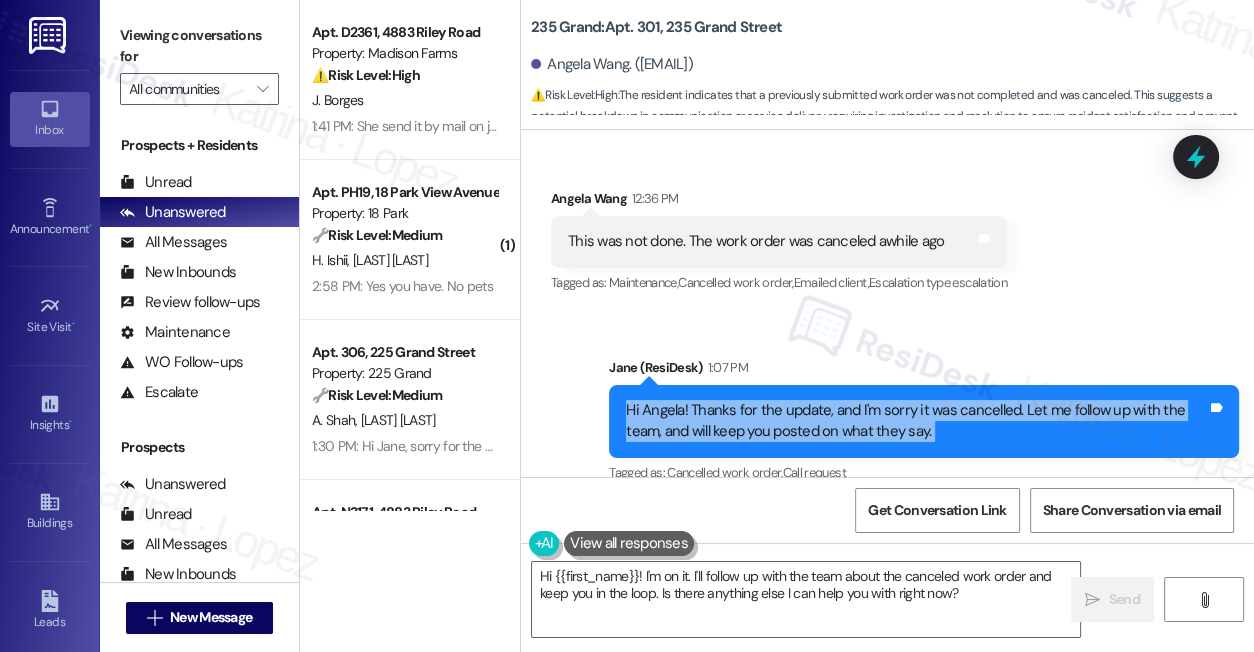 click on "Hi Angela! Thanks for the update, and I'm sorry it was cancelled. Let me follow up with the team, and will keep you posted on what they say." at bounding box center [916, 421] 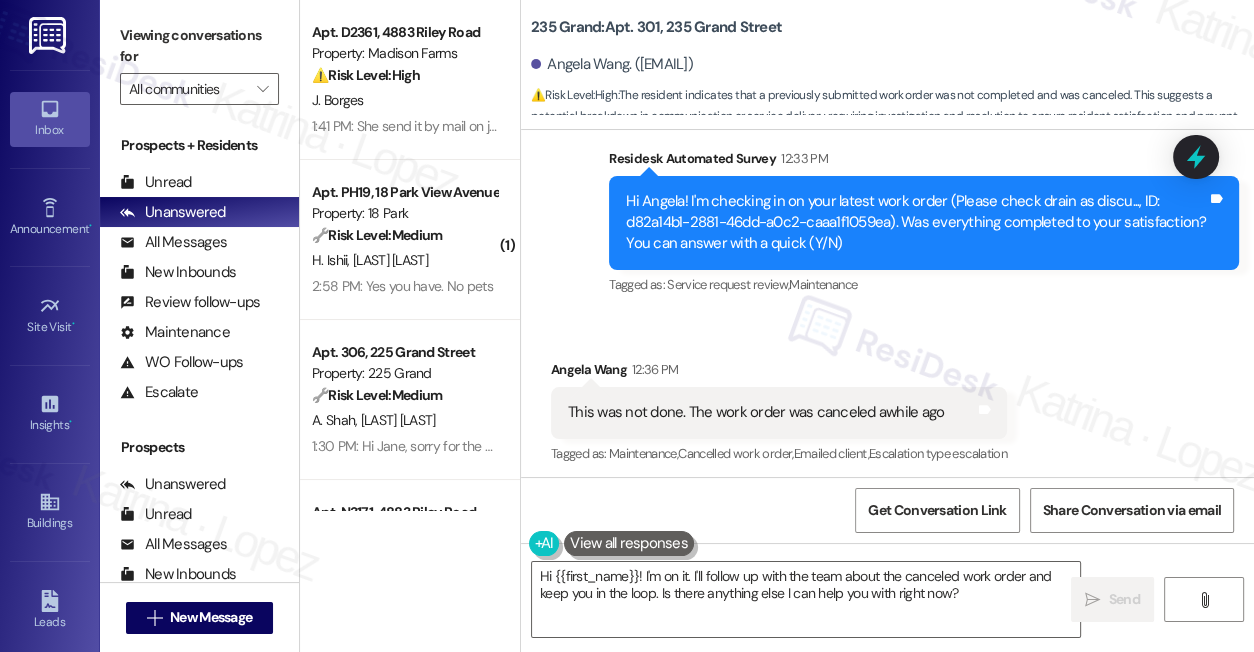 scroll, scrollTop: 22317, scrollLeft: 0, axis: vertical 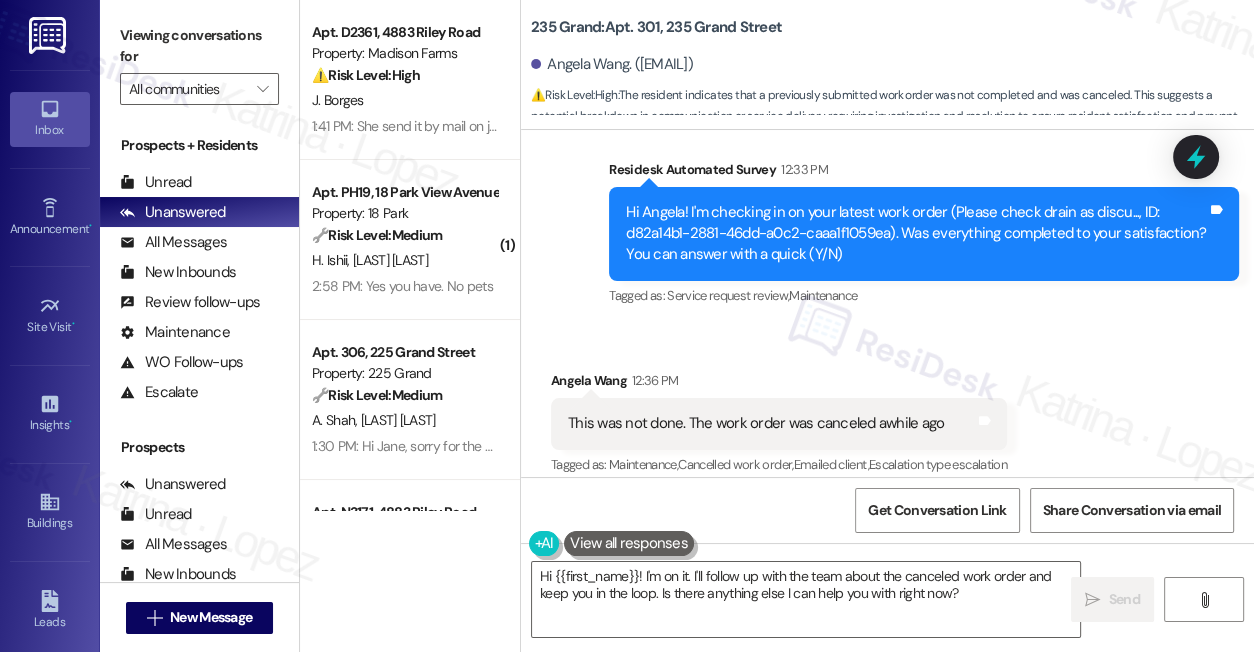 click on "This was not done. The work order was canceled awhile ago" at bounding box center [756, 423] 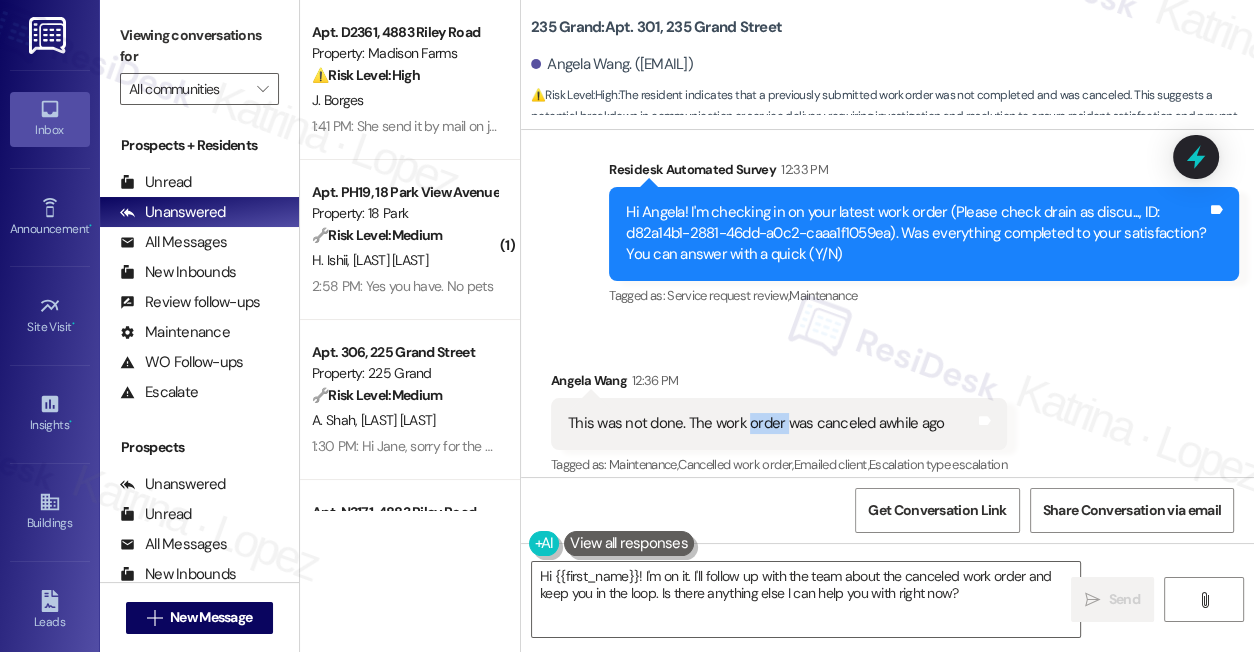 click on "This was not done. The work order was canceled awhile ago" at bounding box center (756, 423) 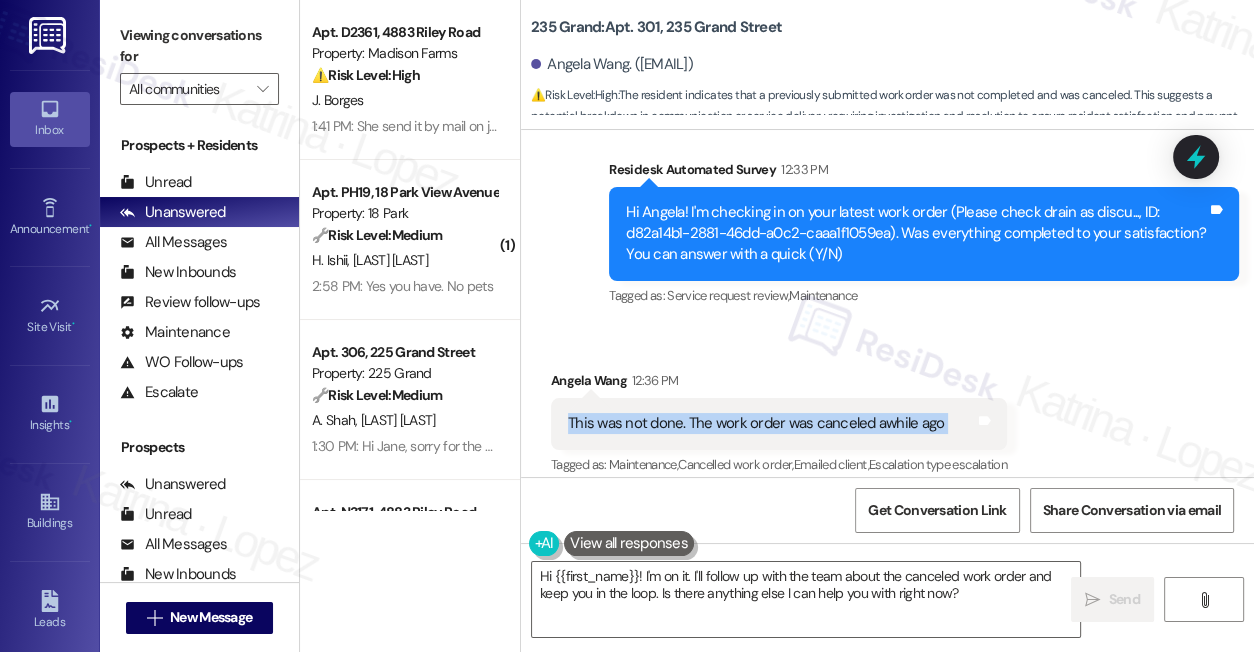 click on "This was not done. The work order was canceled awhile ago" at bounding box center [756, 423] 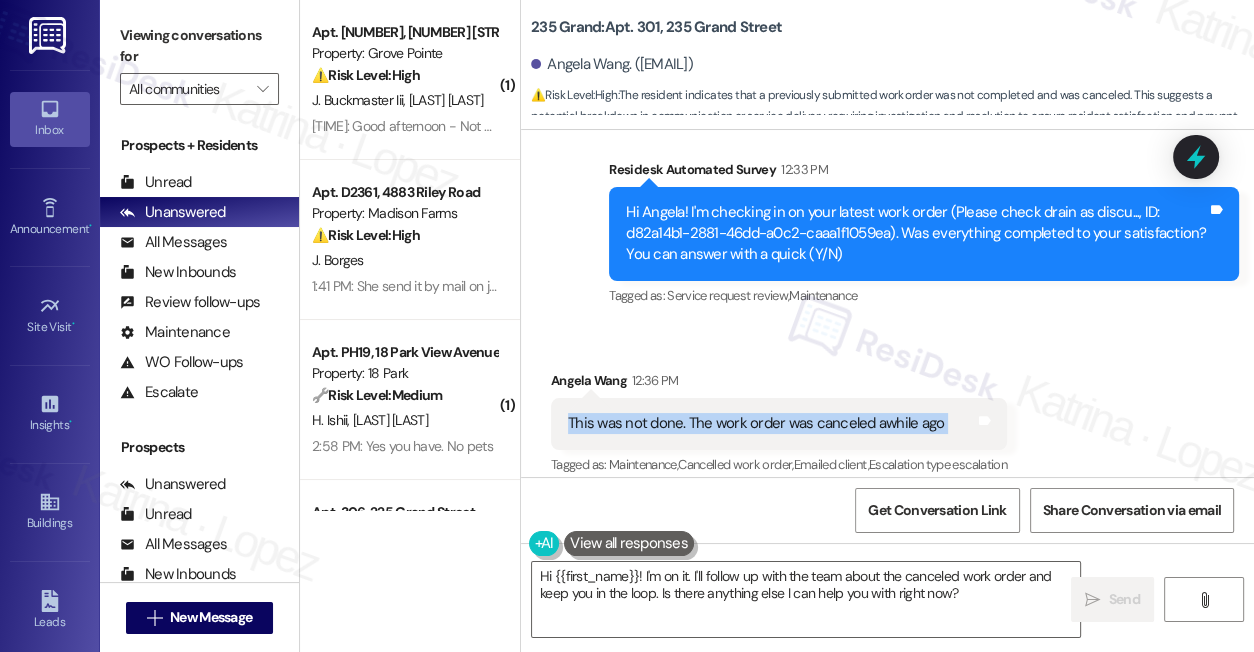 click on "This was not done. The work order was canceled awhile ago" at bounding box center [756, 423] 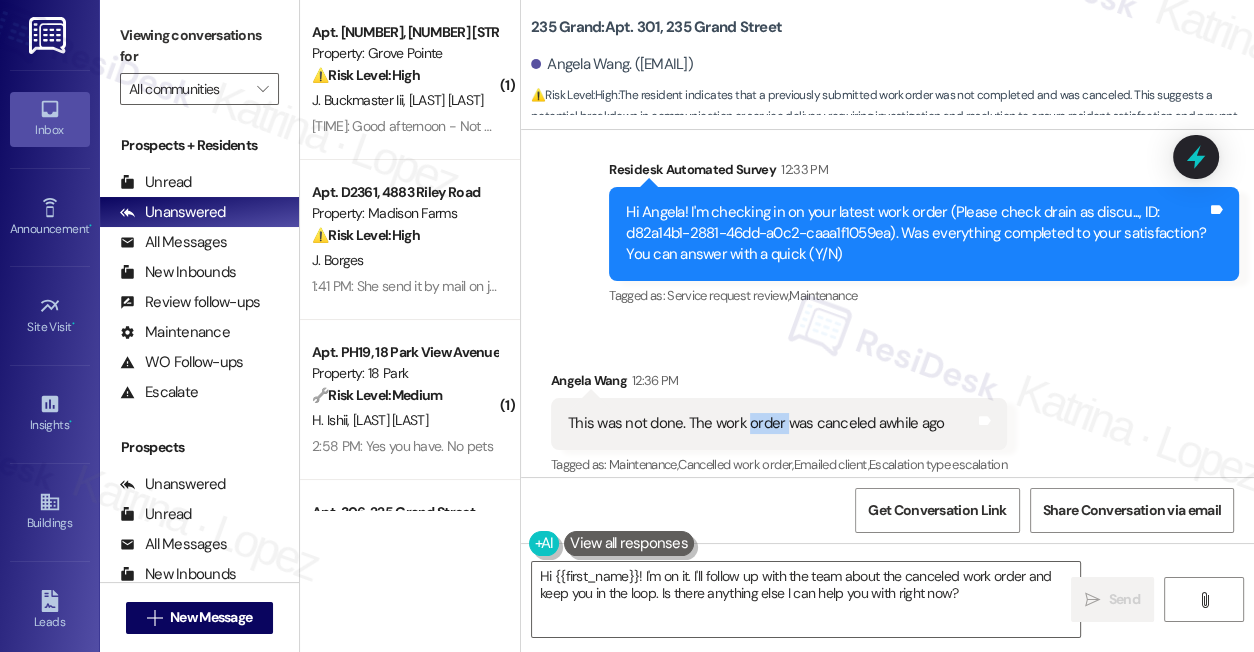 click on "This was not done. The work order was canceled awhile ago" at bounding box center (756, 423) 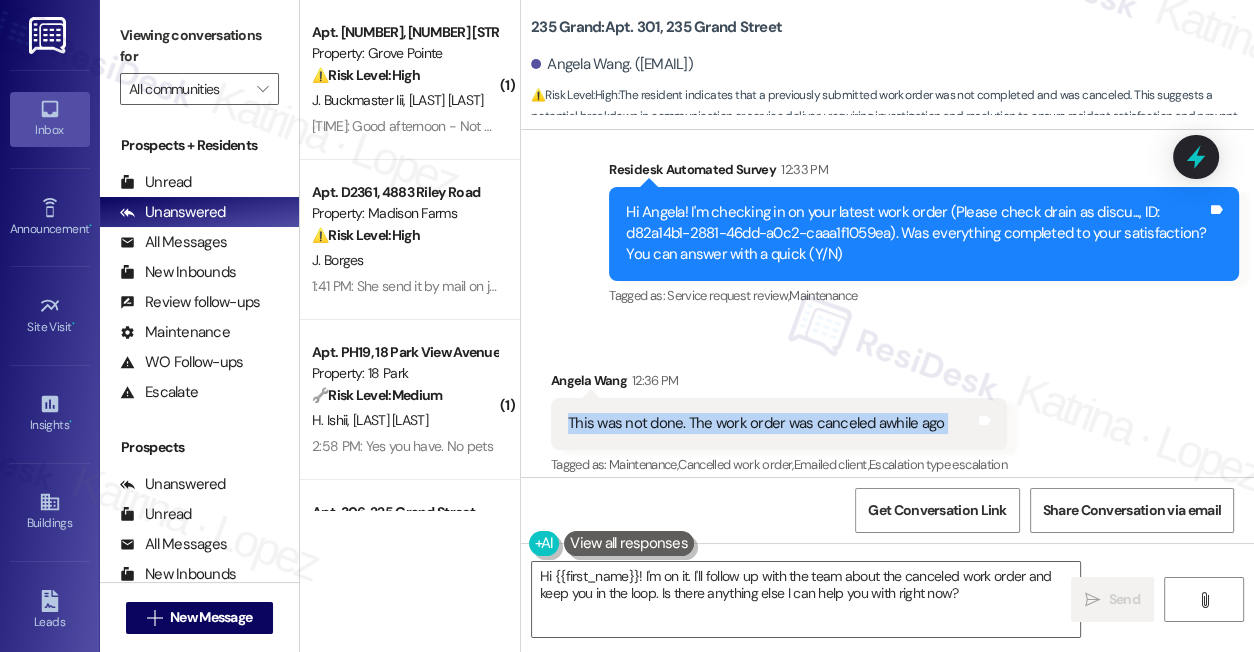 click on "This was not done. The work order was canceled awhile ago" at bounding box center (756, 423) 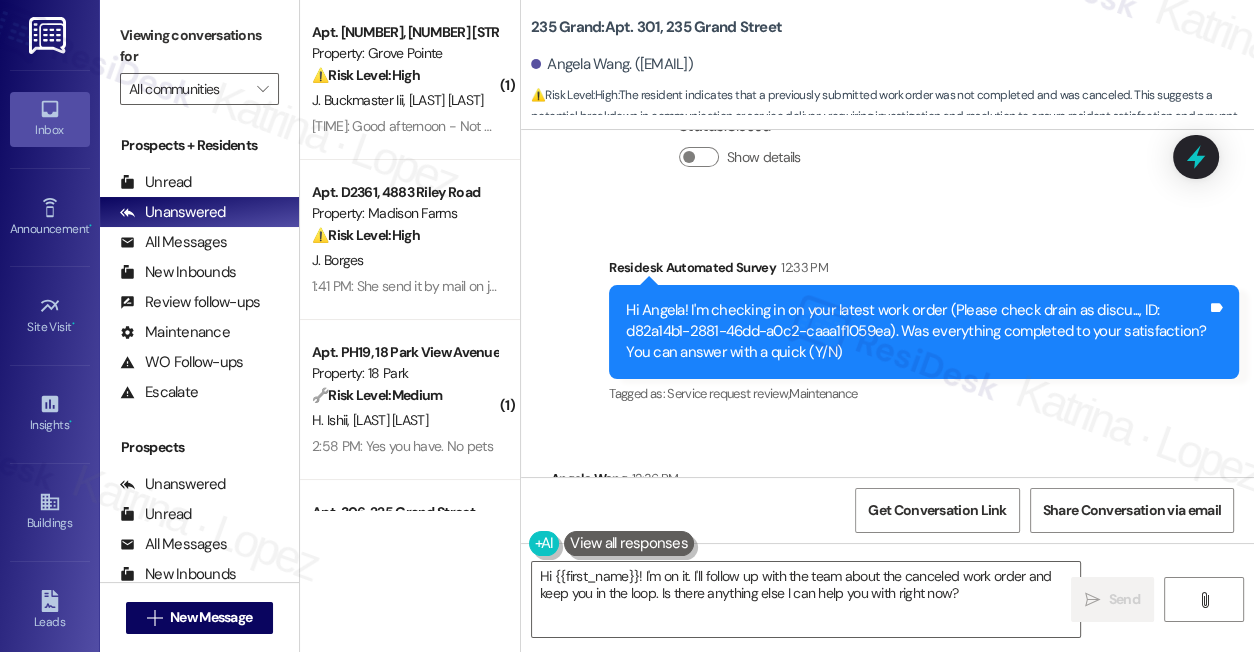 scroll, scrollTop: 22317, scrollLeft: 0, axis: vertical 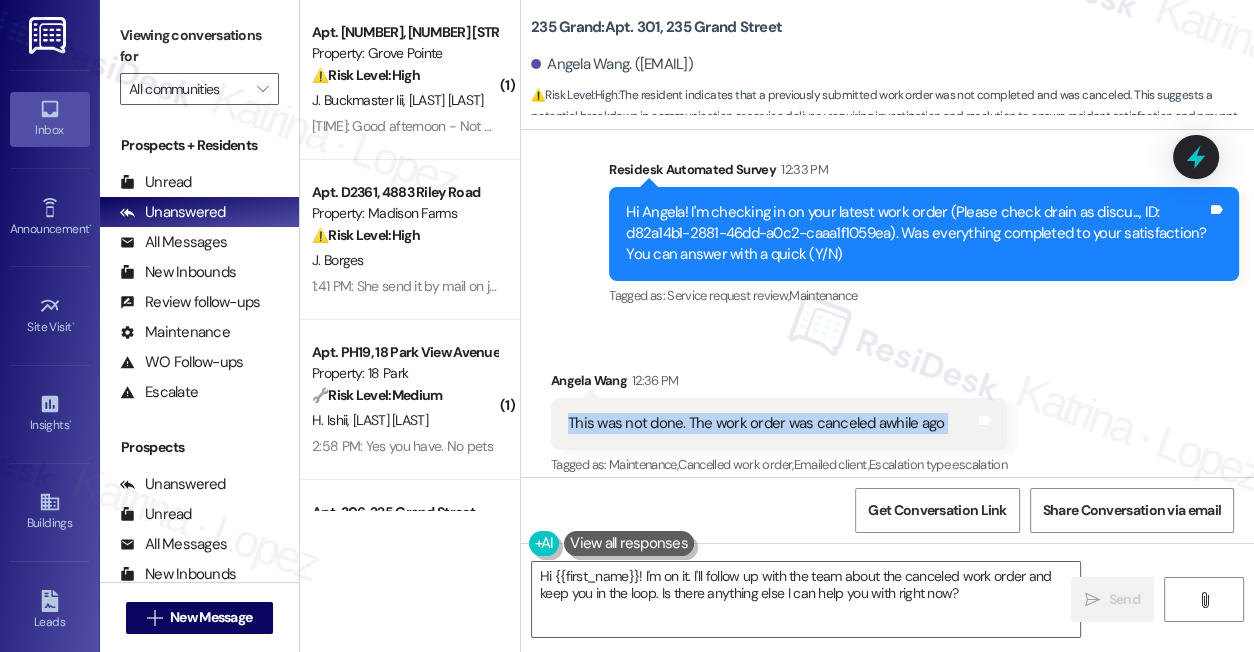 click on "This was not done. The work order was canceled awhile ago" at bounding box center [756, 423] 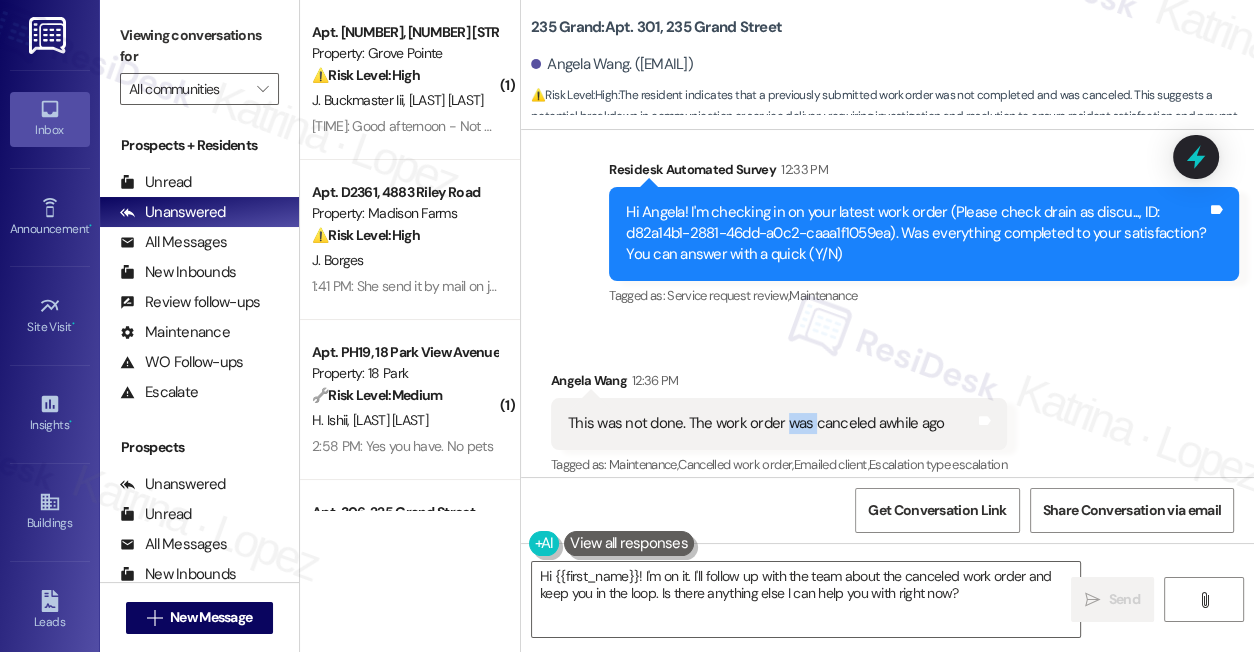 click on "This was not done. The work order was canceled awhile ago" at bounding box center (756, 423) 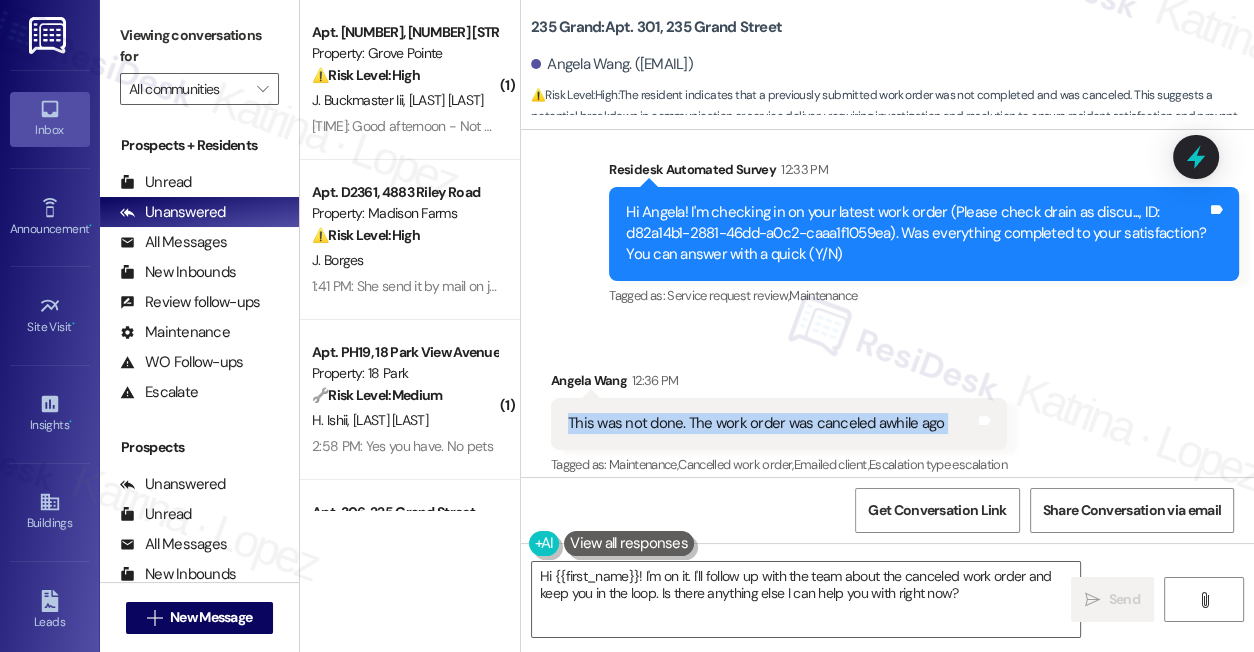 click on "This was not done. The work order was canceled awhile ago" at bounding box center [756, 423] 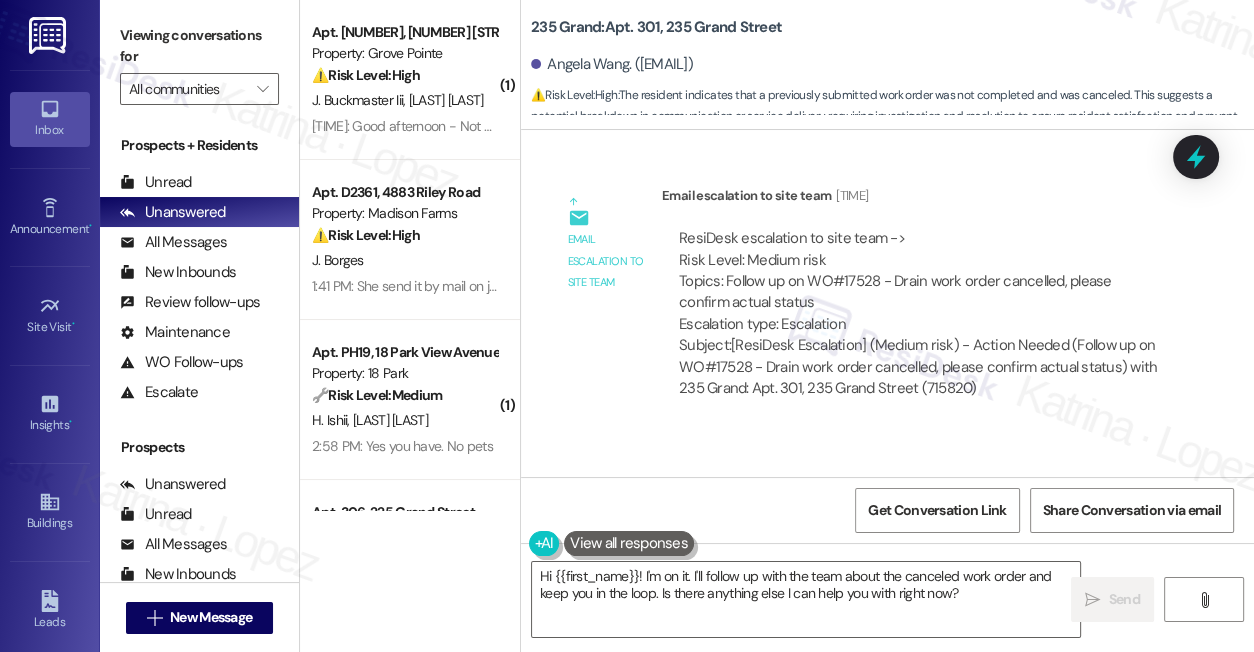 scroll, scrollTop: 22863, scrollLeft: 0, axis: vertical 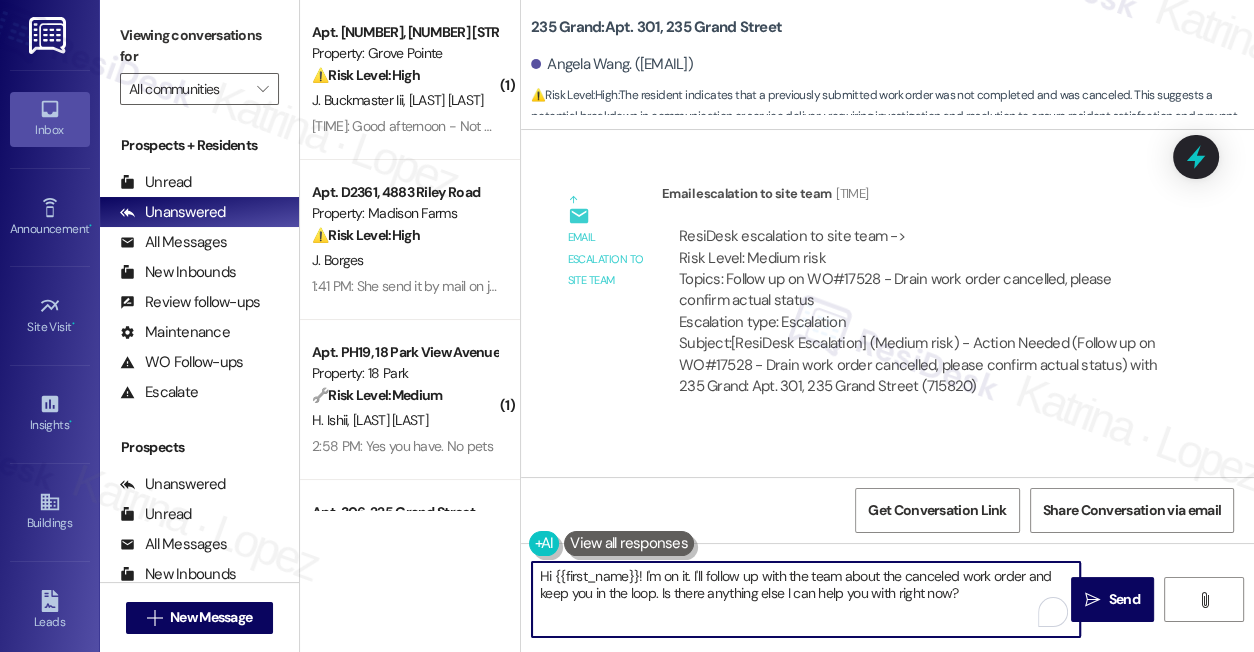 drag, startPoint x: 643, startPoint y: 575, endPoint x: 979, endPoint y: 616, distance: 338.49225 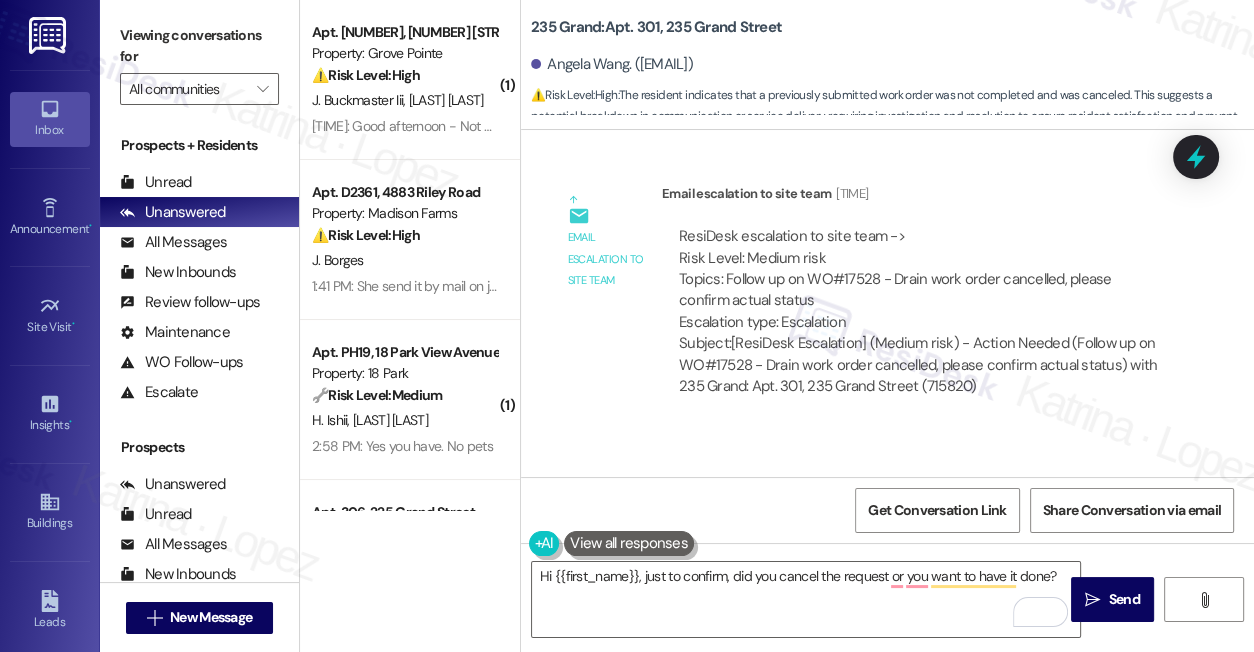 click on "Viewing conversations for" at bounding box center [199, 46] 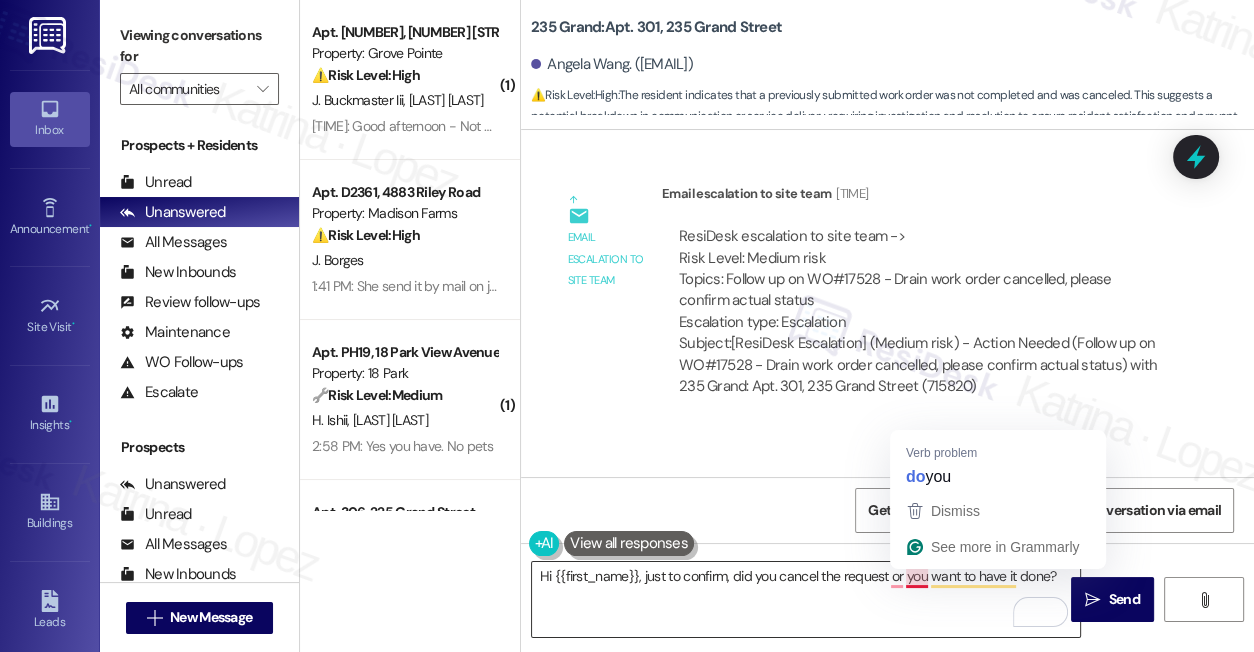 click on "Hi {{first_name}}, just to confirm, did you cancel the request or you want to have it done?" at bounding box center (806, 599) 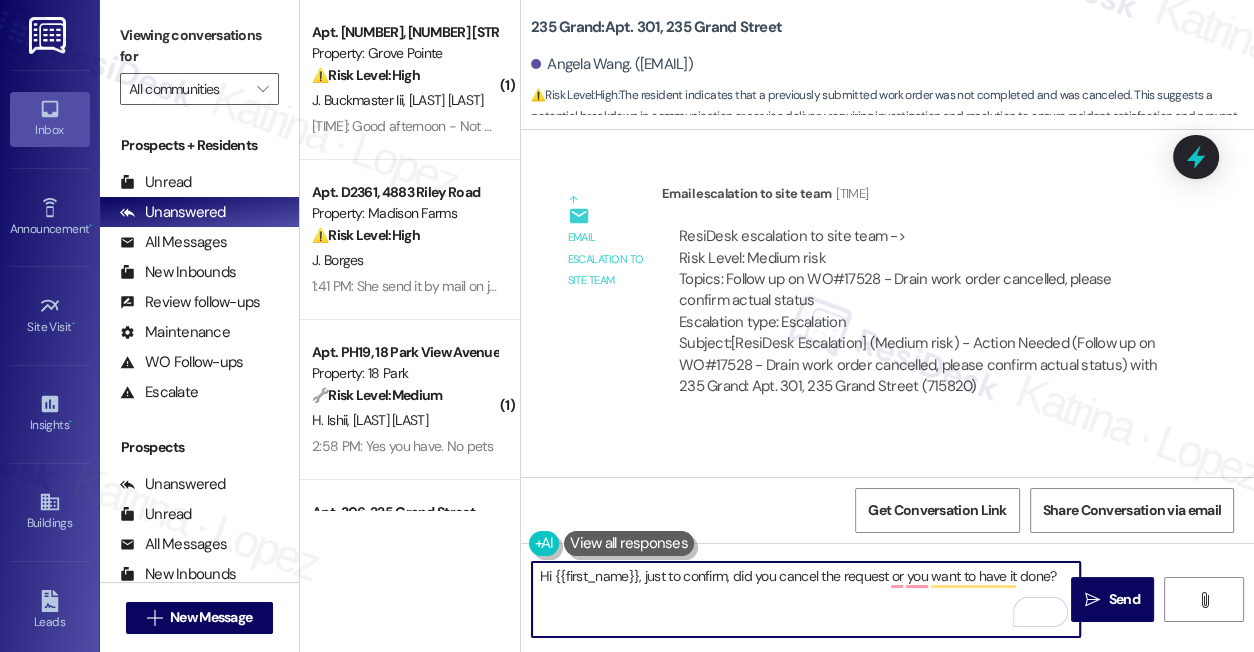 click on "Hi {{first_name}}, just to confirm, did you cancel the request or you want to have it done?" at bounding box center [806, 599] 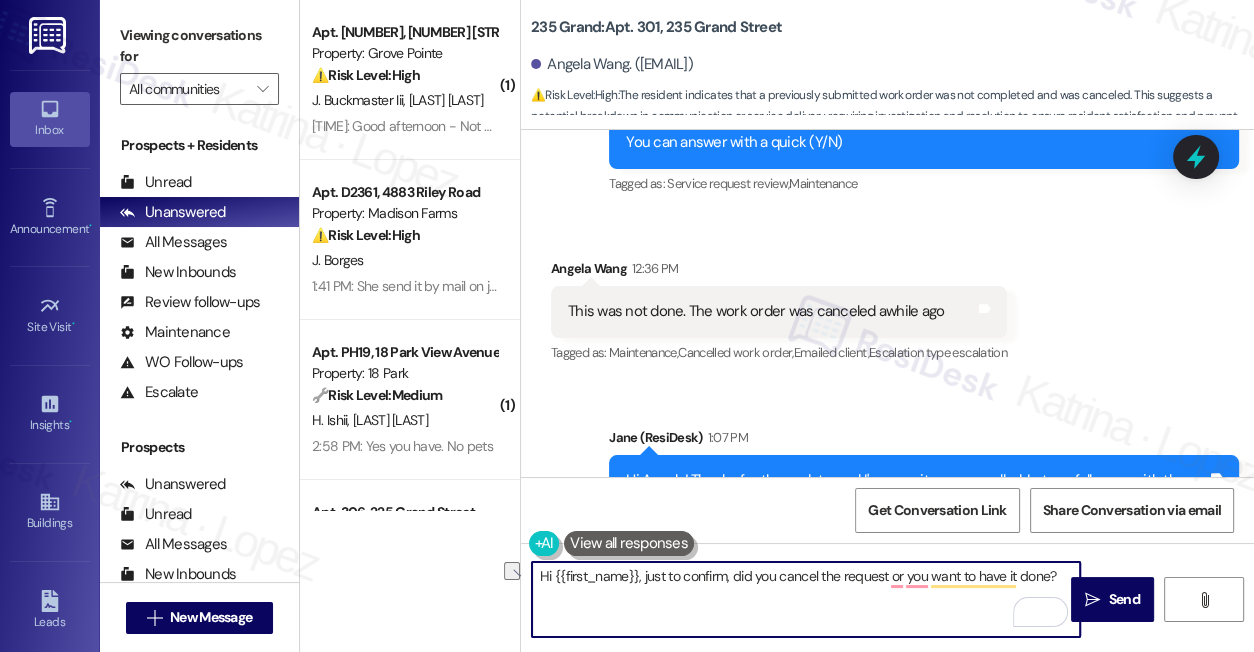 scroll, scrollTop: 22408, scrollLeft: 0, axis: vertical 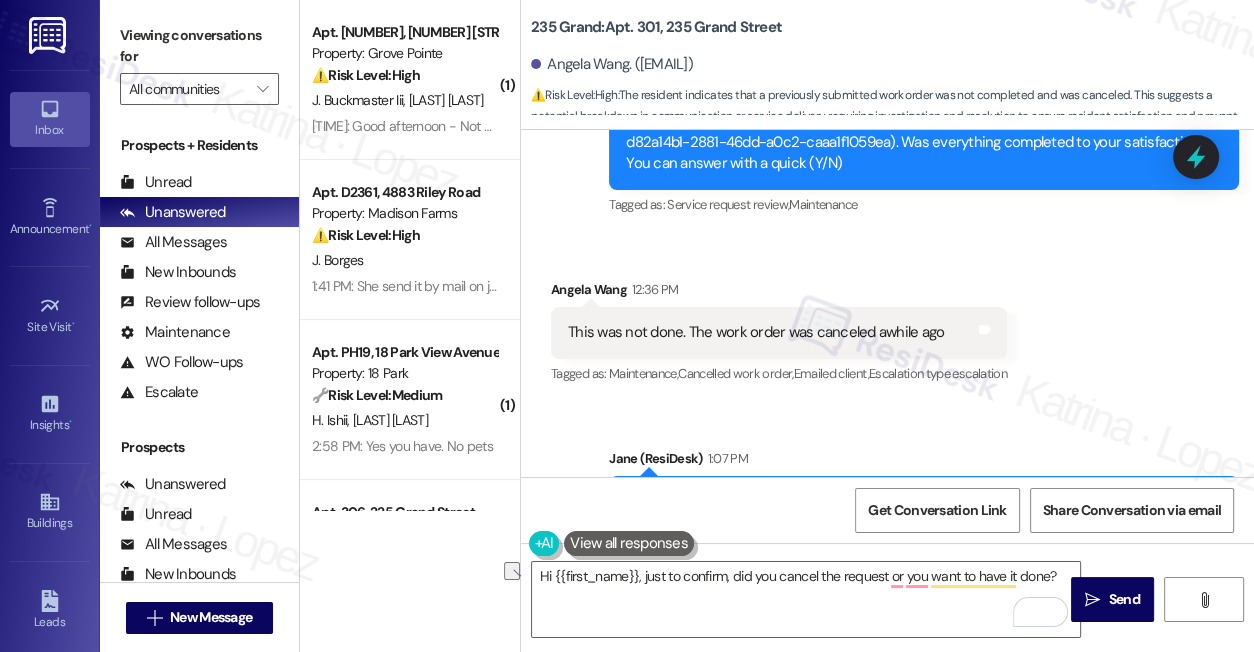 click on "This was not done. The work order was canceled awhile ago" at bounding box center [756, 332] 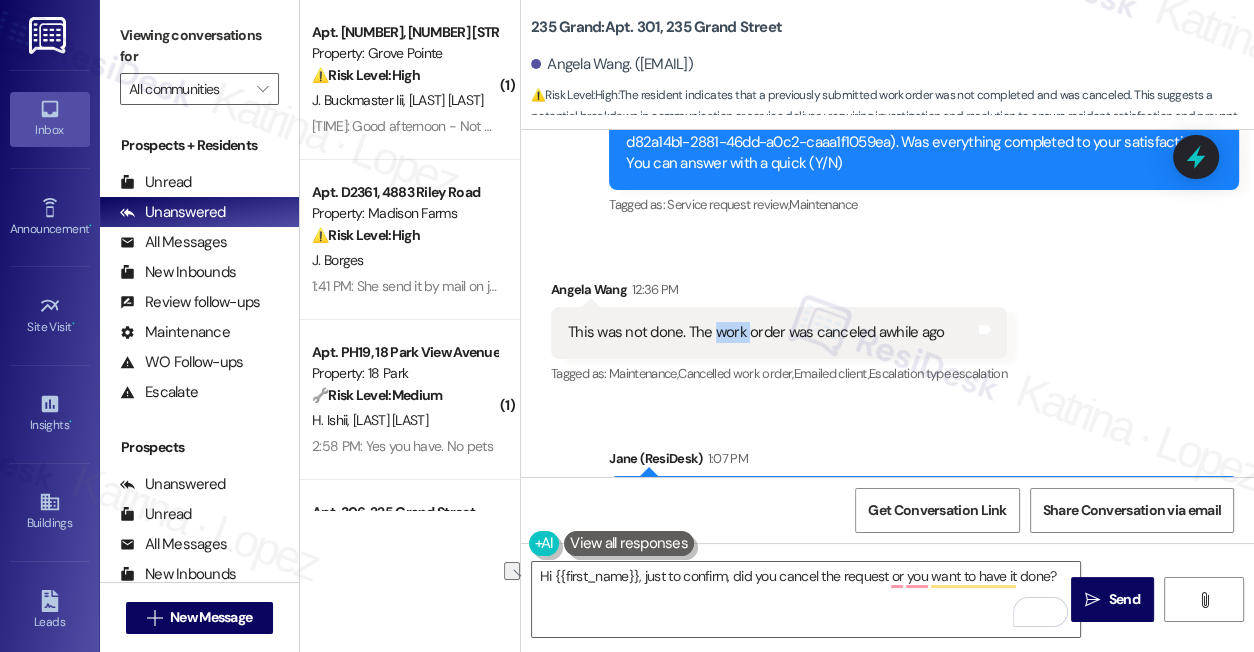 click on "This was not done. The work order was canceled awhile ago" at bounding box center [756, 332] 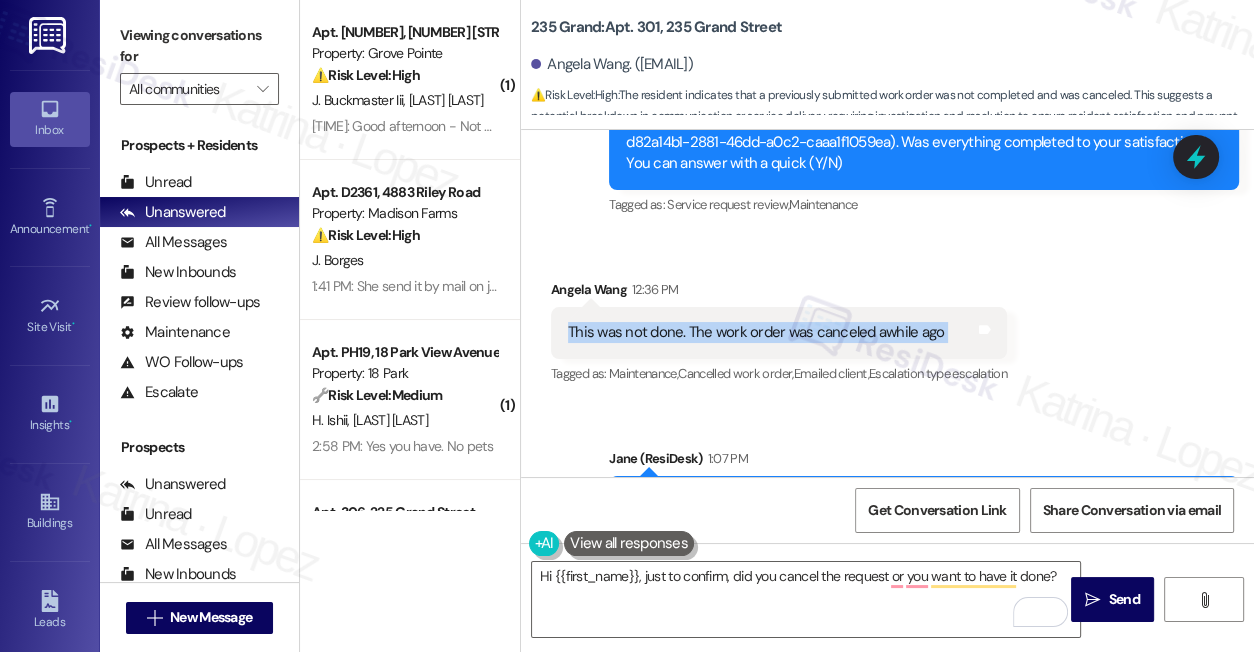 click on "This was not done. The work order was canceled awhile ago" at bounding box center [756, 332] 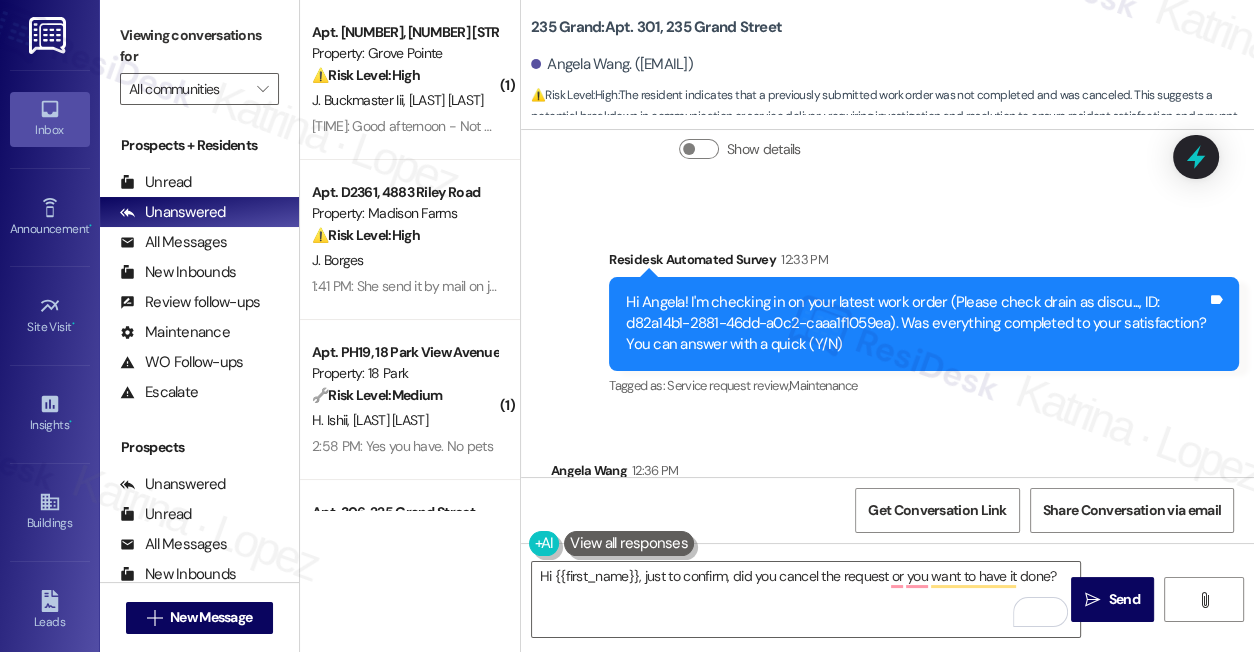scroll, scrollTop: 22226, scrollLeft: 0, axis: vertical 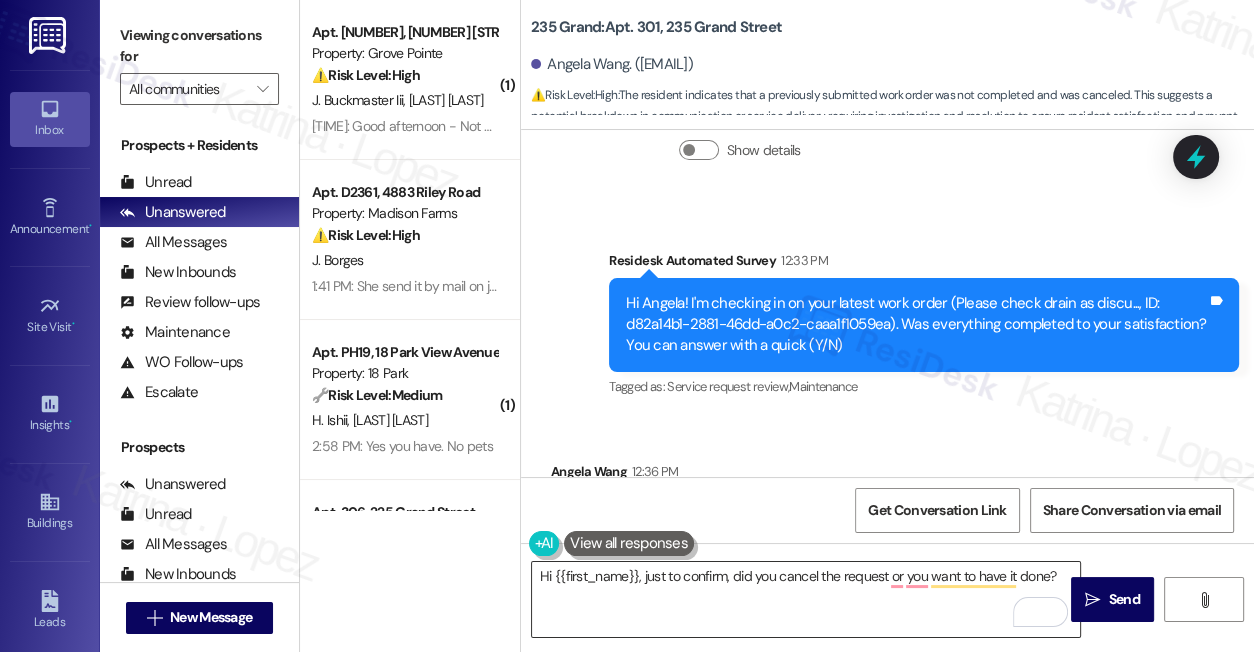 click on "Hi {{first_name}}, just to confirm, did you cancel the request or you want to have it done?" at bounding box center (806, 599) 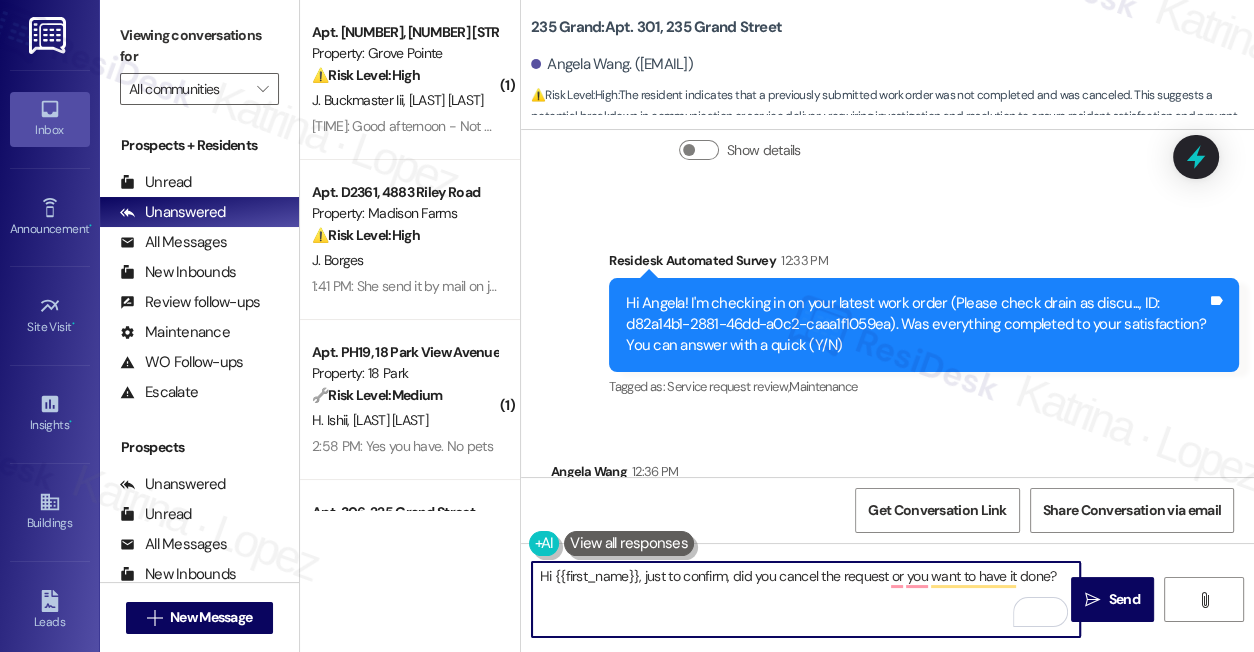 click on "Hi {{first_name}}, just to confirm, did you cancel the request or you want to have it done?" at bounding box center (806, 599) 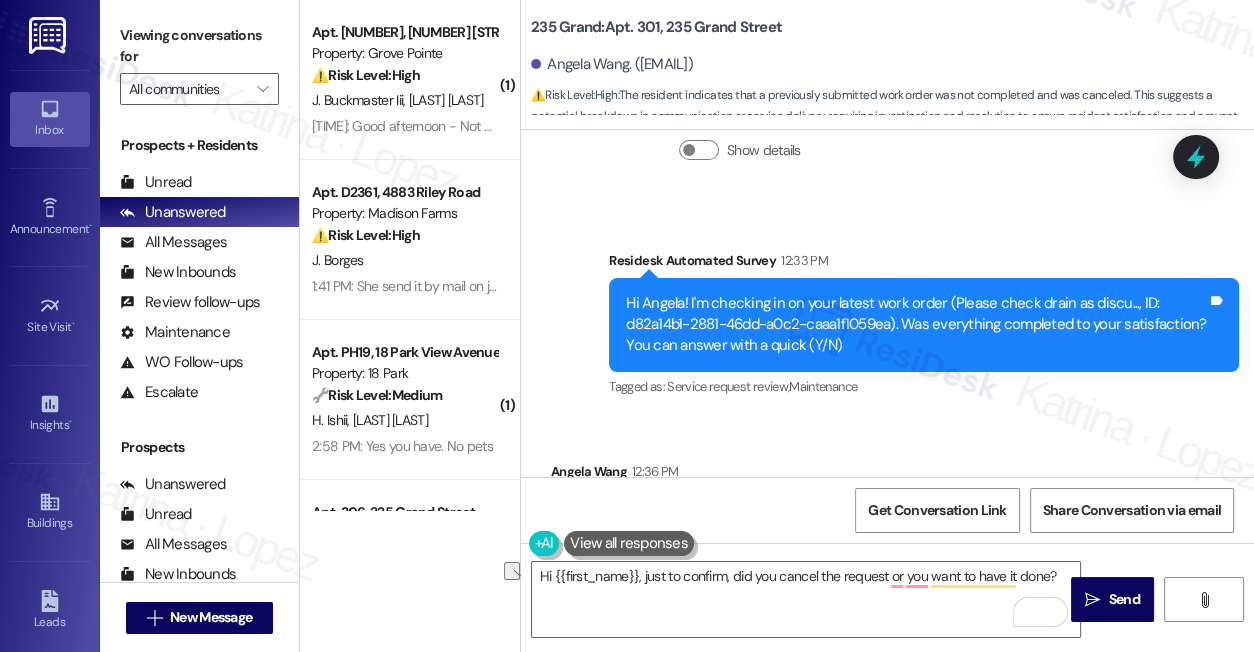 click on "Viewing conversations for" at bounding box center (199, 46) 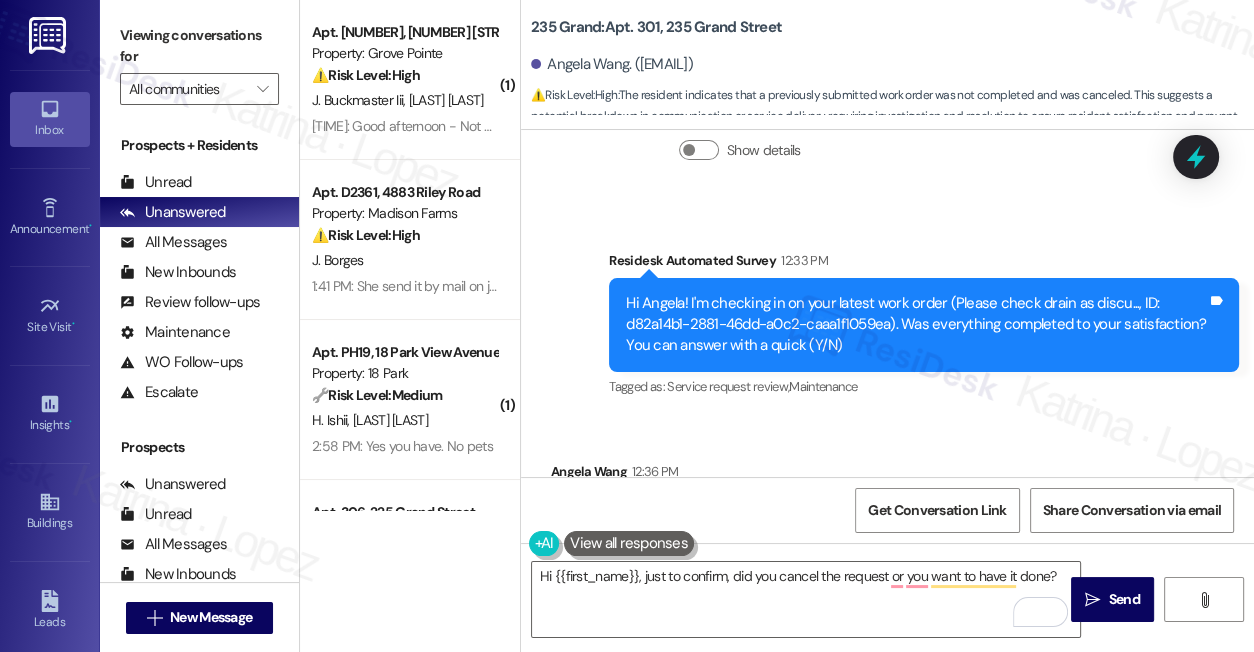 drag, startPoint x: 159, startPoint y: 31, endPoint x: 791, endPoint y: 324, distance: 696.6154 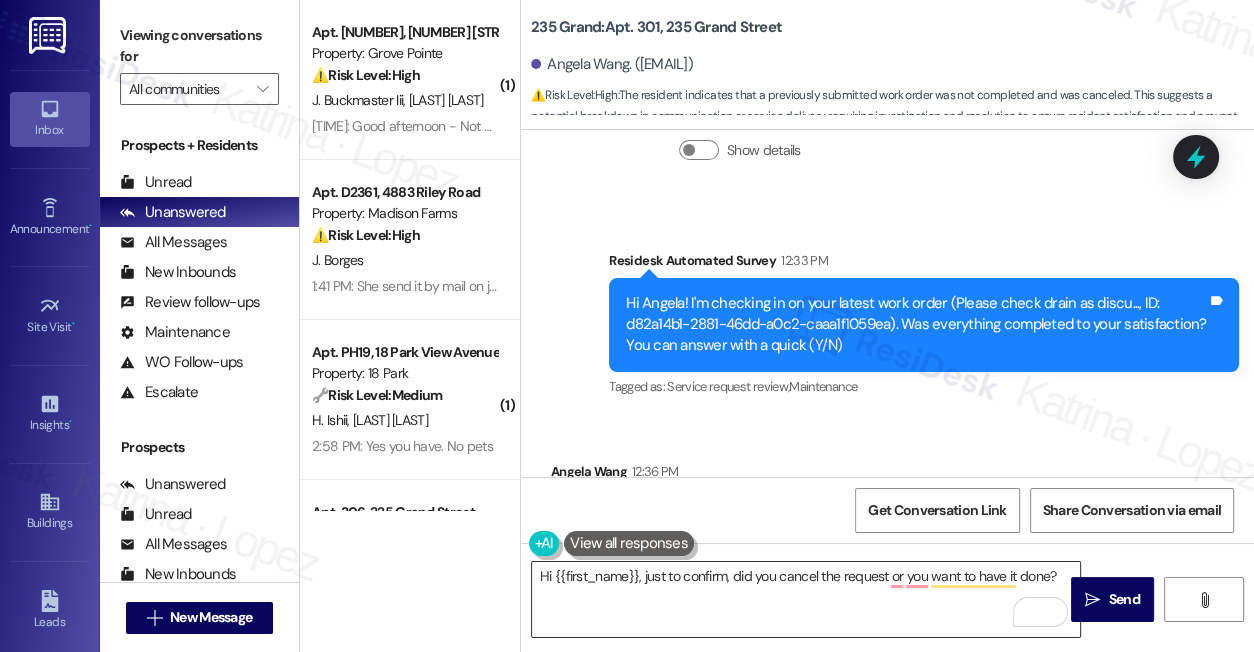 click on "Hi {{first_name}}, just to confirm, did you cancel the request or you want to have it done?" at bounding box center [806, 599] 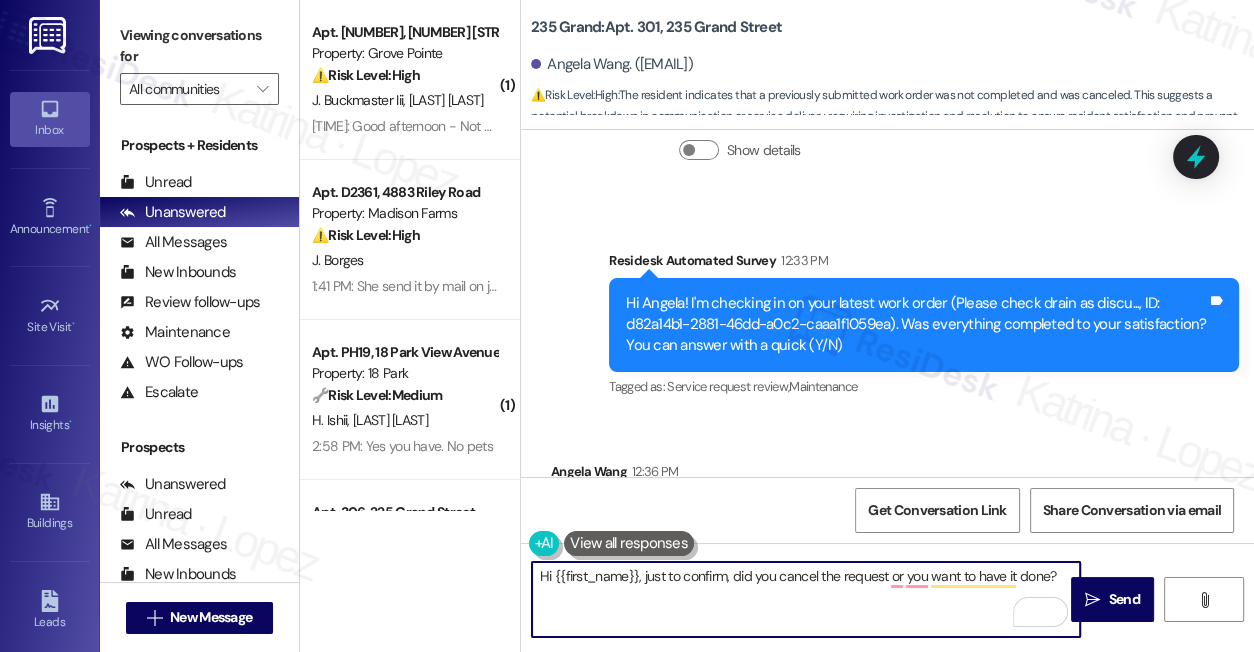 click on "Hi {{first_name}}, just to confirm, did you cancel the request or you want to have it done?" at bounding box center (806, 599) 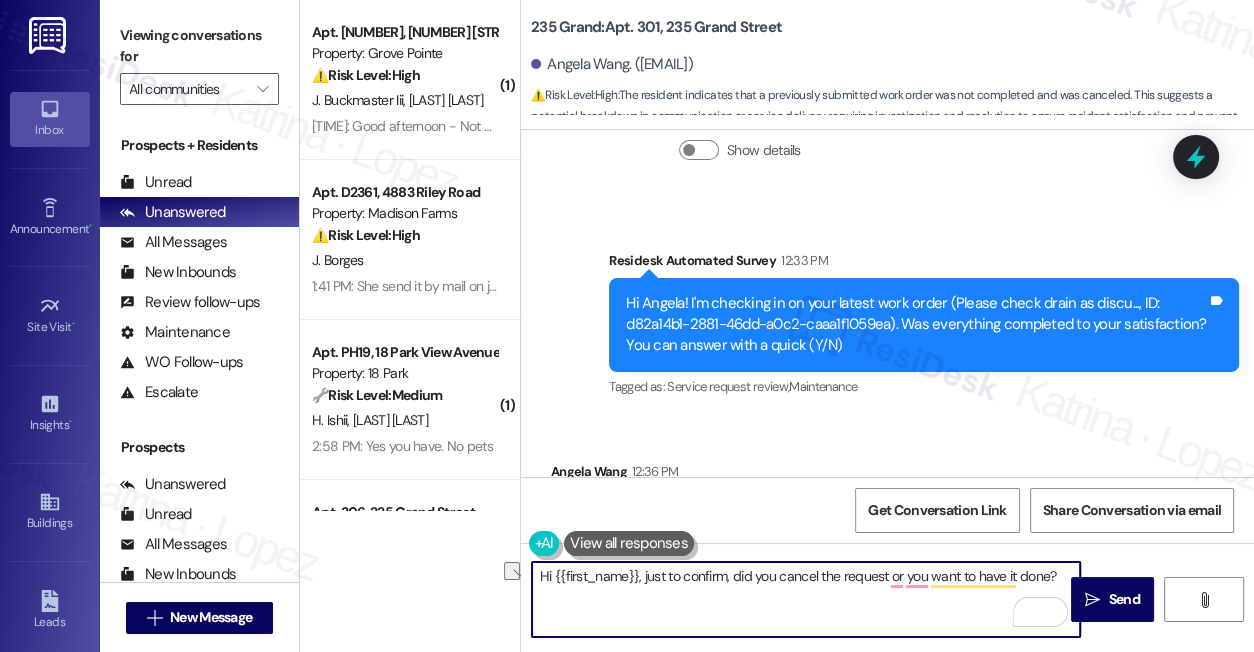 paste on "— did you cancel the request, or would you still like to have it completed" 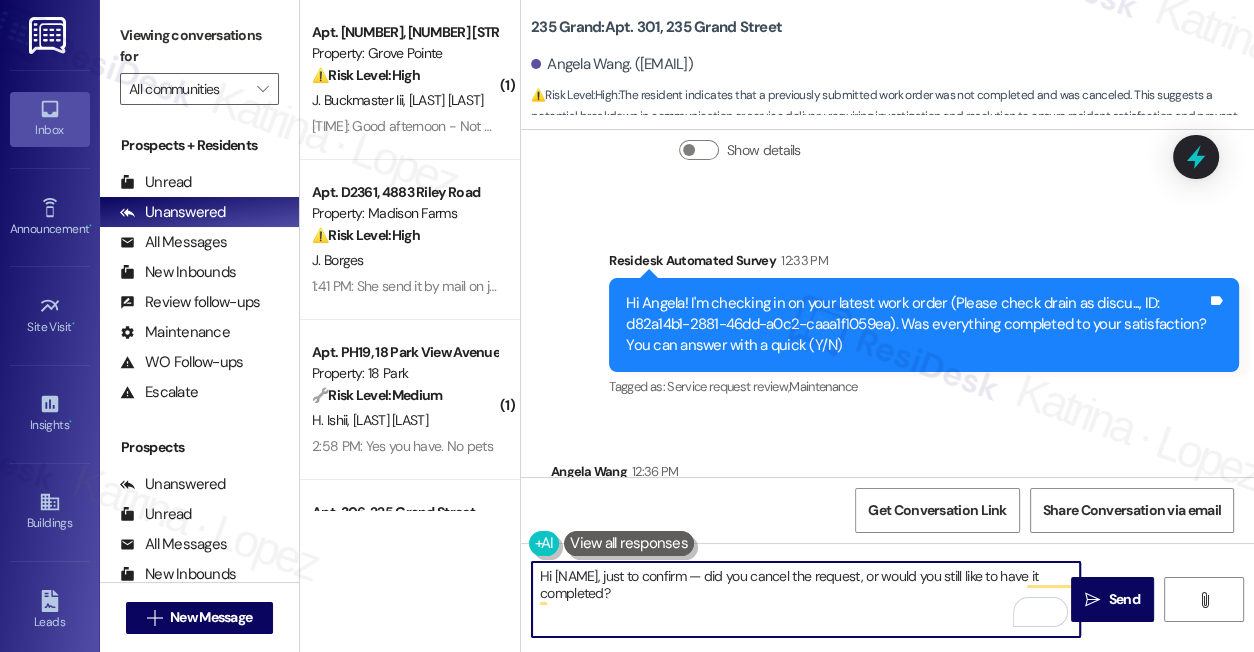 drag, startPoint x: 741, startPoint y: 572, endPoint x: 722, endPoint y: 571, distance: 19.026299 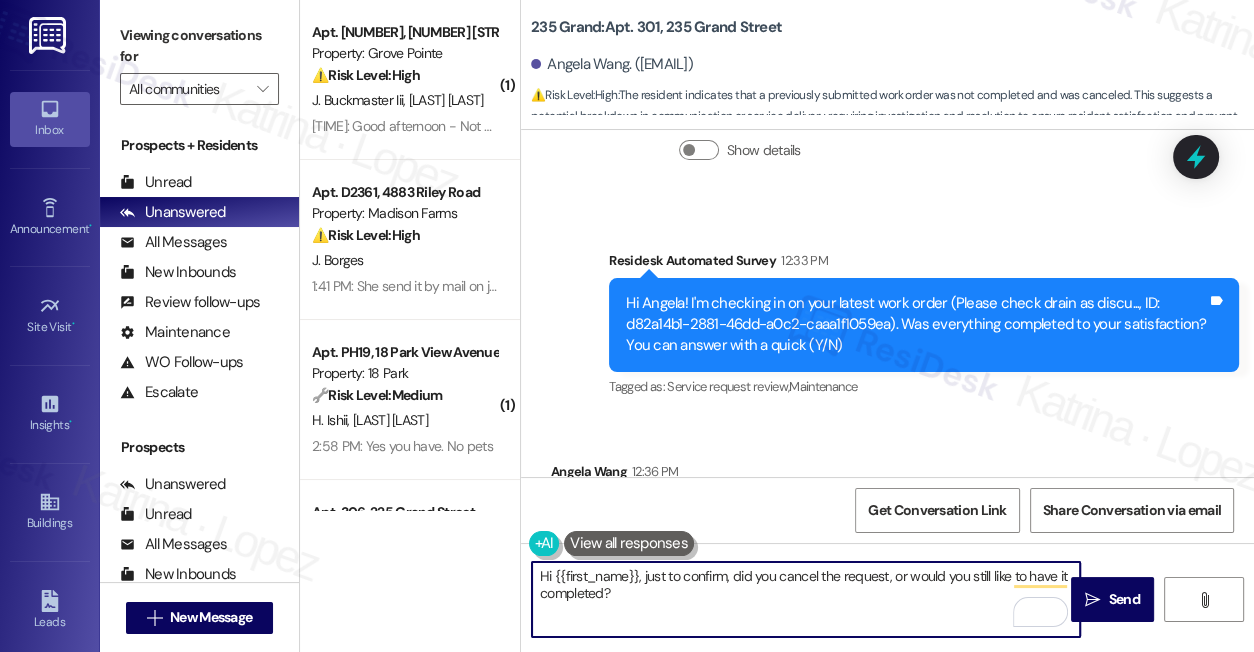 click on "Hi Angela! I'm checking in on your latest work order (Please check drain as discu..., ID: d82a14b1-2881-46dd-a0c2-caaa1f1059ea). Was everything completed to your satisfaction? You can answer with a quick (Y/N)" at bounding box center [916, 325] 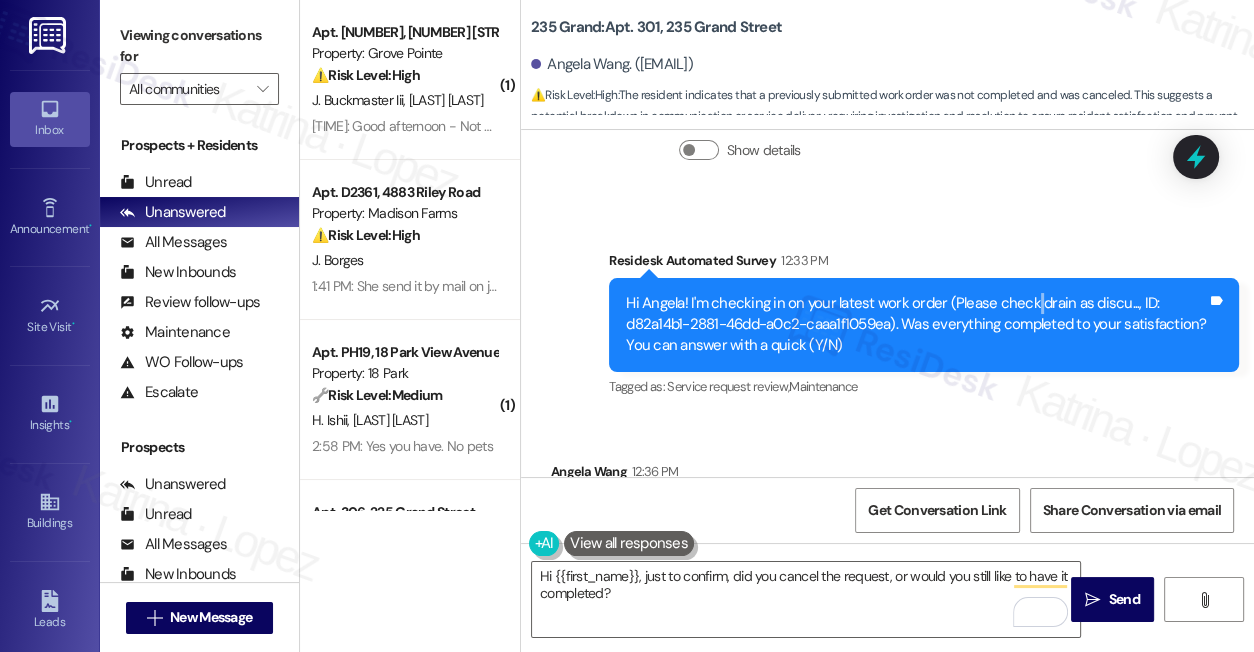 click on "Hi Angela! I'm checking in on your latest work order (Please check drain as discu..., ID: d82a14b1-2881-46dd-a0c2-caaa1f1059ea). Was everything completed to your satisfaction? You can answer with a quick (Y/N)" at bounding box center (916, 325) 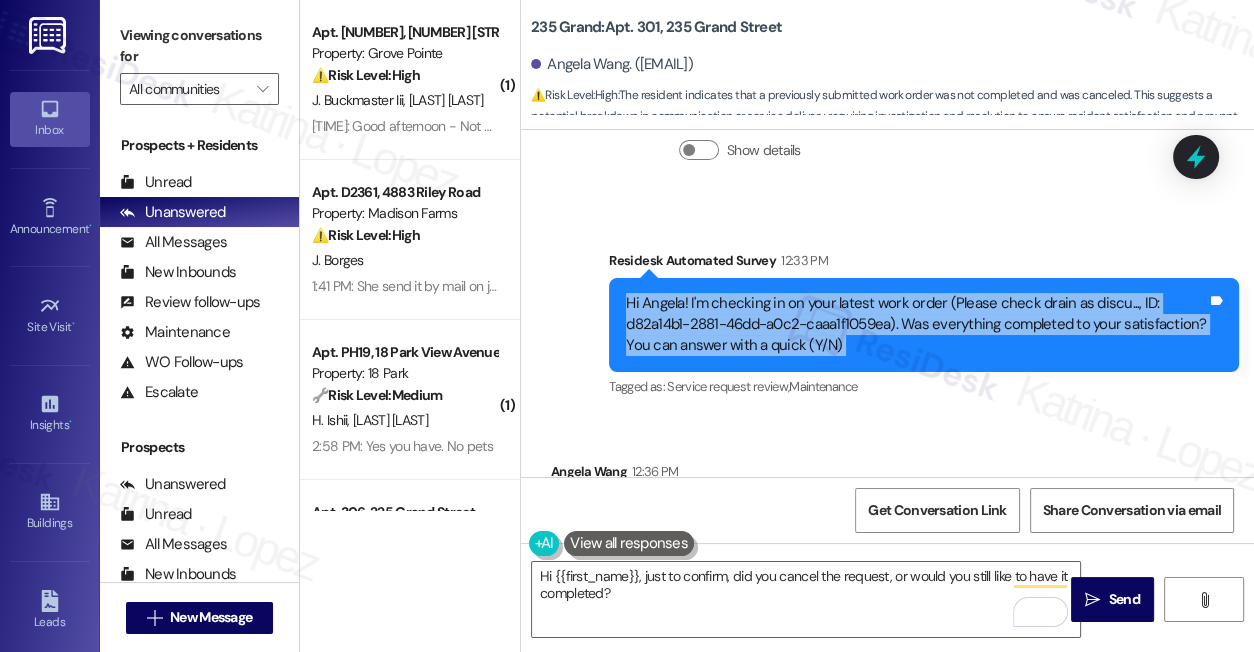 click on "Hi Angela! I'm checking in on your latest work order (Please check drain as discu..., ID: d82a14b1-2881-46dd-a0c2-caaa1f1059ea). Was everything completed to your satisfaction? You can answer with a quick (Y/N)" at bounding box center [916, 325] 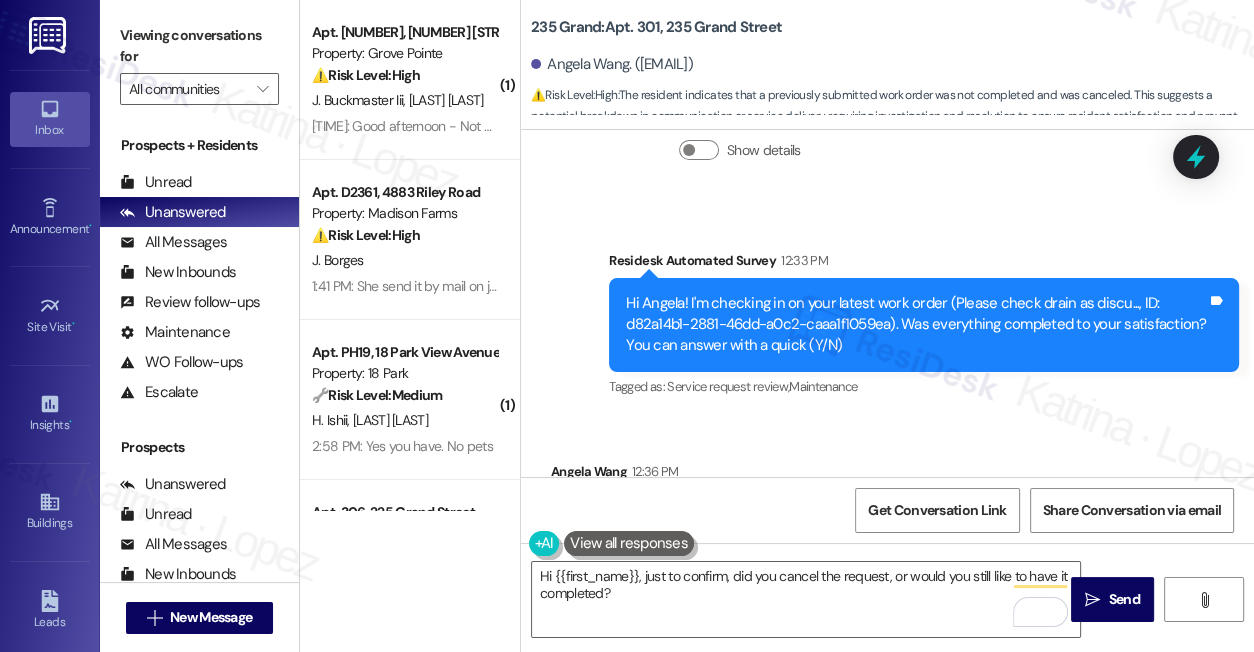 click on "Hi Angela! I'm checking in on your latest work order (Please check drain as discu..., ID: d82a14b1-2881-46dd-a0c2-caaa1f1059ea). Was everything completed to your satisfaction? You can answer with a quick (Y/N)" at bounding box center [916, 325] 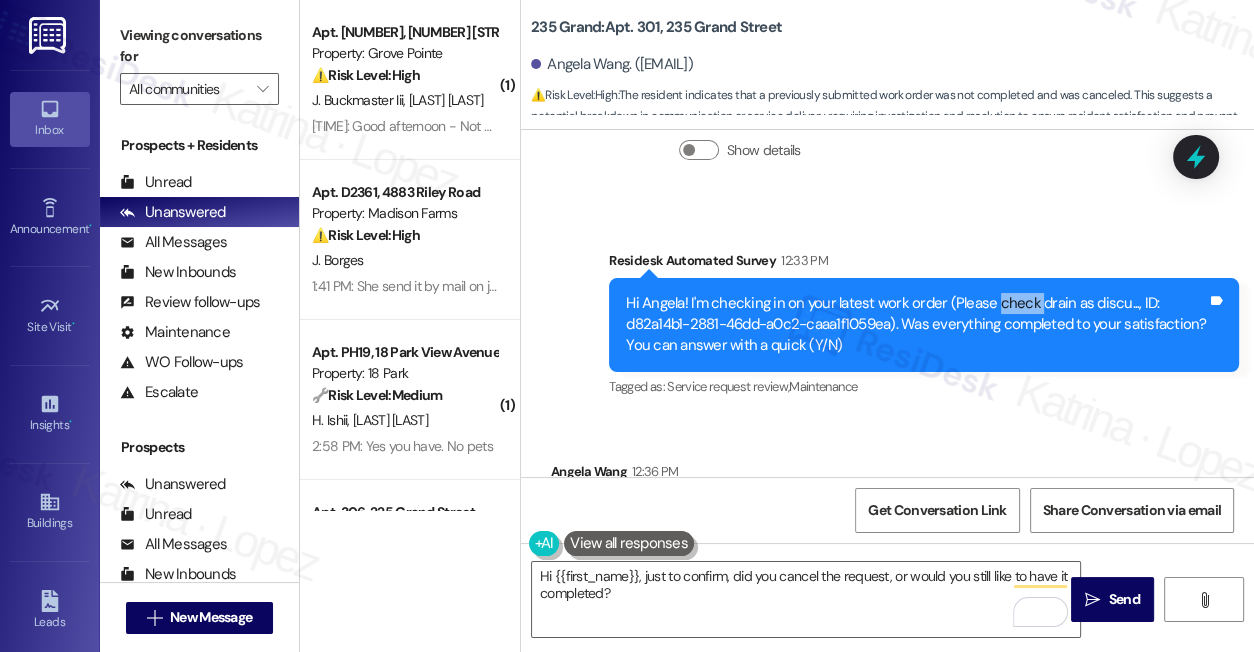 click on "Hi Angela! I'm checking in on your latest work order (Please check drain as discu..., ID: d82a14b1-2881-46dd-a0c2-caaa1f1059ea). Was everything completed to your satisfaction? You can answer with a quick (Y/N)" at bounding box center (916, 325) 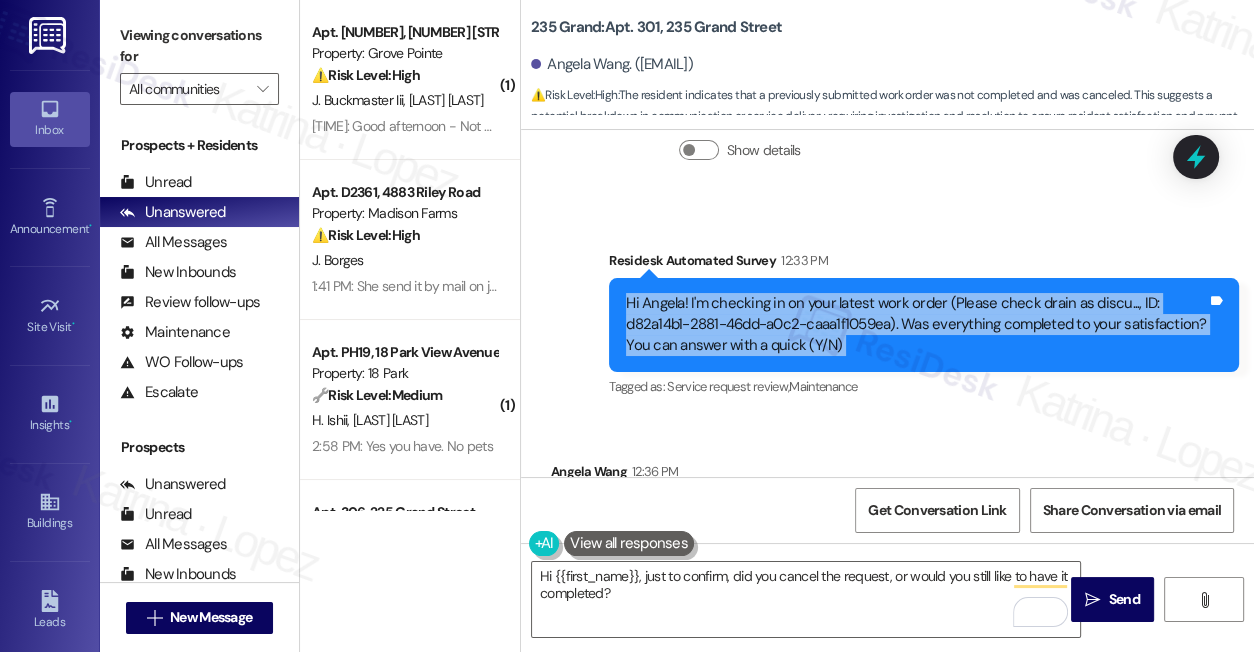 click on "Hi Angela! I'm checking in on your latest work order (Please check drain as discu..., ID: d82a14b1-2881-46dd-a0c2-caaa1f1059ea). Was everything completed to your satisfaction? You can answer with a quick (Y/N)" at bounding box center [916, 325] 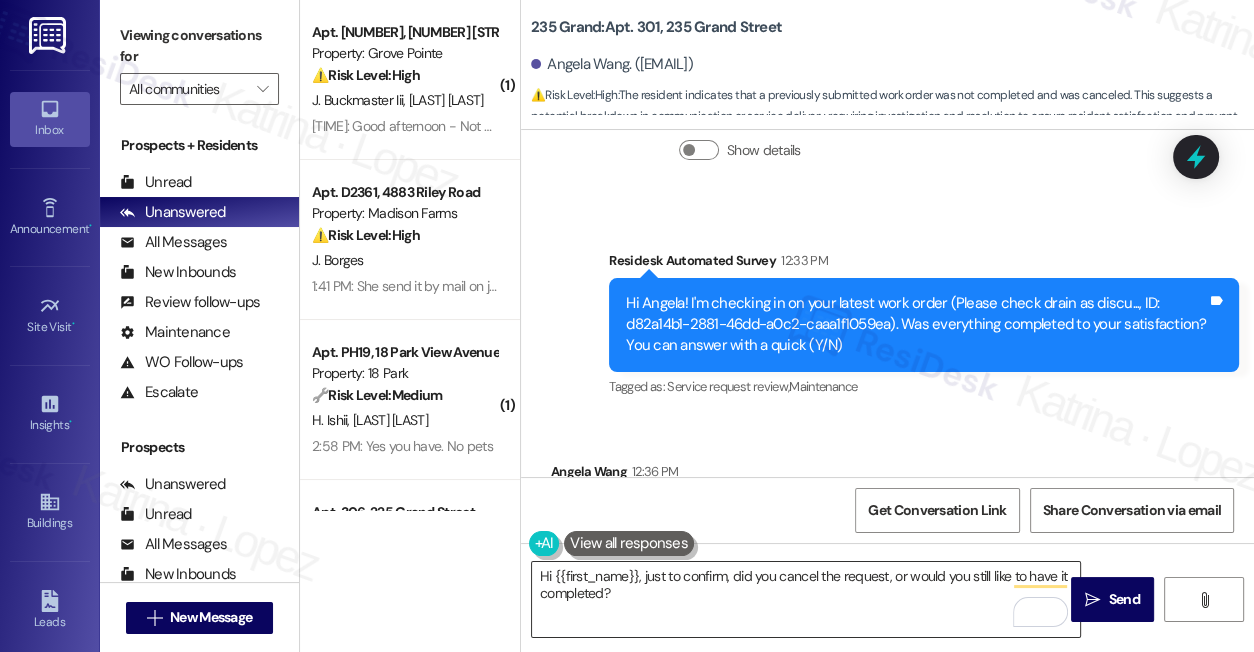 click on "Hi {{first_name}}, just to confirm, did you cancel the request, or would you still like to have it completed?" at bounding box center [806, 599] 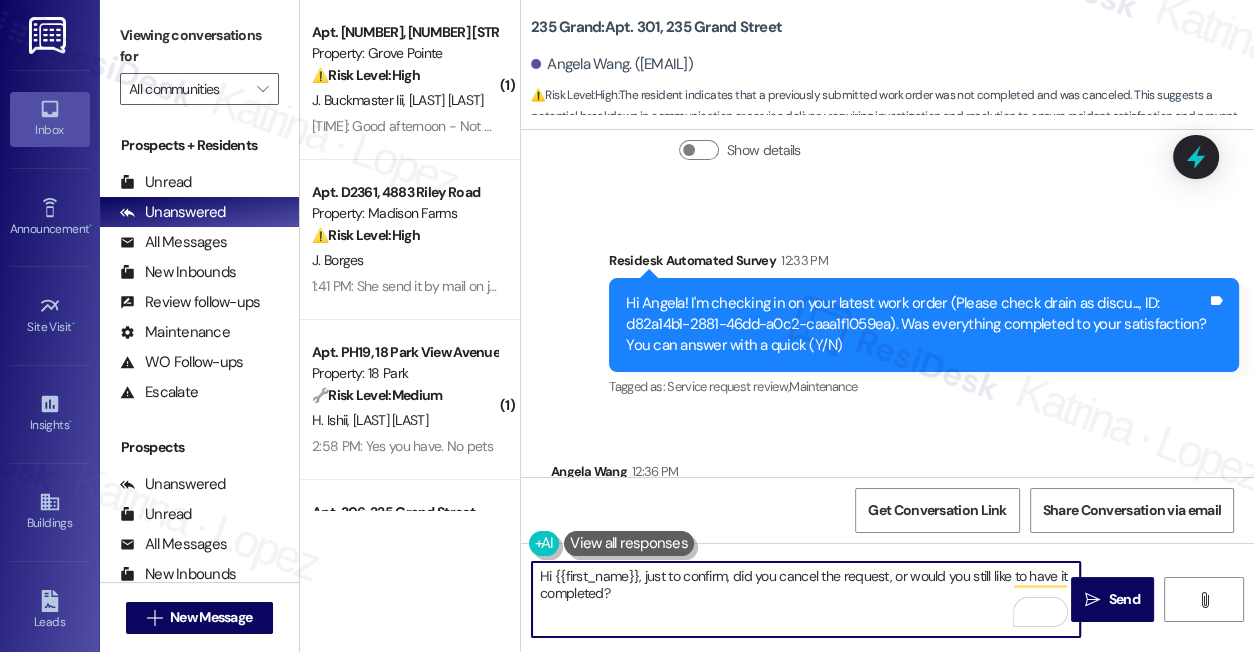 click on "Hi {{first_name}}, just to confirm, did you cancel the request, or would you still like to have it completed?" at bounding box center (806, 599) 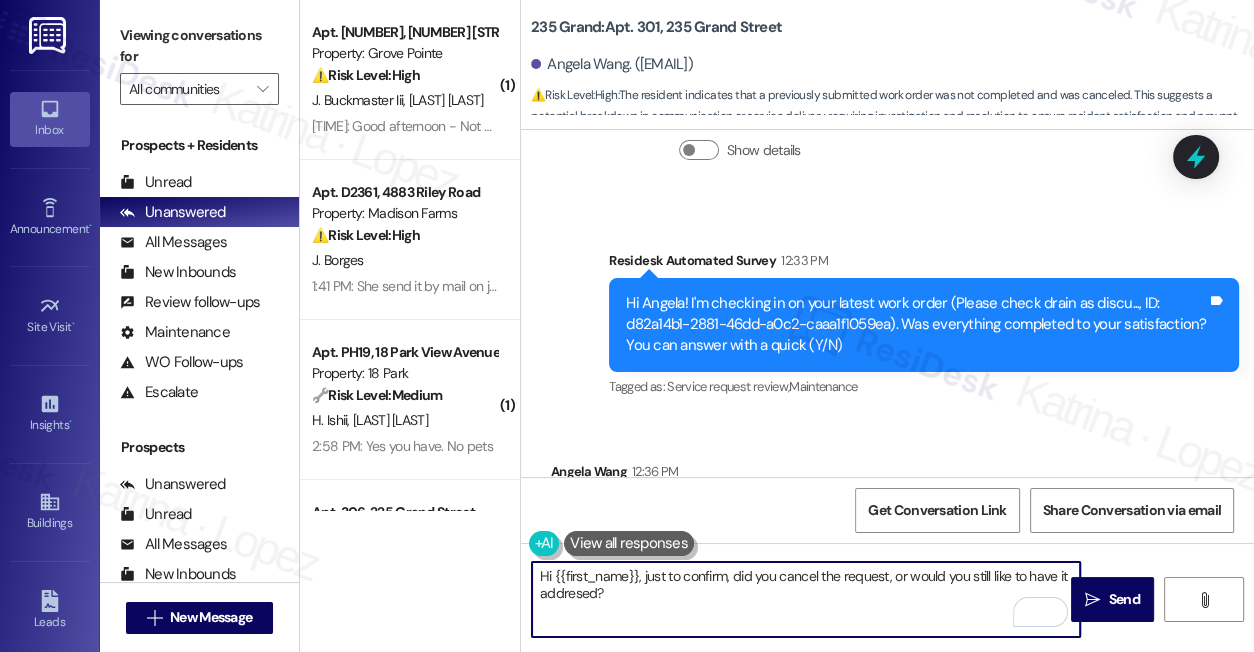 click on "Hi {{first_name}}, just to confirm, did you cancel the request, or would you still like to have it addresed?" at bounding box center (806, 599) 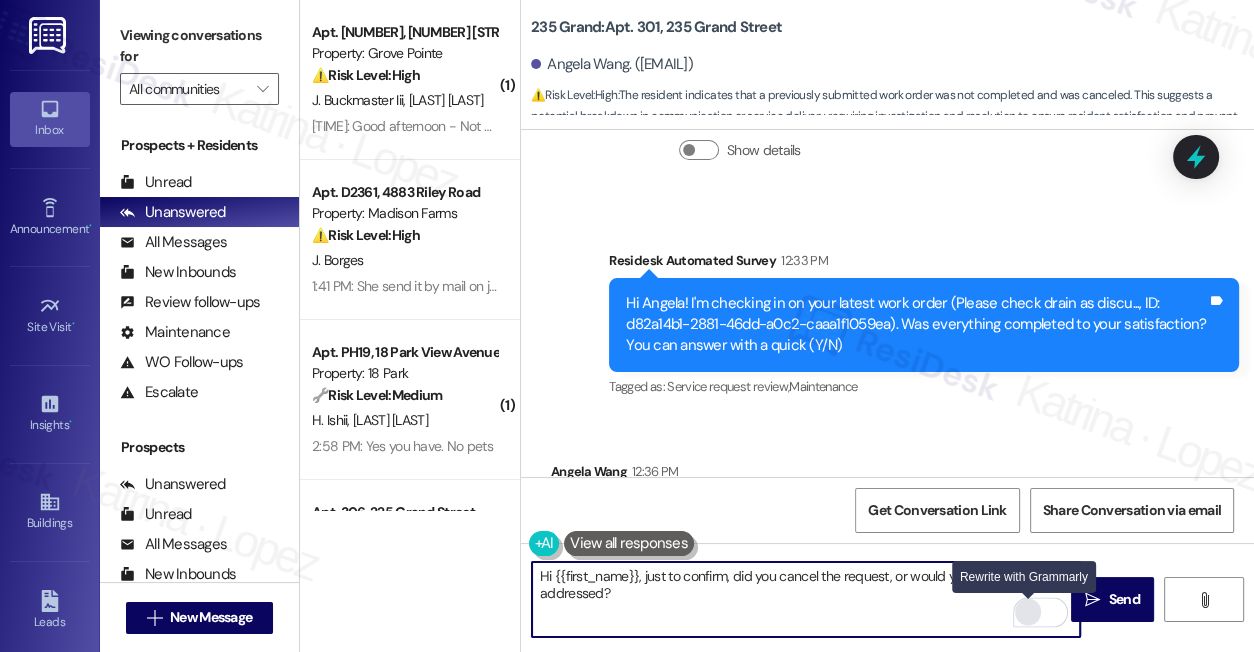 click at bounding box center (1028, 612) 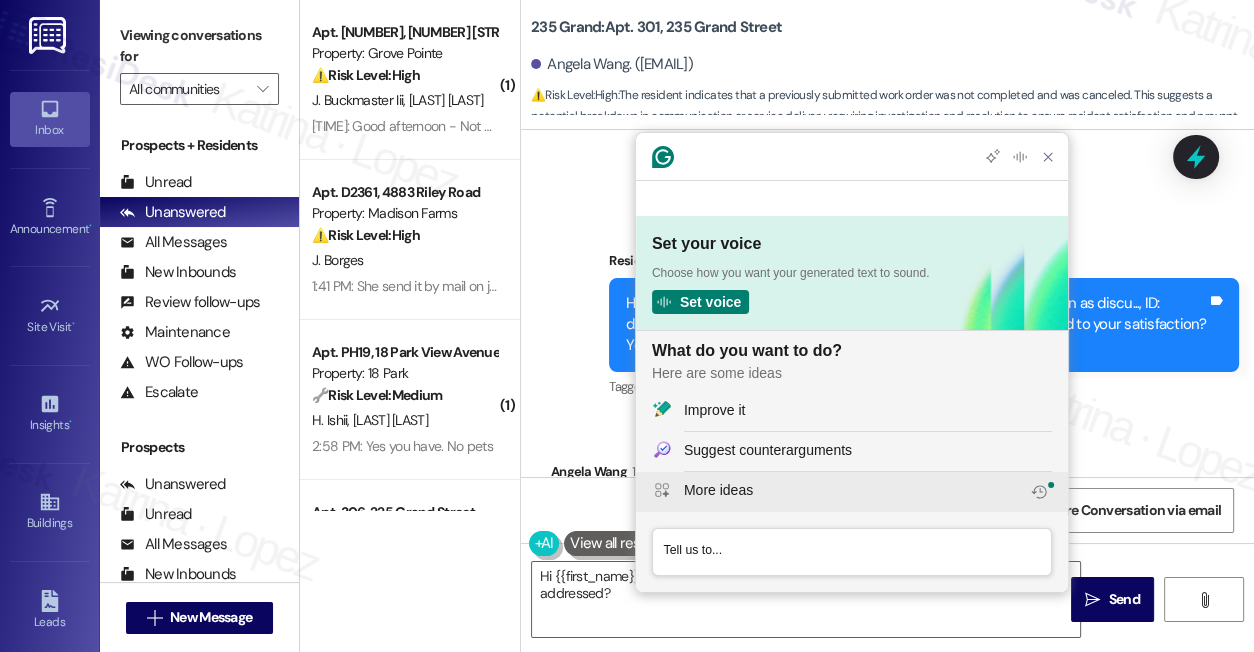 scroll, scrollTop: 0, scrollLeft: 0, axis: both 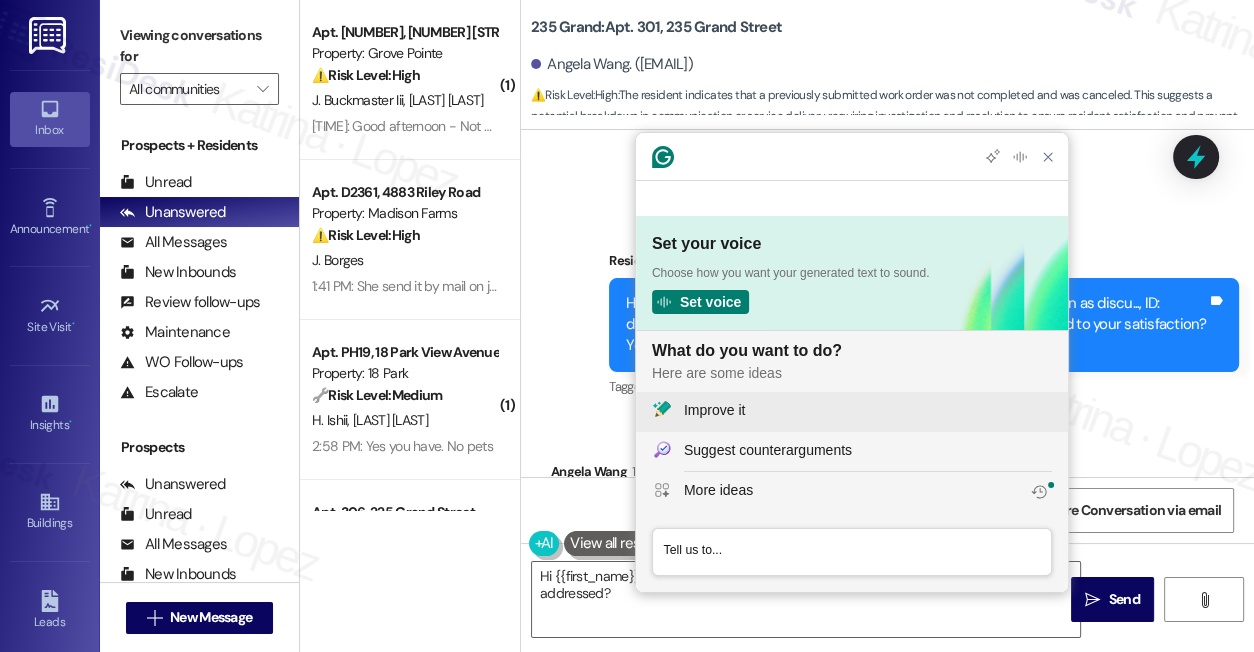 click on "Improve it" 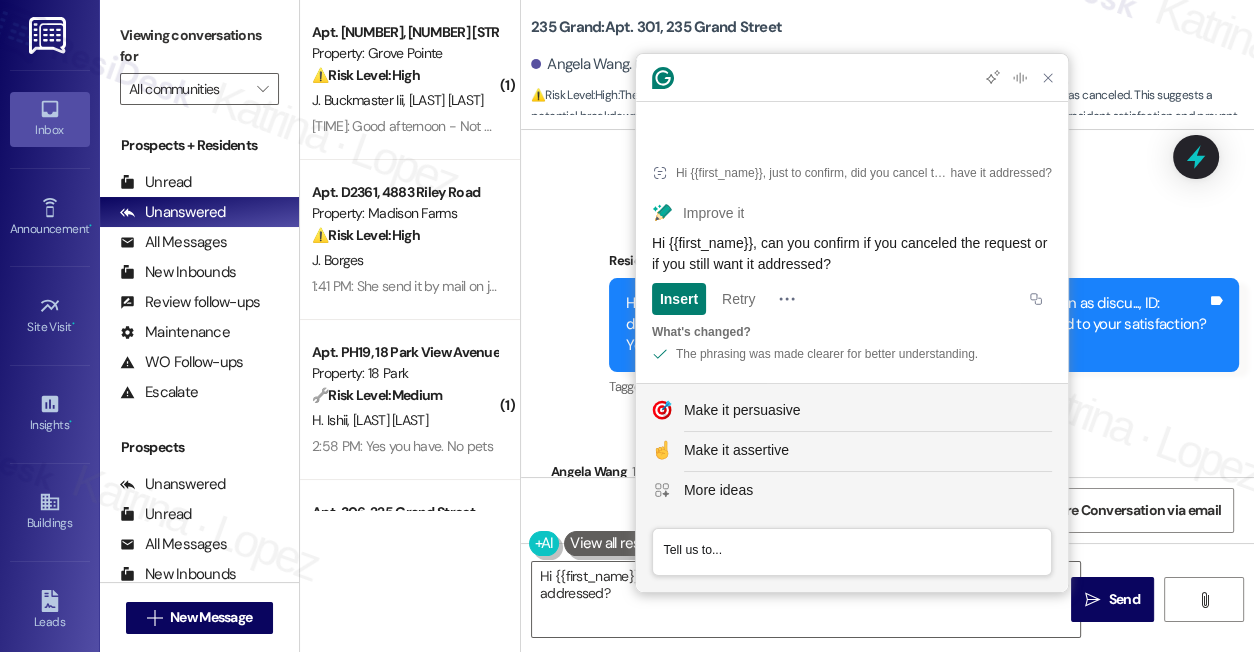 click on "Hi {{first_name}}, can you confirm if you canceled the request or if you still want it addressed?" 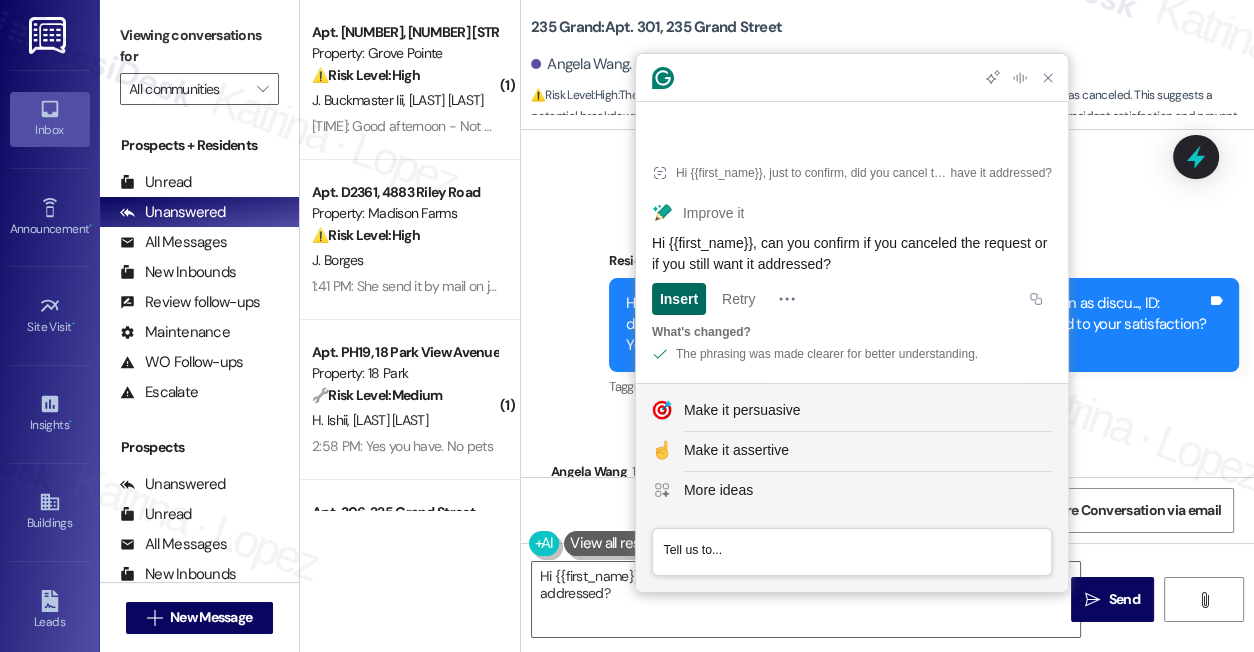 click on "Insert" 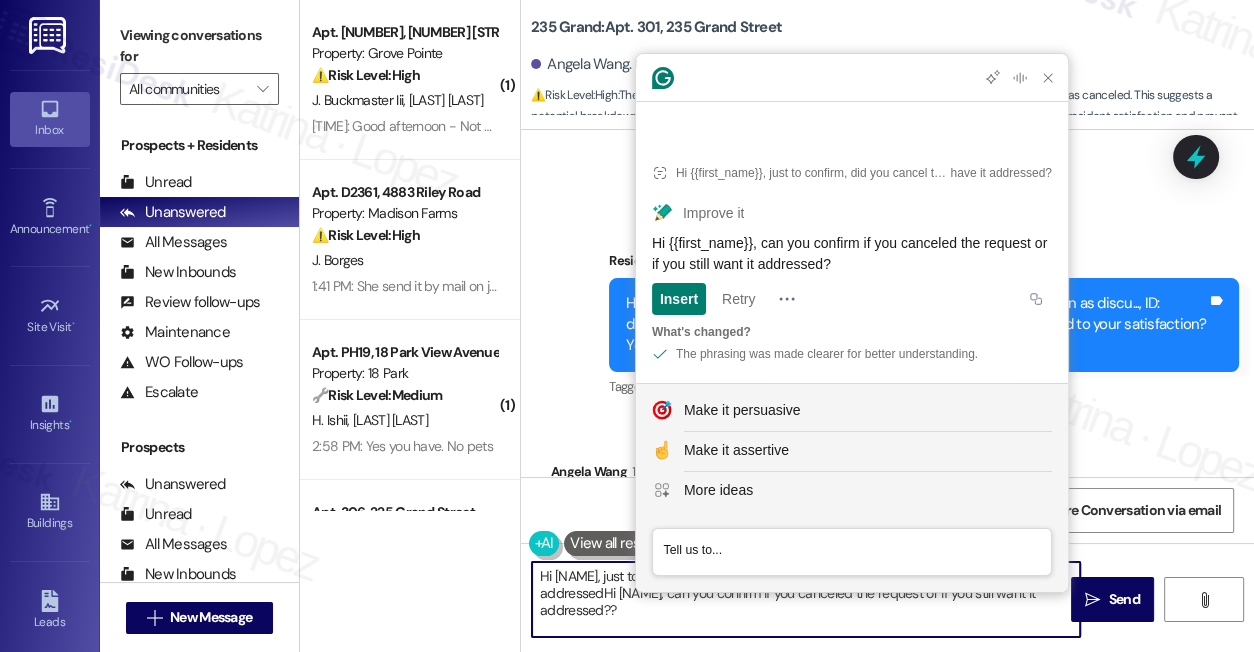click on "Hi {{first_name}}, can you confirm if you canceled the request or if you still want it addressed?" 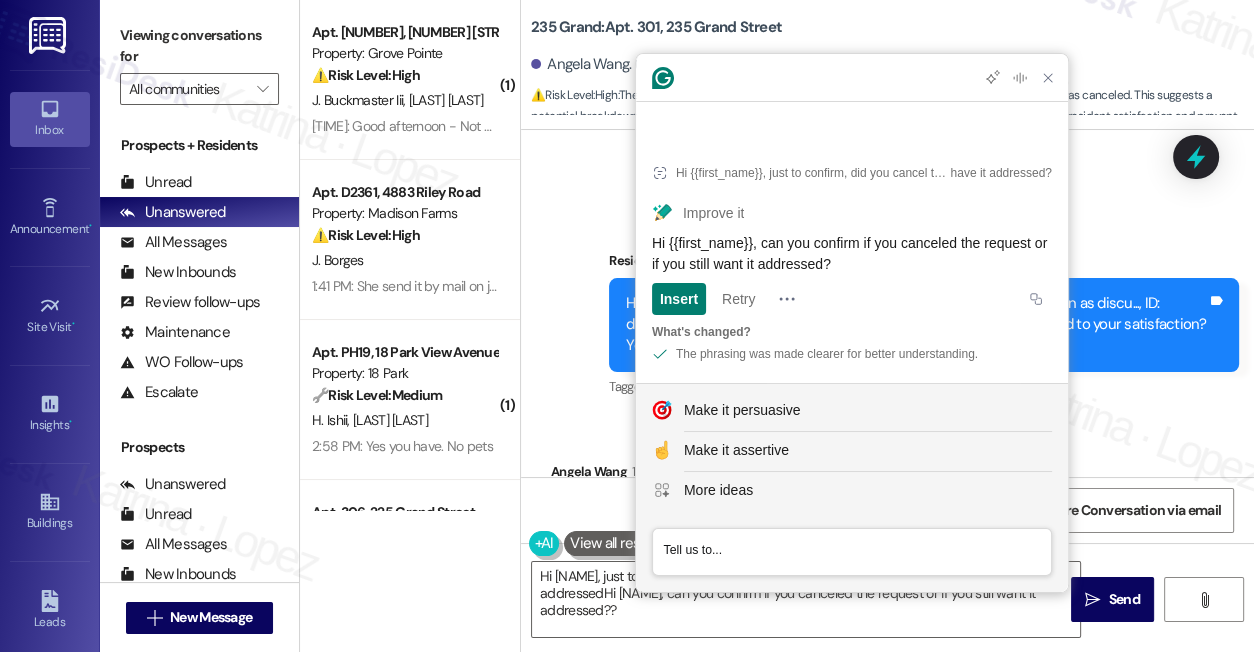 click on "Hi {{first_name}}, can you confirm if you canceled the request or if you still want it addressed?" 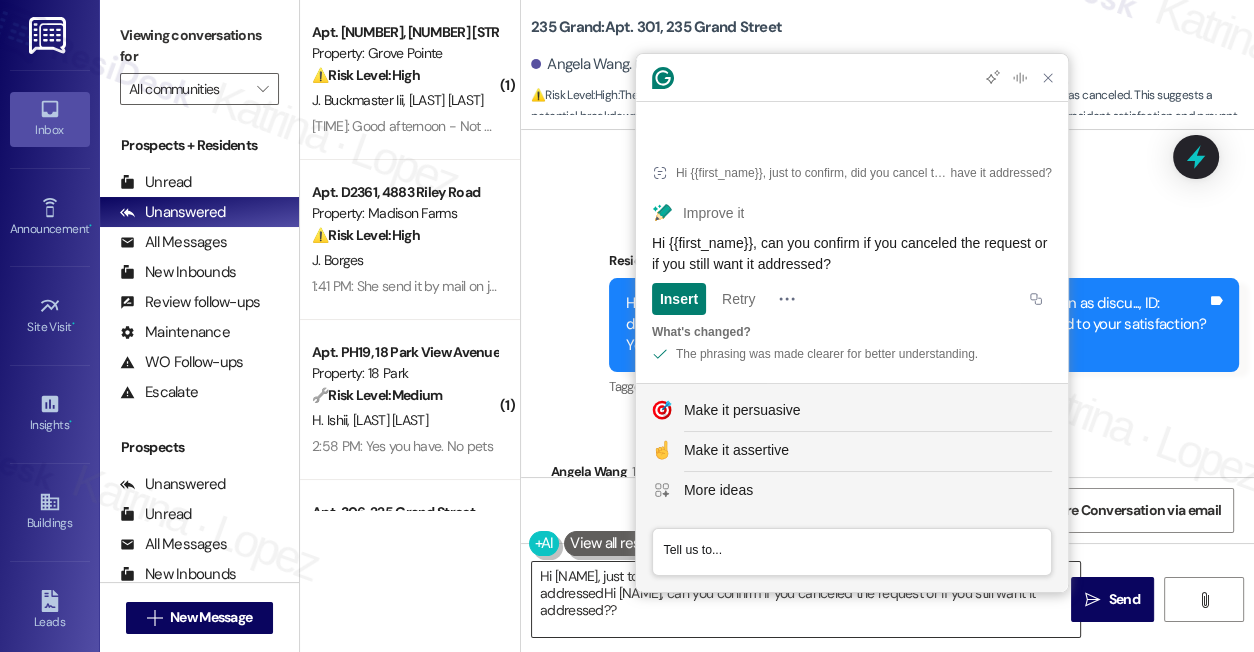 click on "Hi [NAME], just to confirm, did you cancel the request, or would you still like to have it addressedHi [NAME], can you confirm if you canceled the request or if you still want it addressed??" at bounding box center [806, 599] 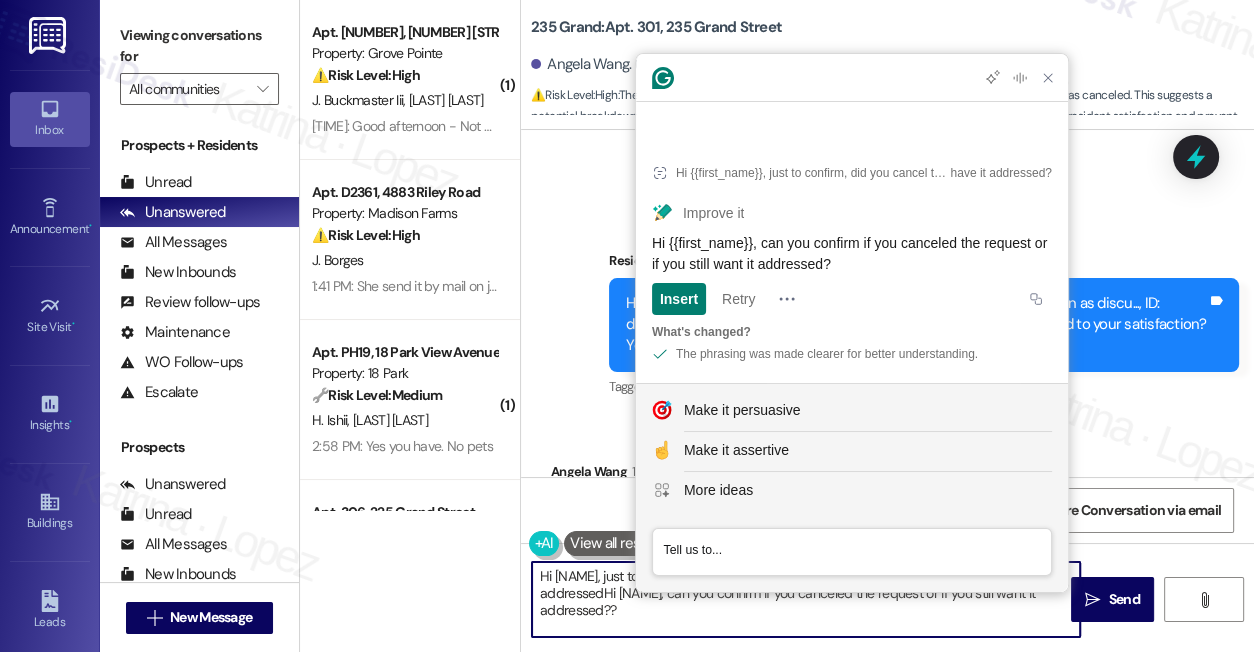 click on "Hi [NAME], just to confirm, did you cancel the request, or would you still like to have it addressedHi [NAME], can you confirm if you canceled the request or if you still want it addressed??" at bounding box center [806, 599] 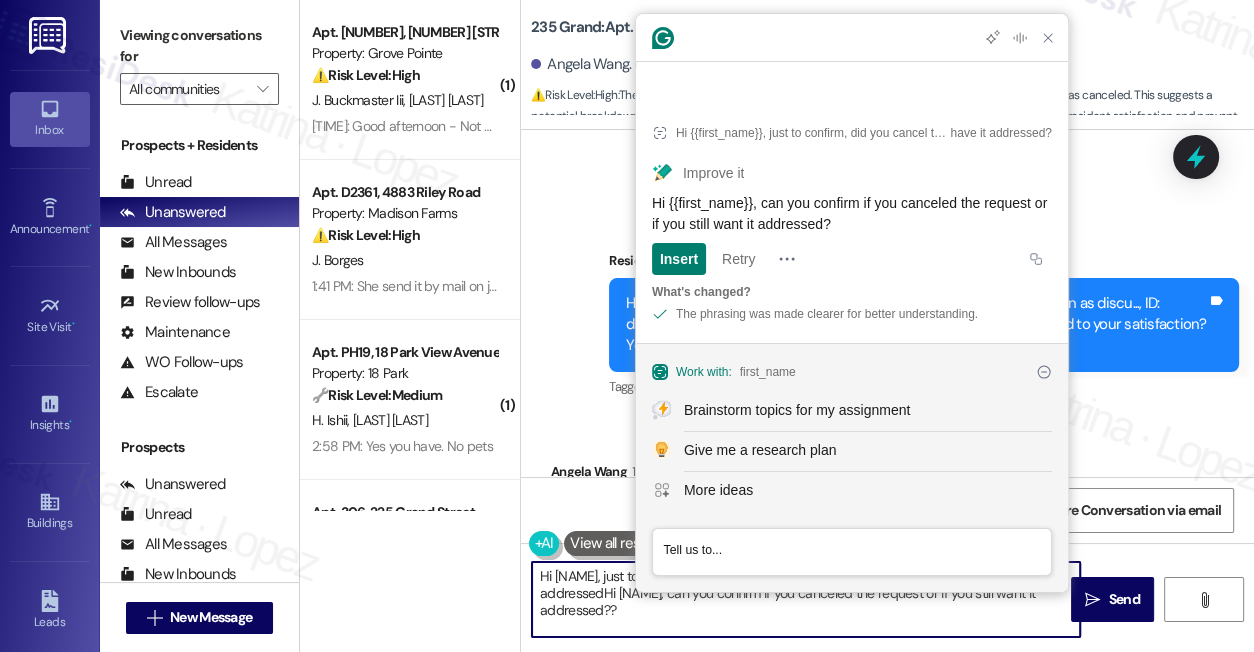 paste on "can you confirm if you canceled the request or if you still want it addressed?" 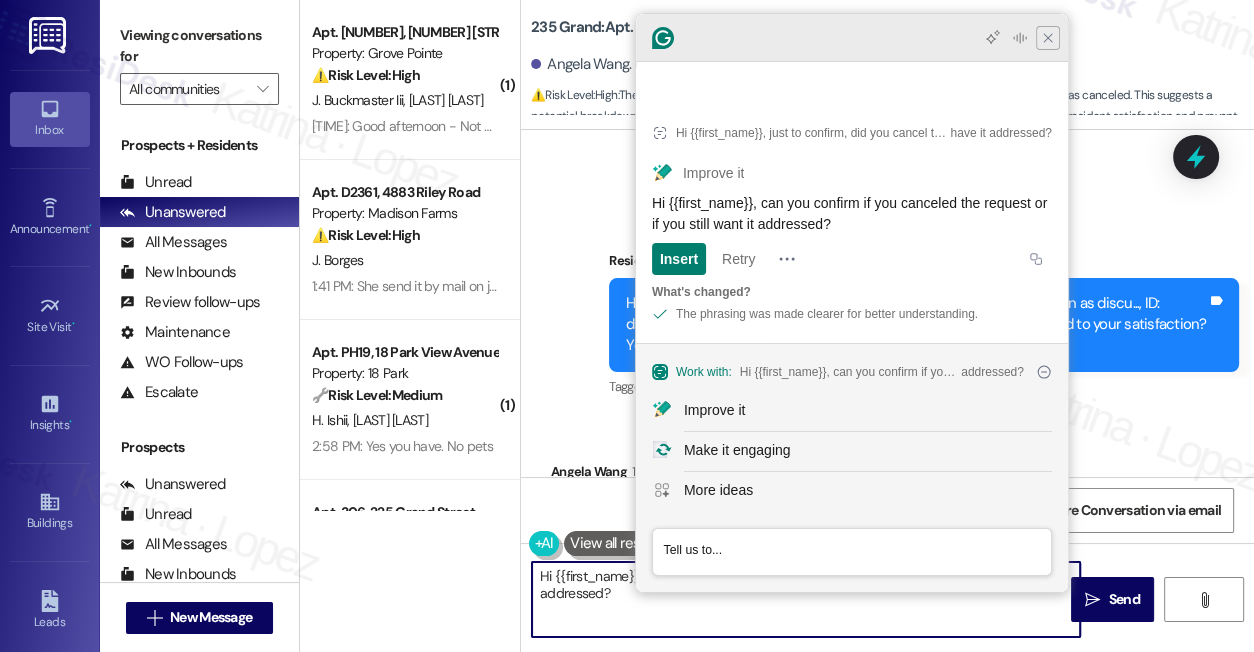click 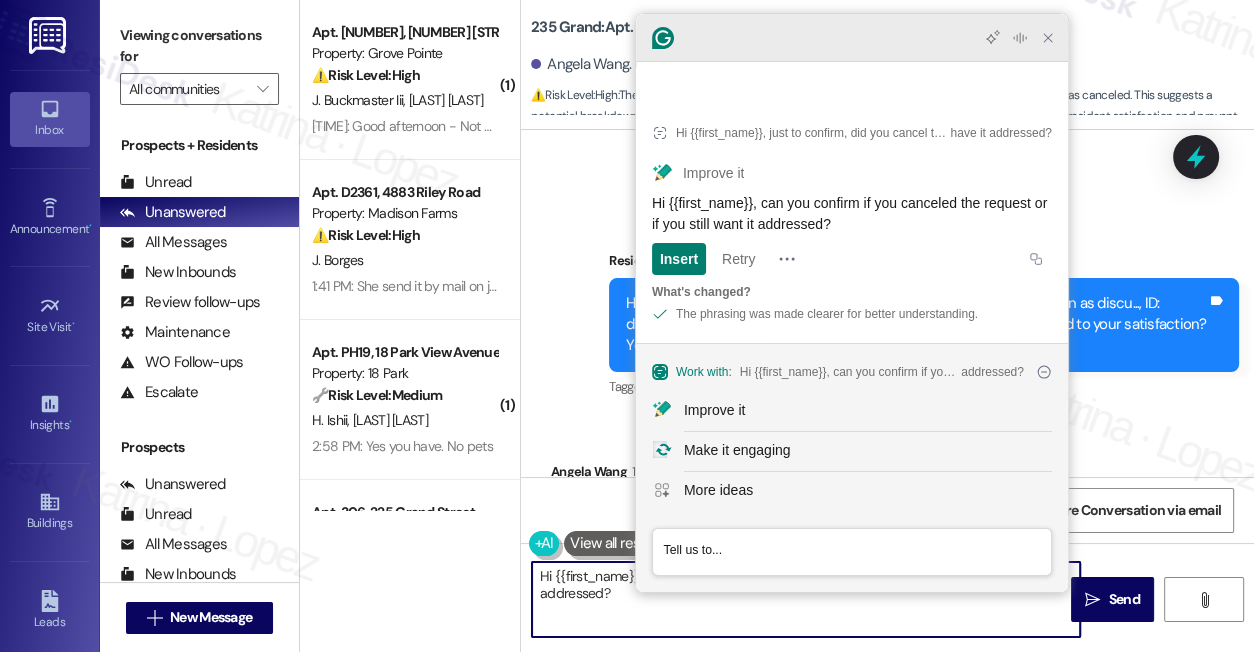 click 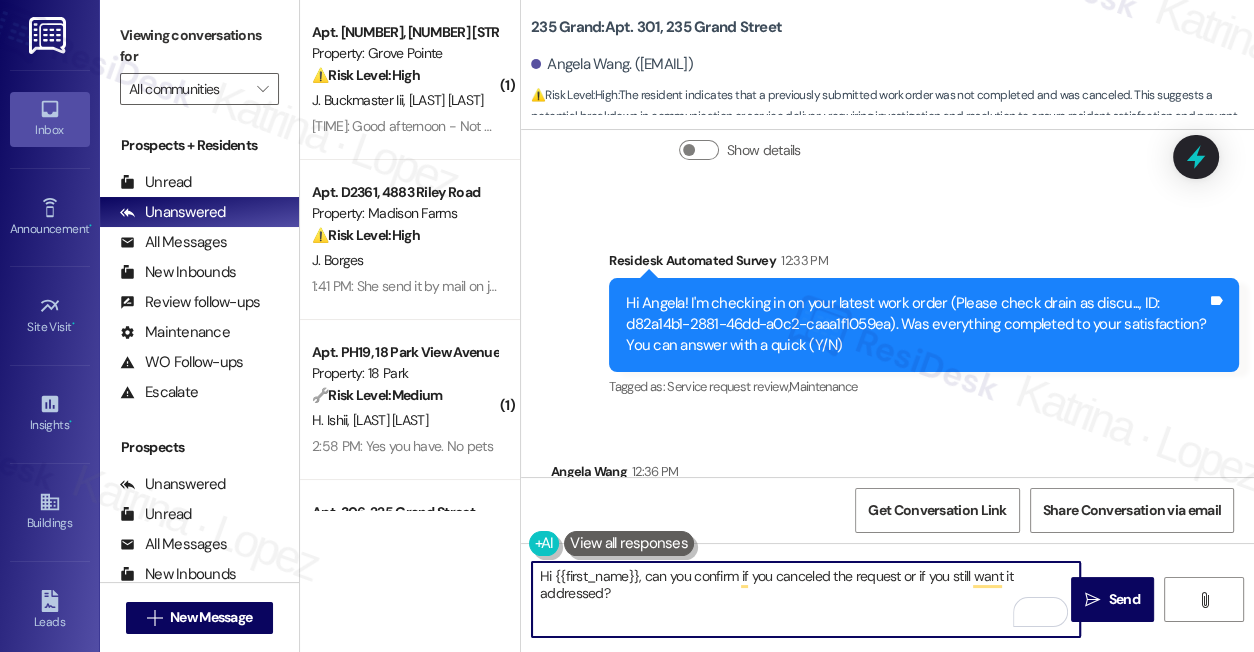 click on "Hi {{first_name}}, can you confirm if you canceled the request or if you still want it addressed?" at bounding box center [806, 599] 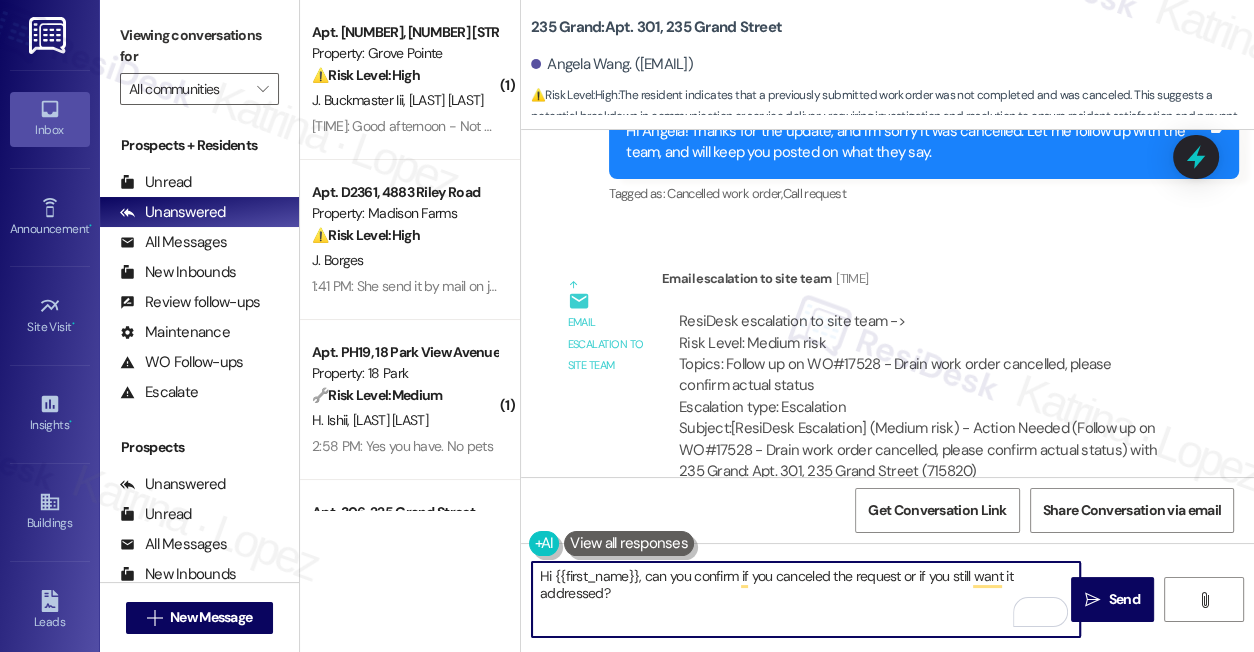 scroll, scrollTop: 22954, scrollLeft: 0, axis: vertical 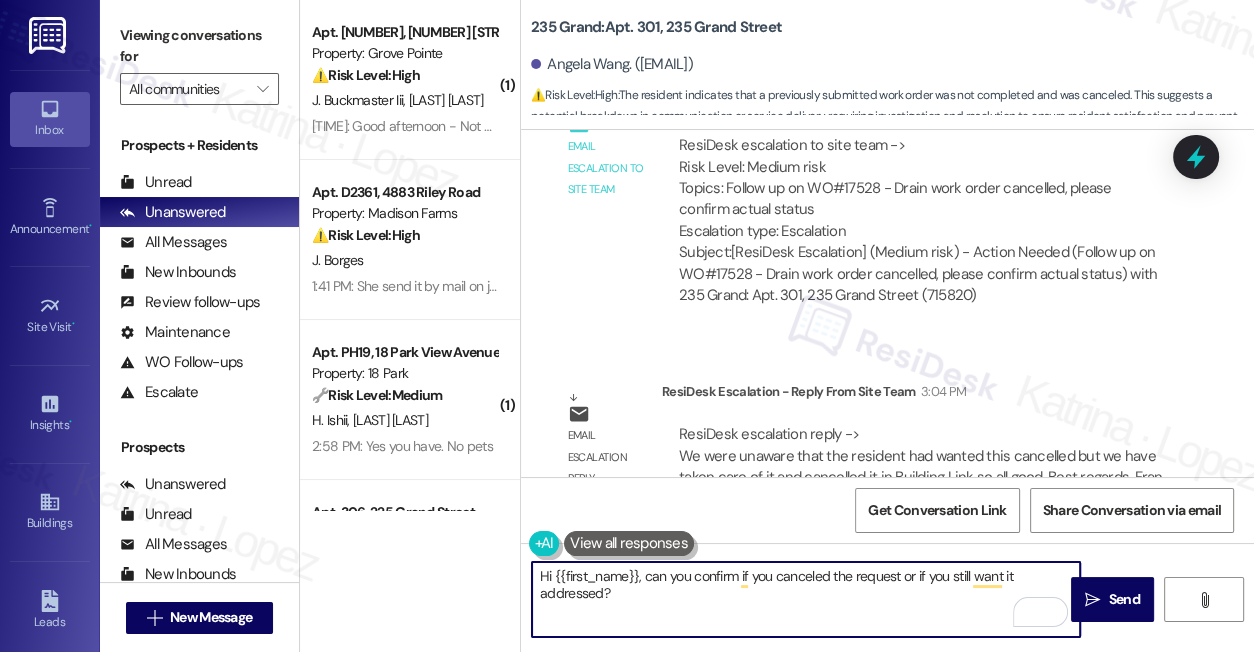 click on "Hi {{first_name}}, can you confirm if you canceled the request or if you still want it addressed?" at bounding box center (806, 599) 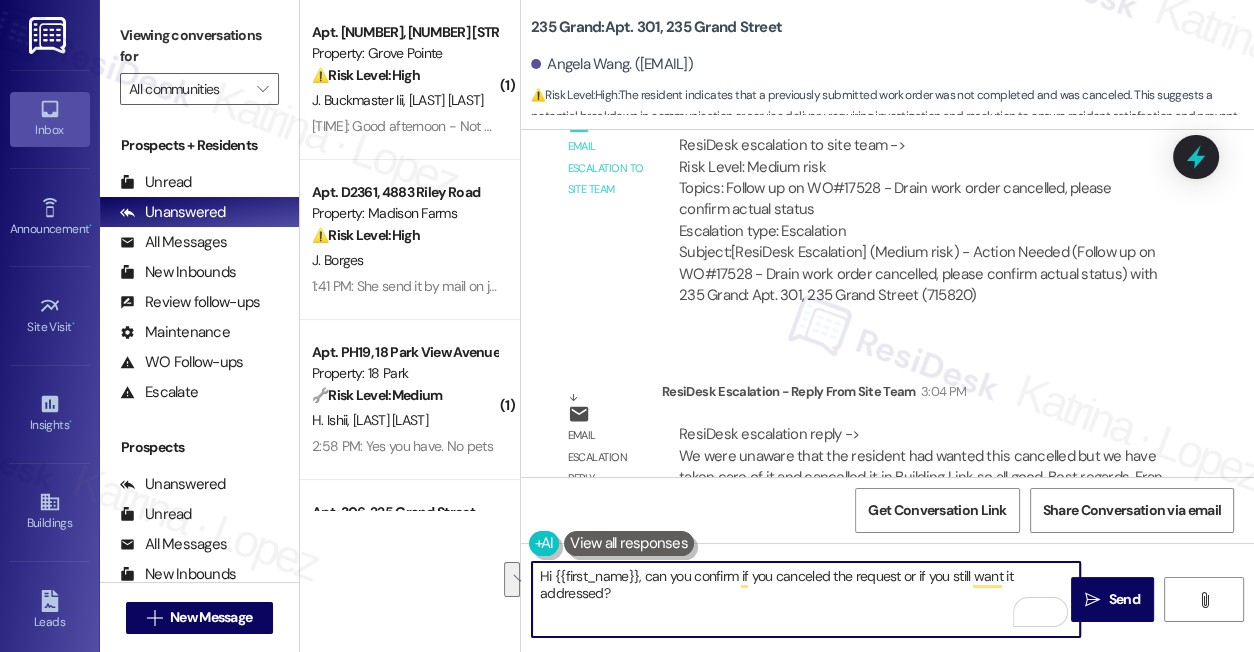 click on "Hi {{first_name}}, can you confirm if you canceled the request or if you still want it addressed?" at bounding box center [806, 599] 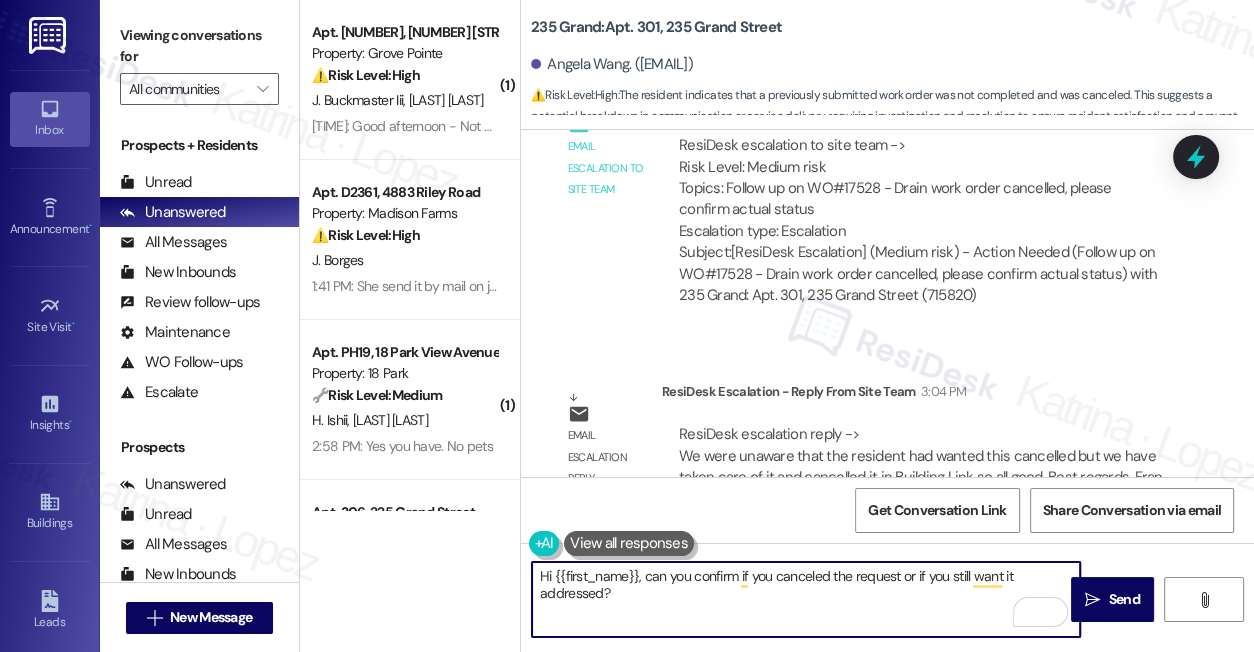 click on "Hi {{first_name}}, can you confirm if you canceled the request or if you still want it addressed?" at bounding box center (806, 599) 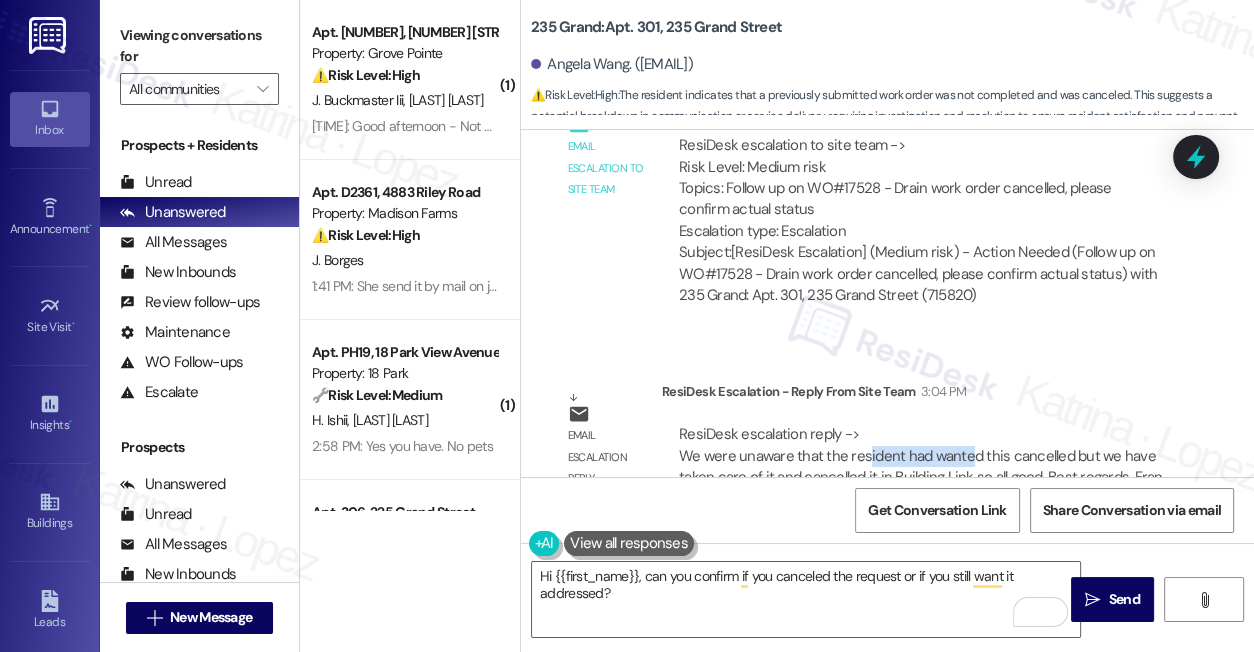 drag, startPoint x: 864, startPoint y: 402, endPoint x: 968, endPoint y: 403, distance: 104.00481 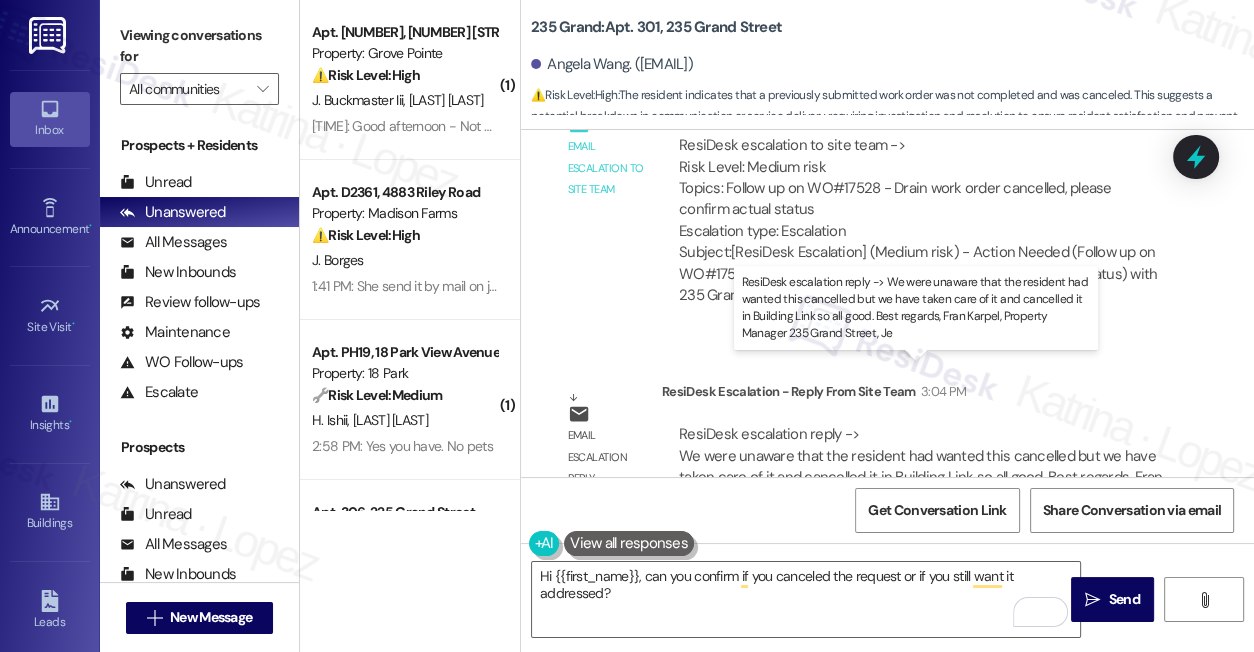 click on "ResiDesk escalation reply ->
We were unaware that the resident had wanted this cancelled but we have taken care of it and cancelled it in Building Link so all good. Best regards, Fran Karpel, Property Manager 235 Grand Street, Je ResiDesk escalation reply ->
We were unaware that the resident had wanted this cancelled but we have taken care of it and cancelled it in Building Link so all good. Best regards, Fran Karpel, Property Manager 235 Grand Street, Je" at bounding box center (921, 466) 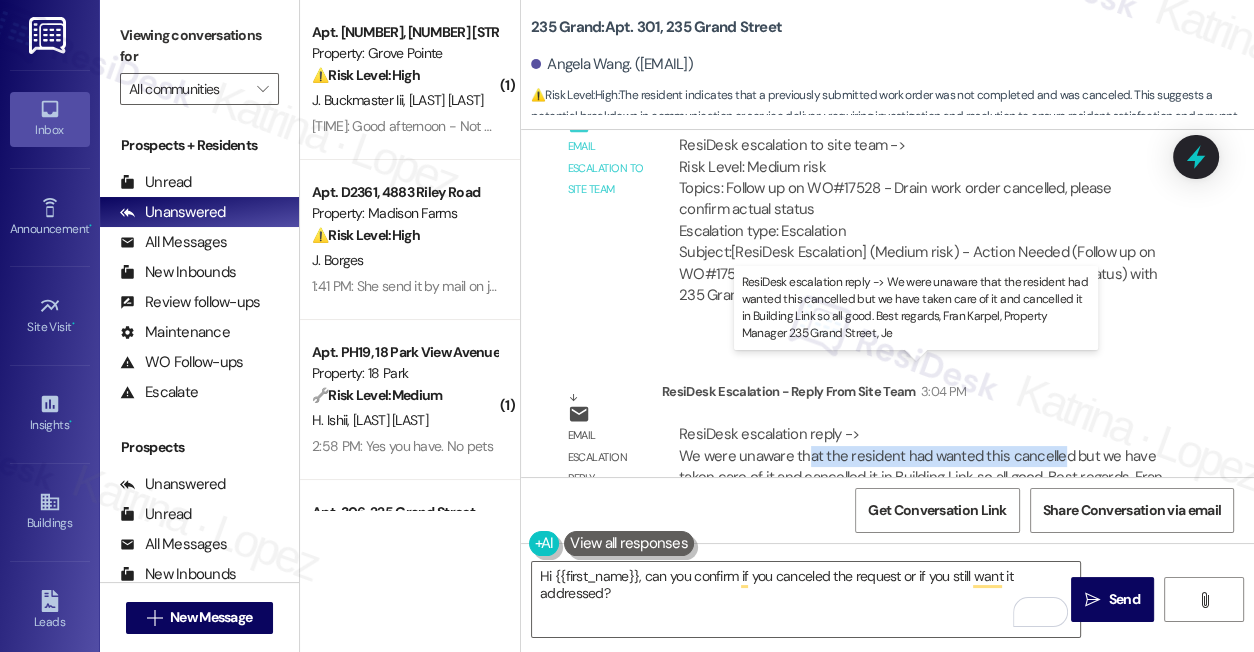 drag, startPoint x: 808, startPoint y: 395, endPoint x: 1051, endPoint y: 394, distance: 243.00206 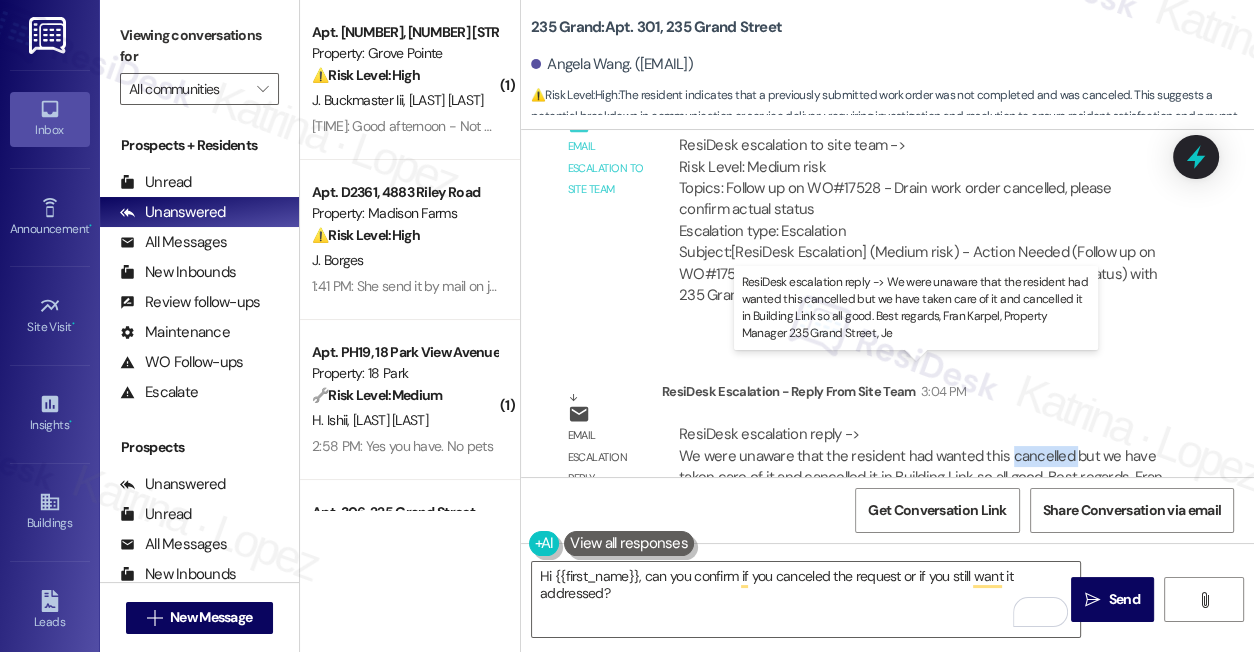 click on "ResiDesk escalation reply ->
We were unaware that the resident had wanted this cancelled but we have taken care of it and cancelled it in Building Link so all good. Best regards, Fran Karpel, Property Manager 235 Grand Street, Je ResiDesk escalation reply ->
We were unaware that the resident had wanted this cancelled but we have taken care of it and cancelled it in Building Link so all good. Best regards, Fran Karpel, Property Manager 235 Grand Street, Je" at bounding box center (921, 466) 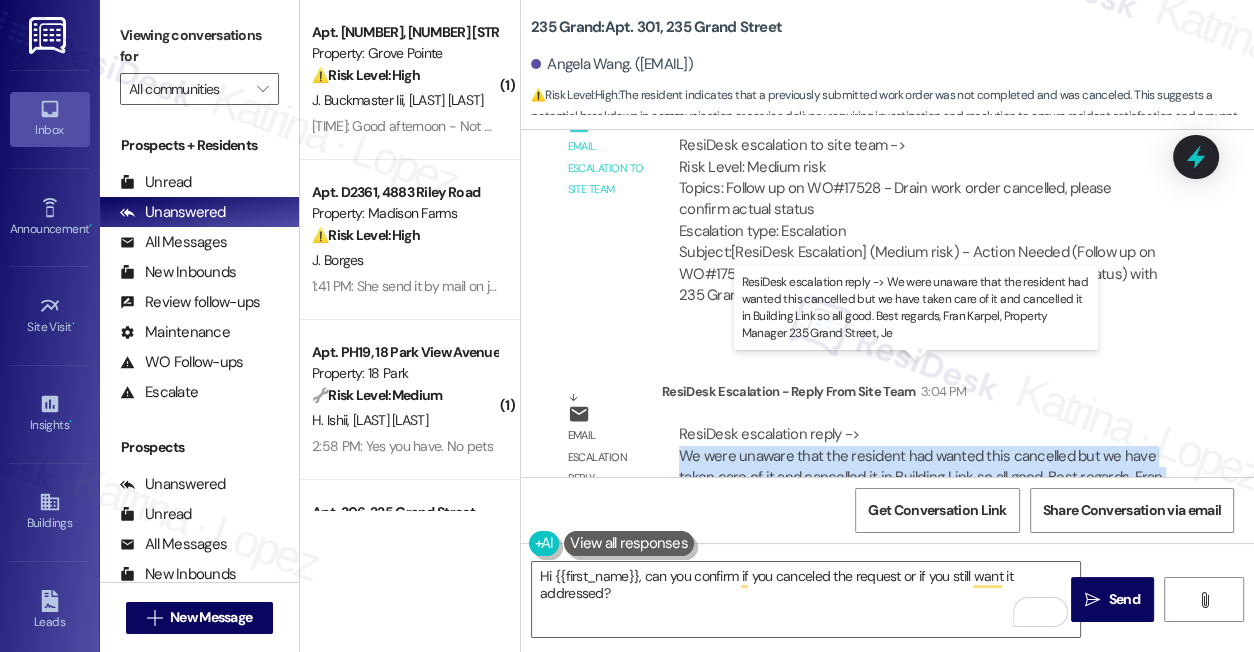 click on "ResiDesk escalation reply ->
We were unaware that the resident had wanted this cancelled but we have taken care of it and cancelled it in Building Link so all good. Best regards, Fran Karpel, Property Manager 235 Grand Street, Je ResiDesk escalation reply ->
We were unaware that the resident had wanted this cancelled but we have taken care of it and cancelled it in Building Link so all good. Best regards, Fran Karpel, Property Manager 235 Grand Street, Je" at bounding box center (921, 466) 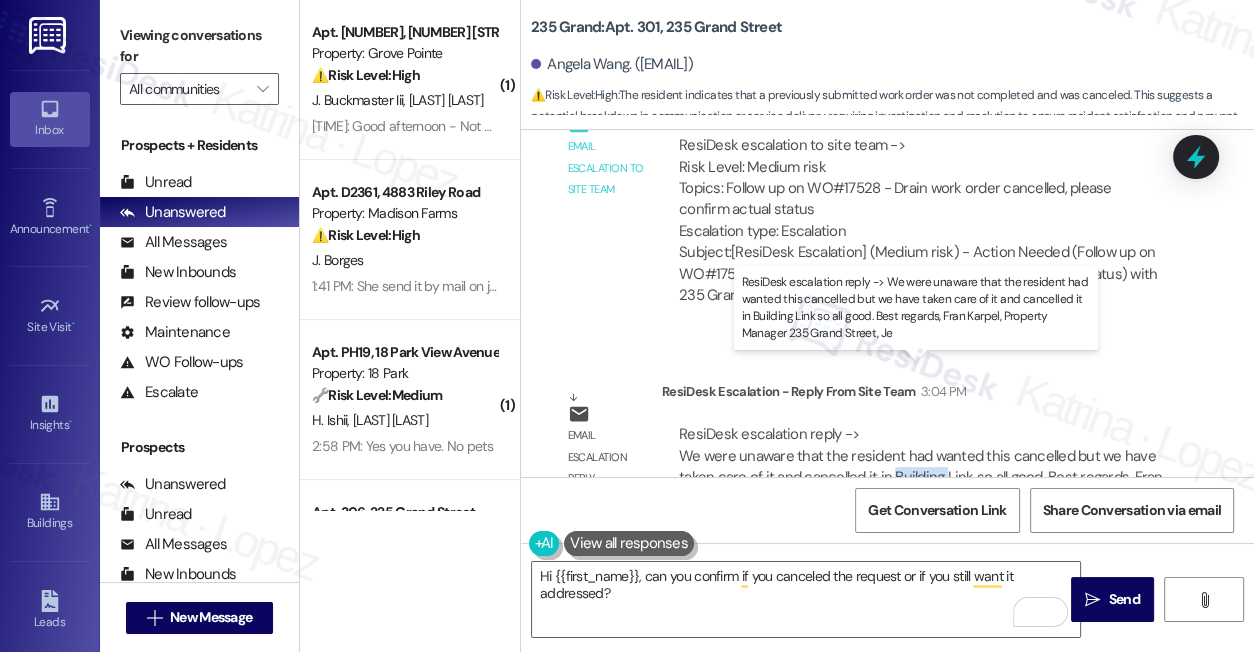 click on "ResiDesk escalation reply ->
We were unaware that the resident had wanted this cancelled but we have taken care of it and cancelled it in Building Link so all good. Best regards, Fran Karpel, Property Manager 235 Grand Street, Je ResiDesk escalation reply ->
We were unaware that the resident had wanted this cancelled but we have taken care of it and cancelled it in Building Link so all good. Best regards, Fran Karpel, Property Manager 235 Grand Street, Je" at bounding box center [921, 466] 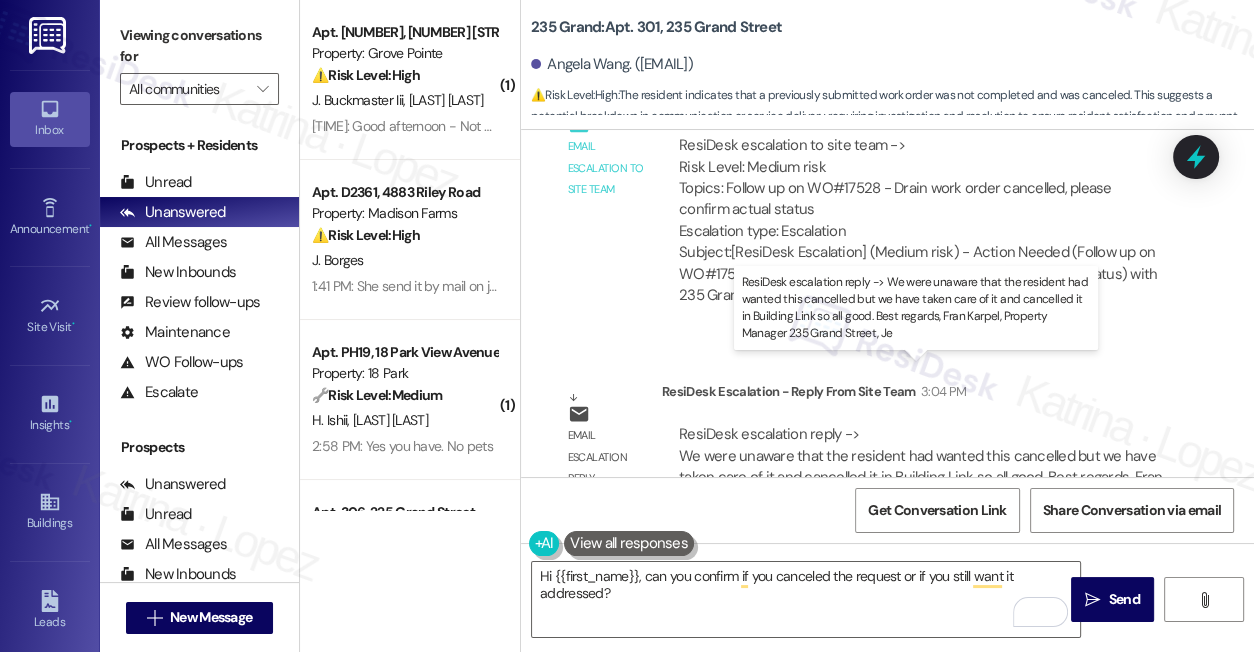 click on "ResiDesk escalation reply ->
We were unaware that the resident had wanted this cancelled but we have taken care of it and cancelled it in Building Link so all good. Best regards, Fran Karpel, Property Manager 235 Grand Street, Je ResiDesk escalation reply ->
We were unaware that the resident had wanted this cancelled but we have taken care of it and cancelled it in Building Link so all good. Best regards, Fran Karpel, Property Manager 235 Grand Street, Je" at bounding box center (921, 466) 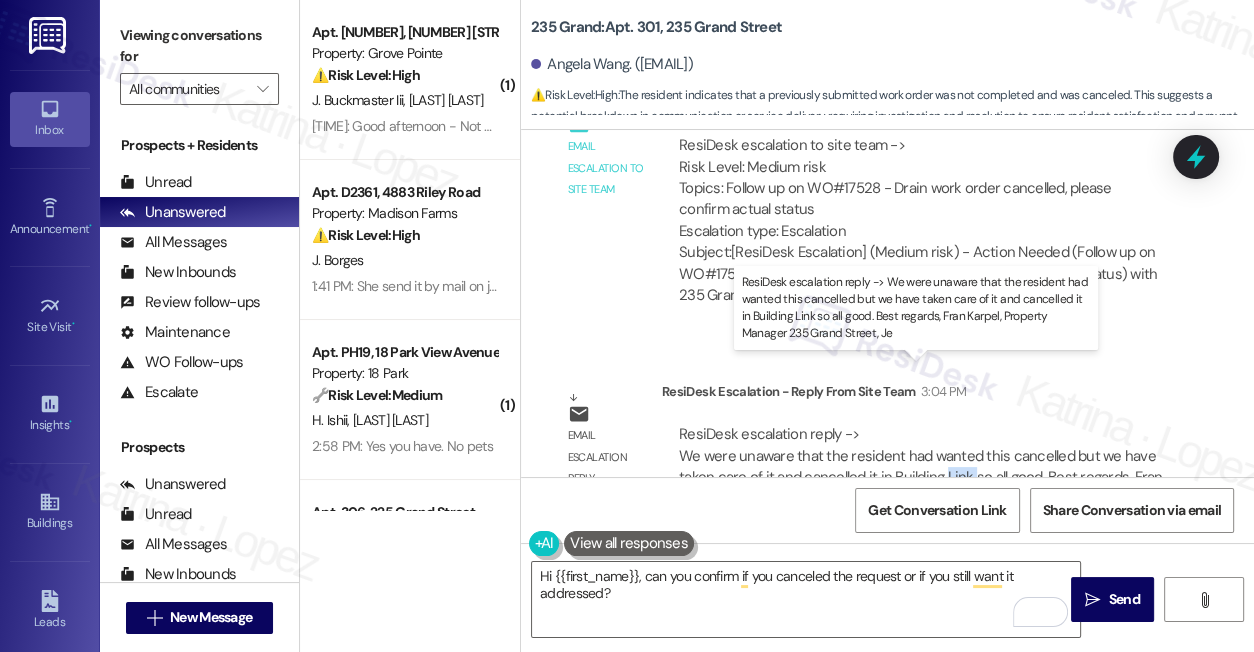 click on "ResiDesk escalation reply ->
We were unaware that the resident had wanted this cancelled but we have taken care of it and cancelled it in Building Link so all good. Best regards, Fran Karpel, Property Manager 235 Grand Street, Je ResiDesk escalation reply ->
We were unaware that the resident had wanted this cancelled but we have taken care of it and cancelled it in Building Link so all good. Best regards, Fran Karpel, Property Manager 235 Grand Street, Je" at bounding box center (921, 466) 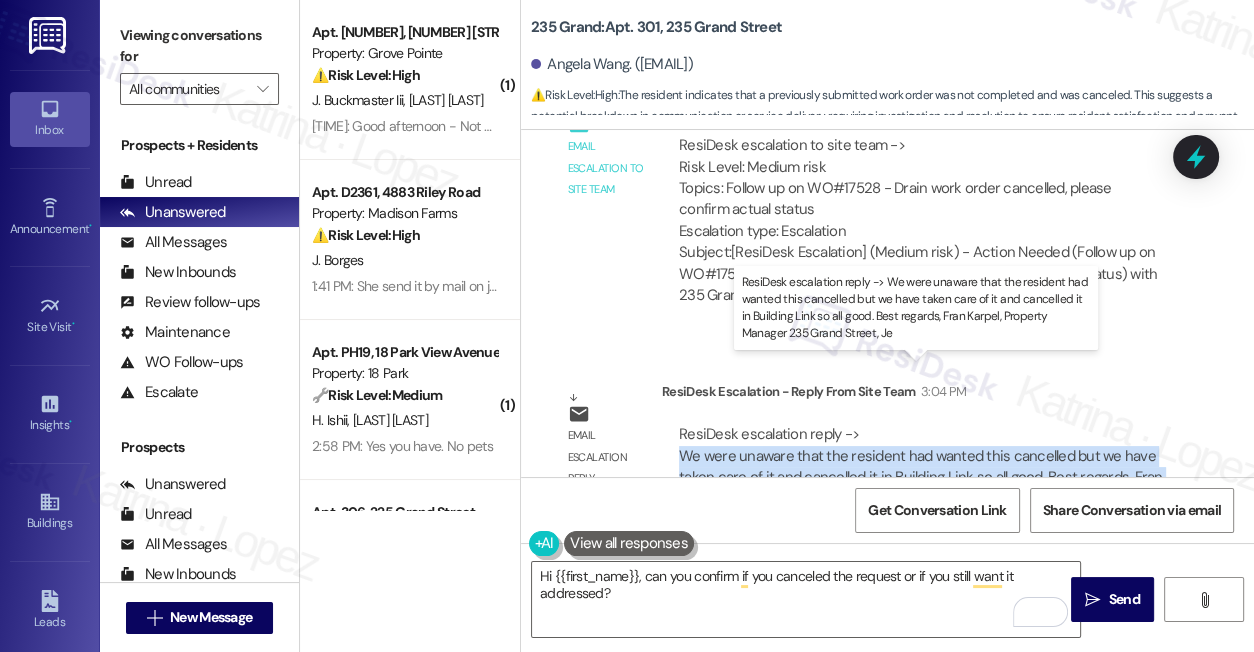 click on "ResiDesk escalation reply ->
We were unaware that the resident had wanted this cancelled but we have taken care of it and cancelled it in Building Link so all good. Best regards, Fran Karpel, Property Manager 235 Grand Street, Je ResiDesk escalation reply ->
We were unaware that the resident had wanted this cancelled but we have taken care of it and cancelled it in Building Link so all good. Best regards, Fran Karpel, Property Manager 235 Grand Street, Je" at bounding box center [921, 466] 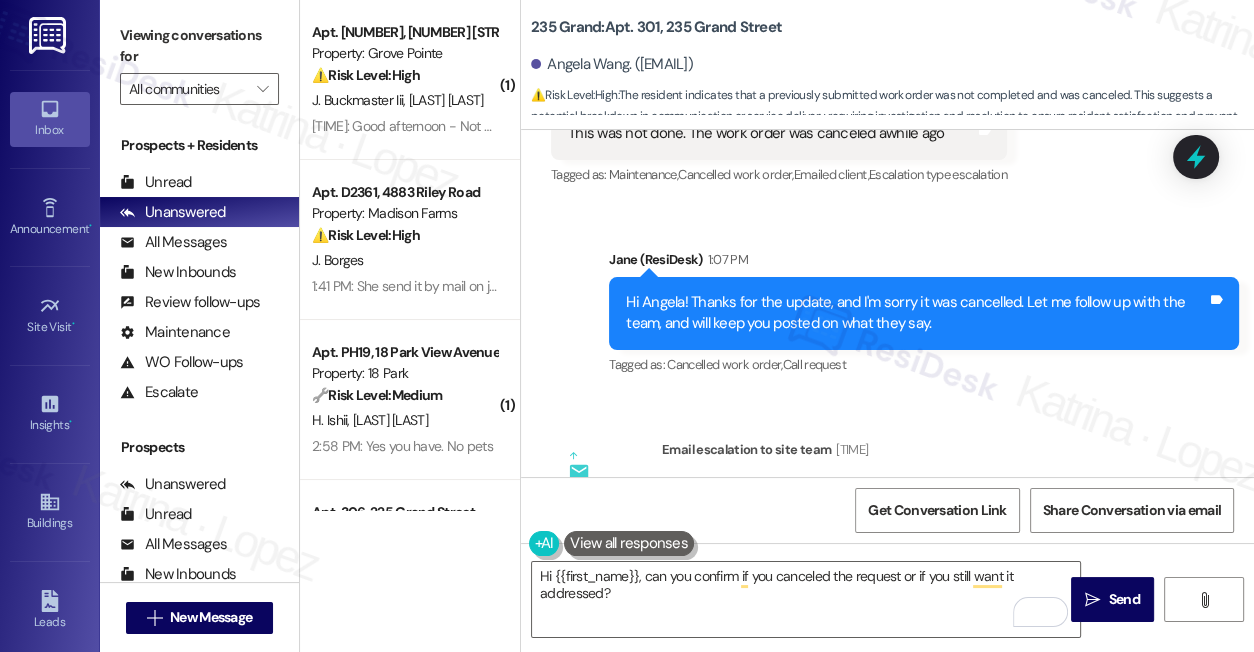 scroll, scrollTop: 22499, scrollLeft: 0, axis: vertical 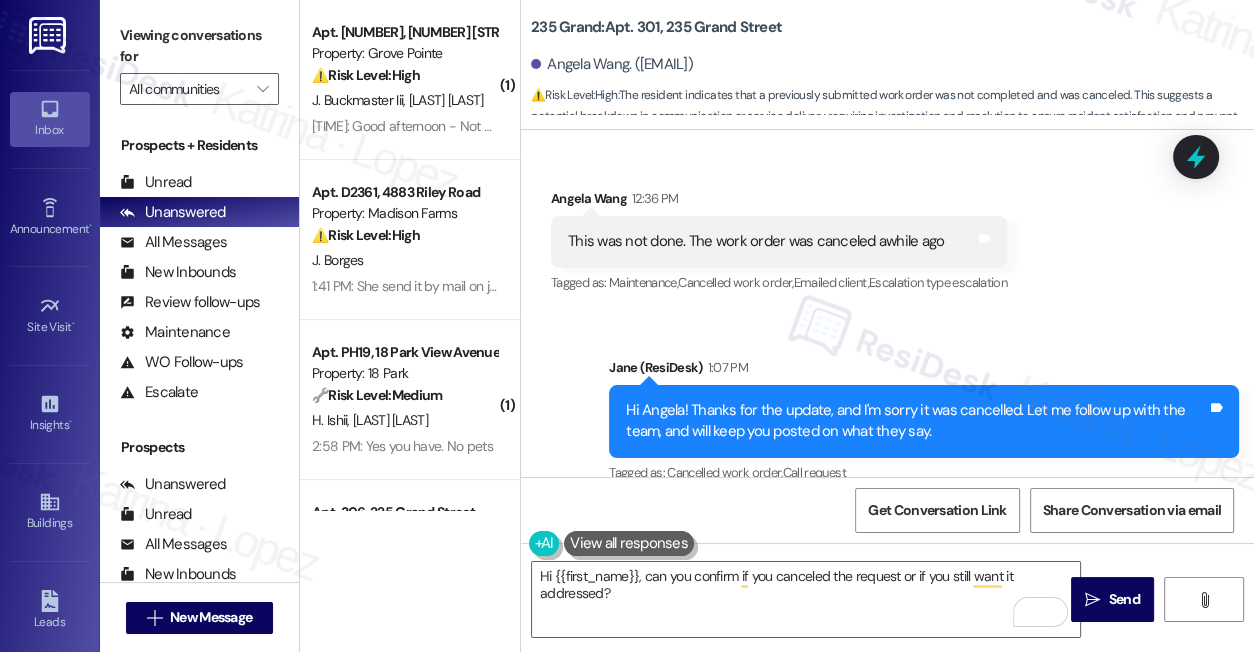 click on "Hi Angela! Thanks for the update, and I'm sorry it was cancelled. Let me follow up with the team, and will keep you posted on what they say." at bounding box center [916, 421] 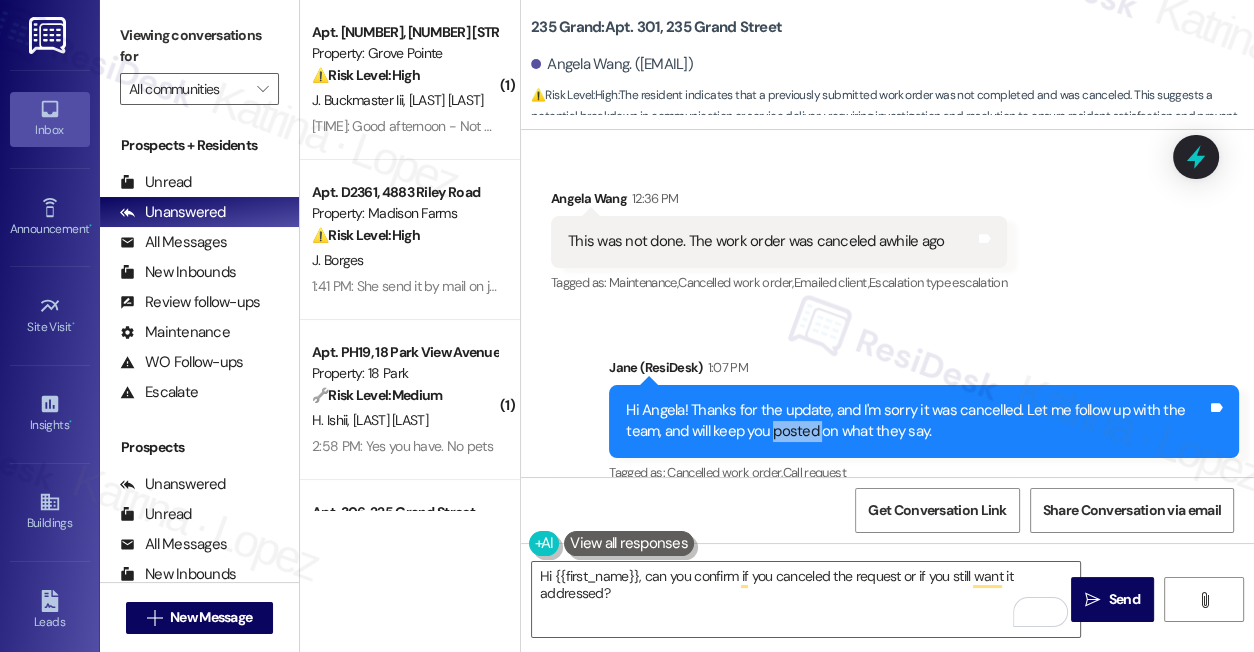 click on "Hi Angela! Thanks for the update, and I'm sorry it was cancelled. Let me follow up with the team, and will keep you posted on what they say." at bounding box center [916, 421] 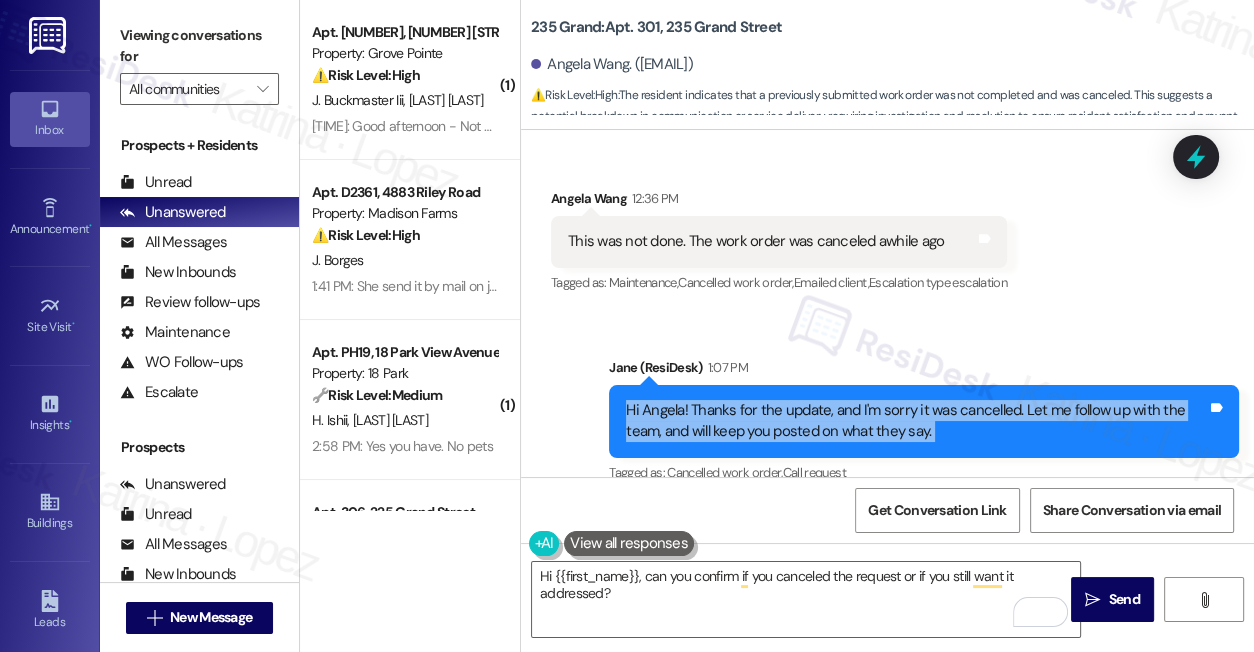 click on "Hi Angela! Thanks for the update, and I'm sorry it was cancelled. Let me follow up with the team, and will keep you posted on what they say." at bounding box center [916, 421] 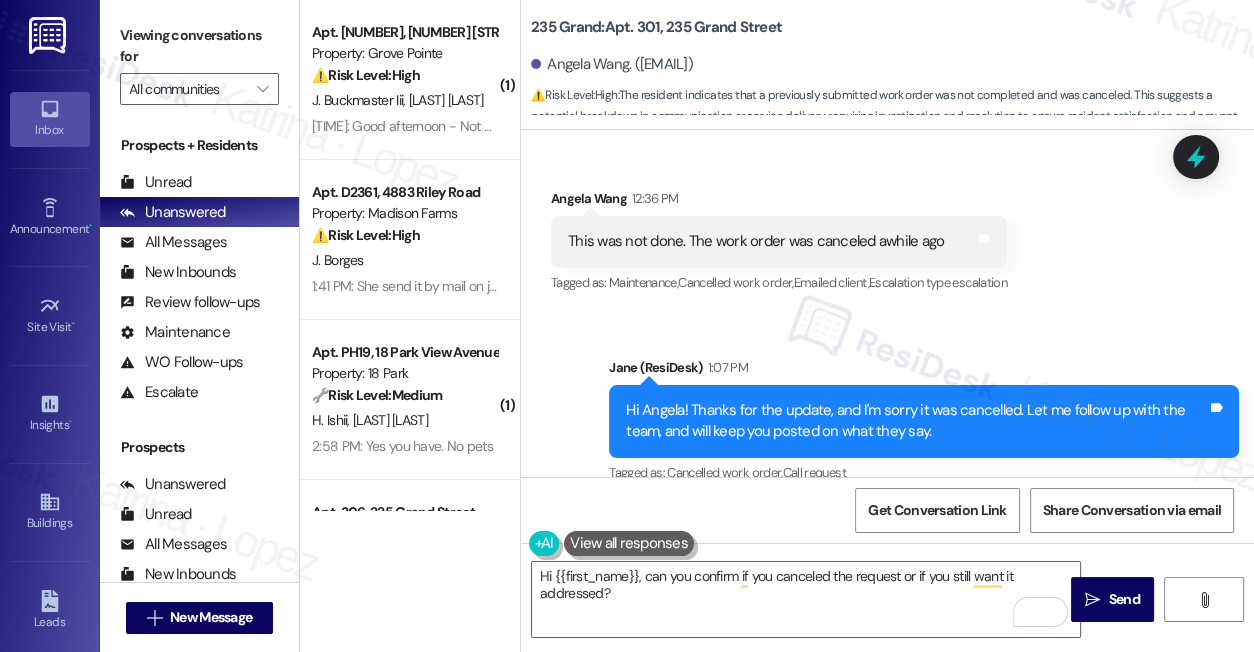 click on "Jane  (ResiDesk) [TIME]" at bounding box center [924, 371] 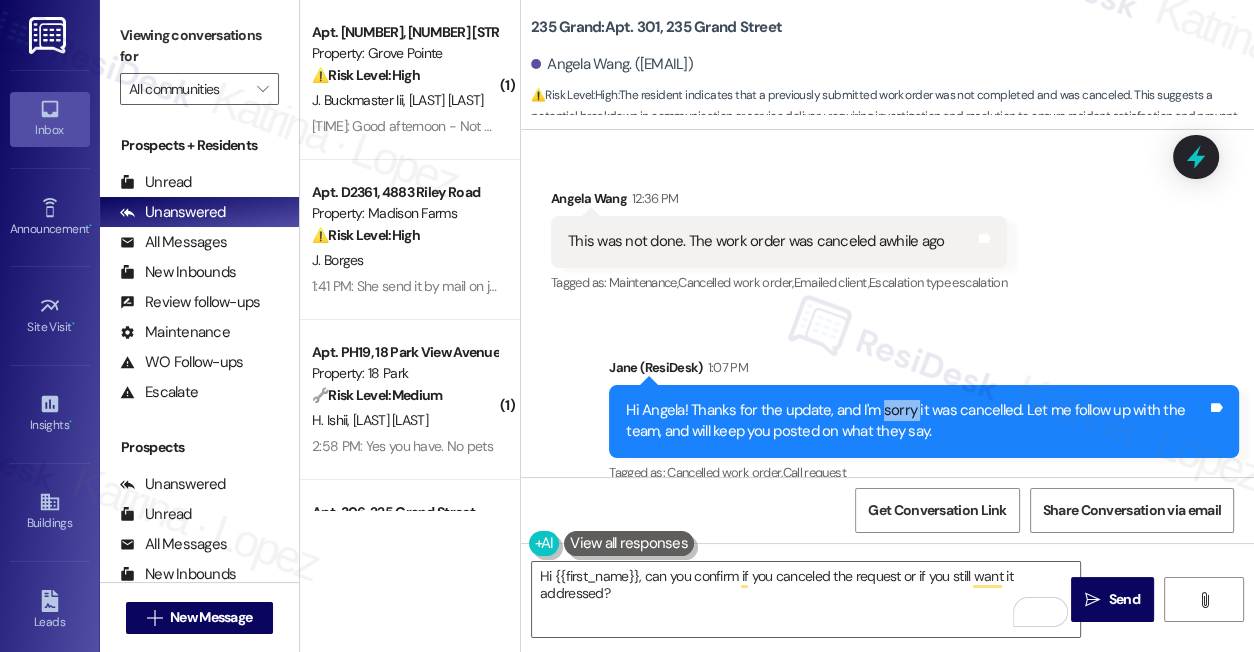 click on "Hi Angela! Thanks for the update, and I'm sorry it was cancelled. Let me follow up with the team, and will keep you posted on what they say." at bounding box center [916, 421] 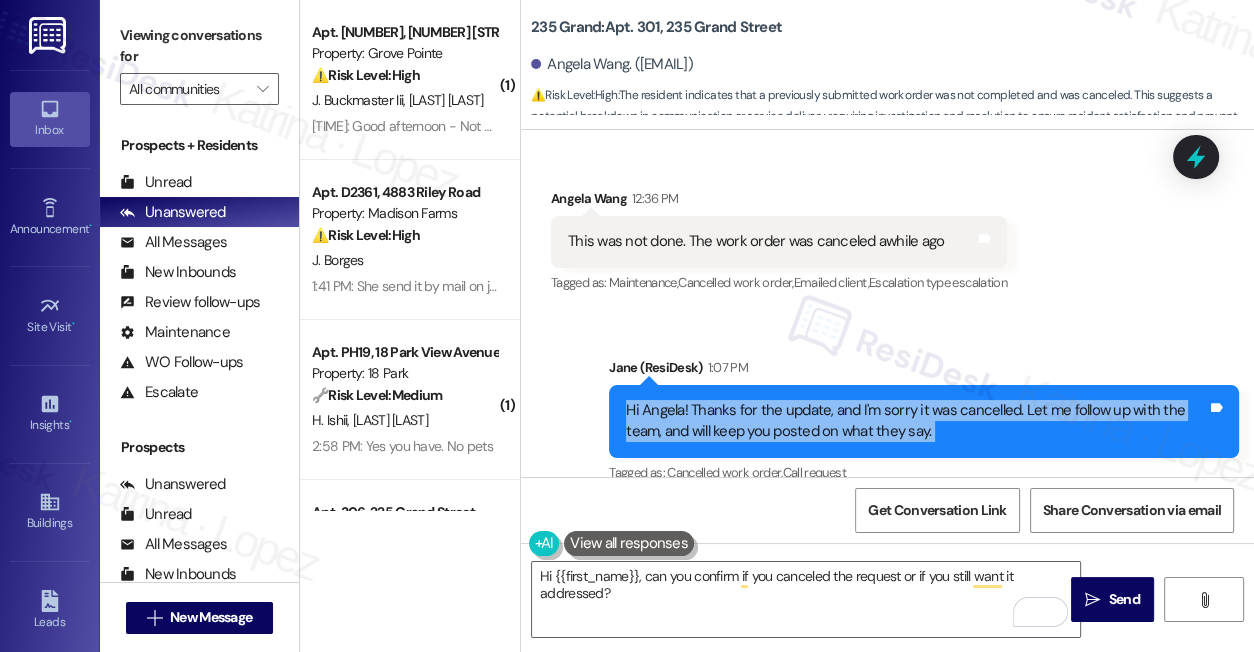 click on "Hi Angela! Thanks for the update, and I'm sorry it was cancelled. Let me follow up with the team, and will keep you posted on what they say." at bounding box center [916, 421] 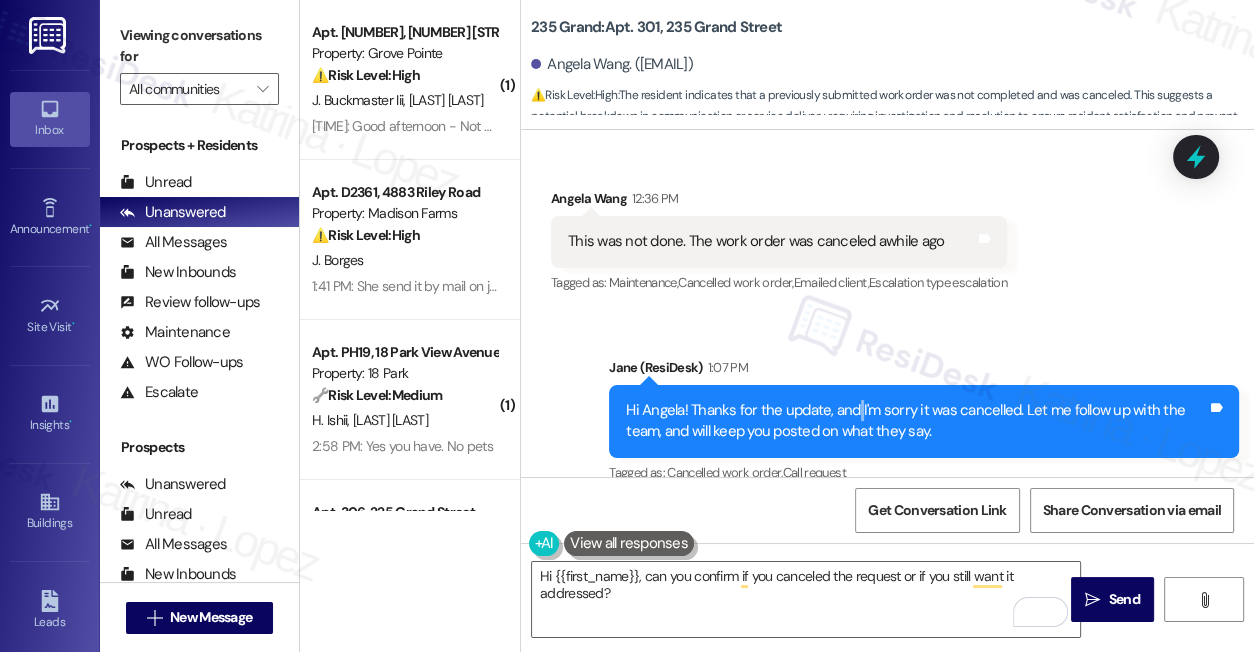 click on "Hi Angela! Thanks for the update, and I'm sorry it was cancelled. Let me follow up with the team, and will keep you posted on what they say." at bounding box center [916, 421] 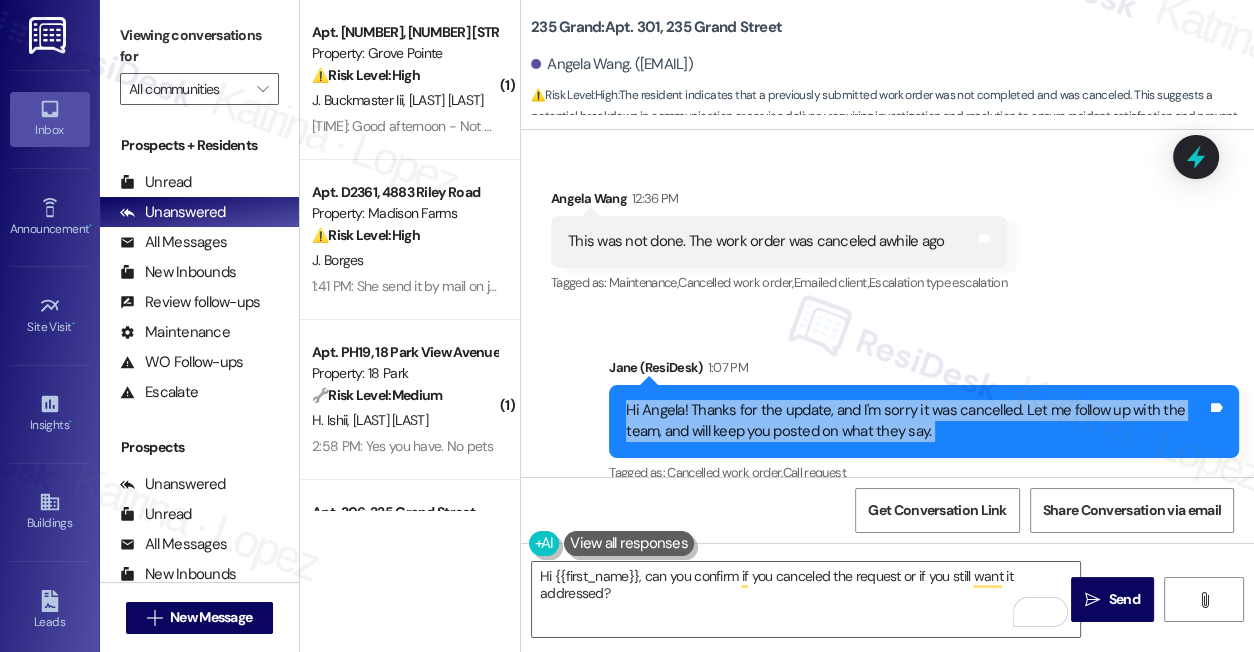 click on "Hi Angela! Thanks for the update, and I'm sorry it was cancelled. Let me follow up with the team, and will keep you posted on what they say." at bounding box center [916, 421] 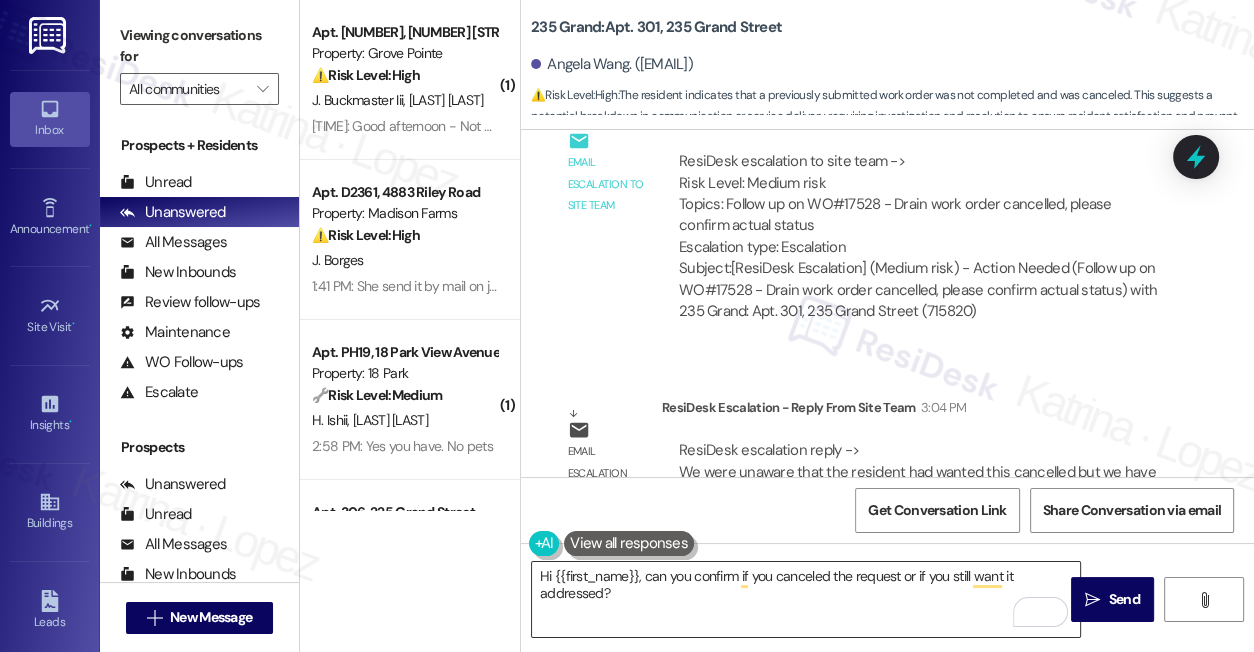 scroll, scrollTop: 22954, scrollLeft: 0, axis: vertical 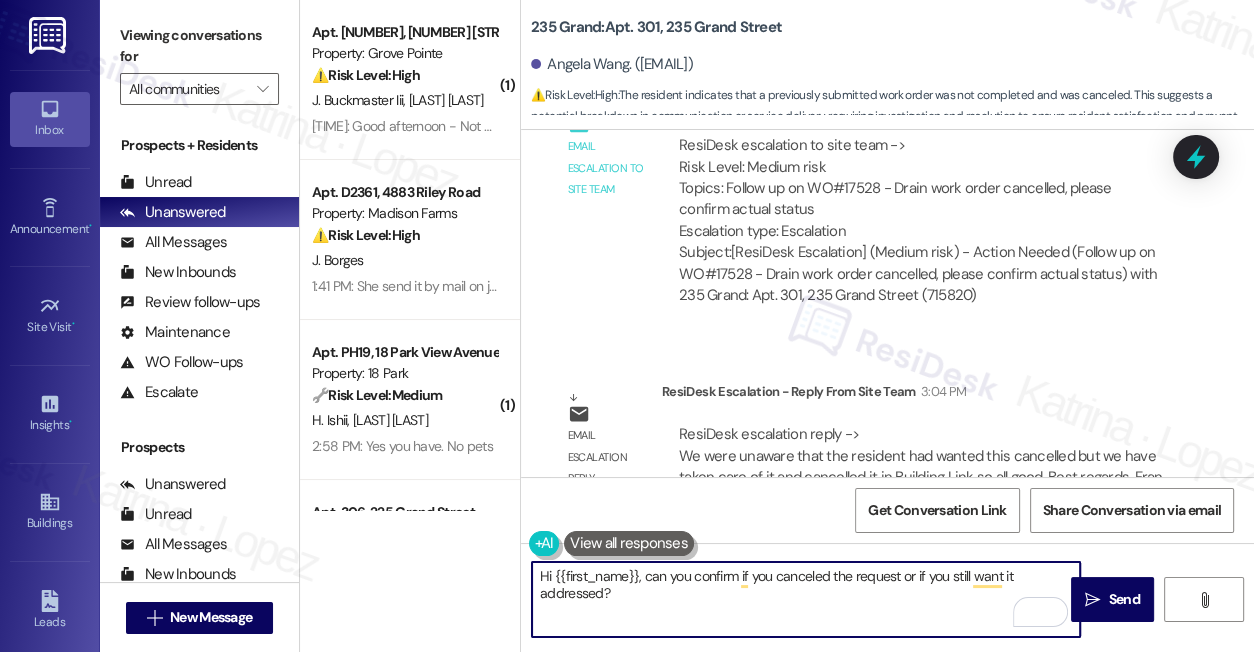 click on "Hi {{first_name}}, can you confirm if you canceled the request or if you still want it addressed?" at bounding box center (806, 599) 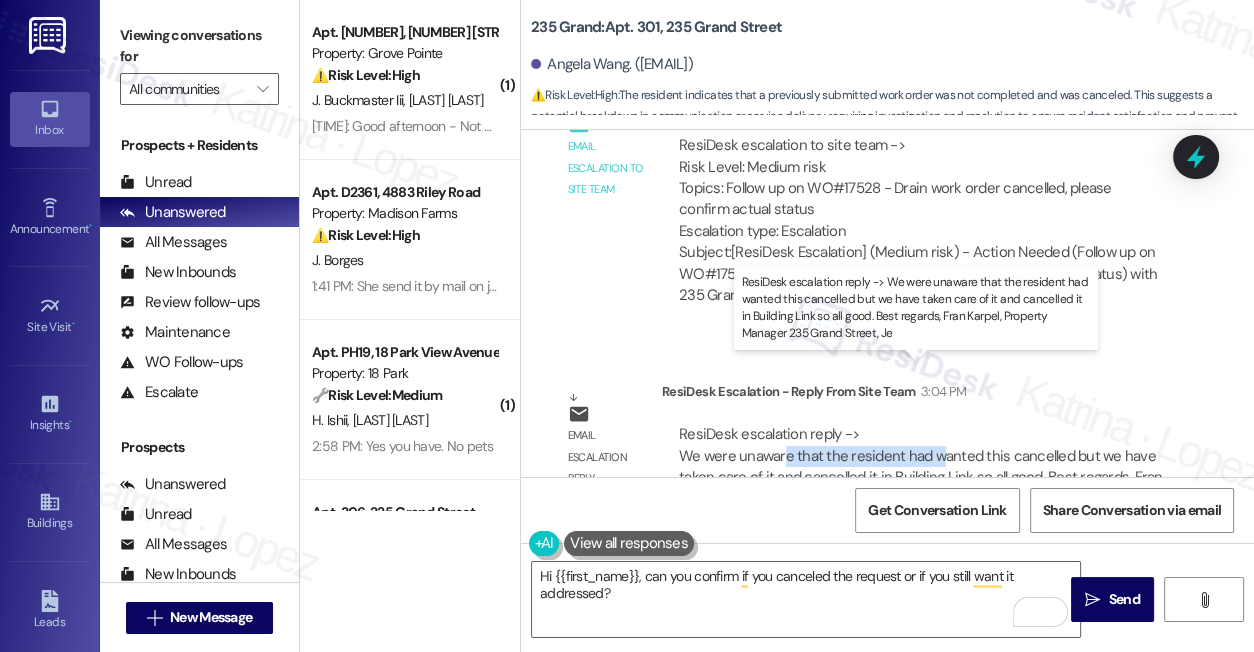 drag, startPoint x: 783, startPoint y: 391, endPoint x: 933, endPoint y: 392, distance: 150.00333 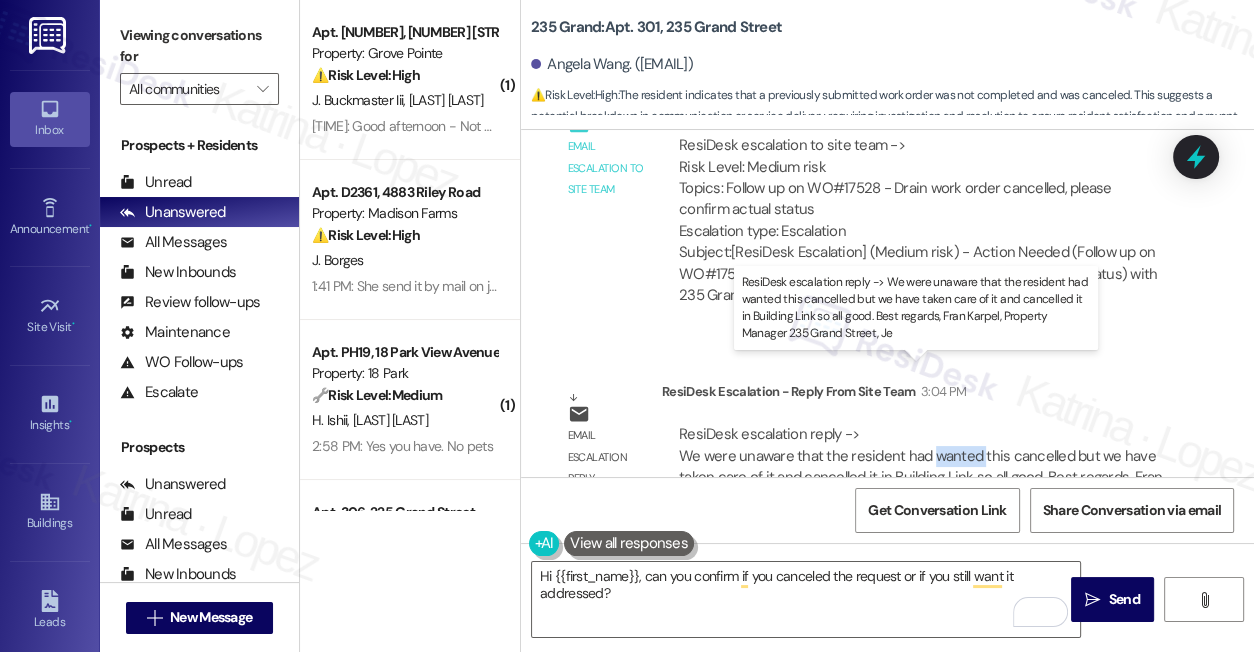 click on "ResiDesk escalation reply ->
We were unaware that the resident had wanted this cancelled but we have taken care of it and cancelled it in Building Link so all good. Best regards, Fran Karpel, Property Manager 235 Grand Street, Je ResiDesk escalation reply ->
We were unaware that the resident had wanted this cancelled but we have taken care of it and cancelled it in Building Link so all good. Best regards, Fran Karpel, Property Manager 235 Grand Street, Je" at bounding box center (921, 466) 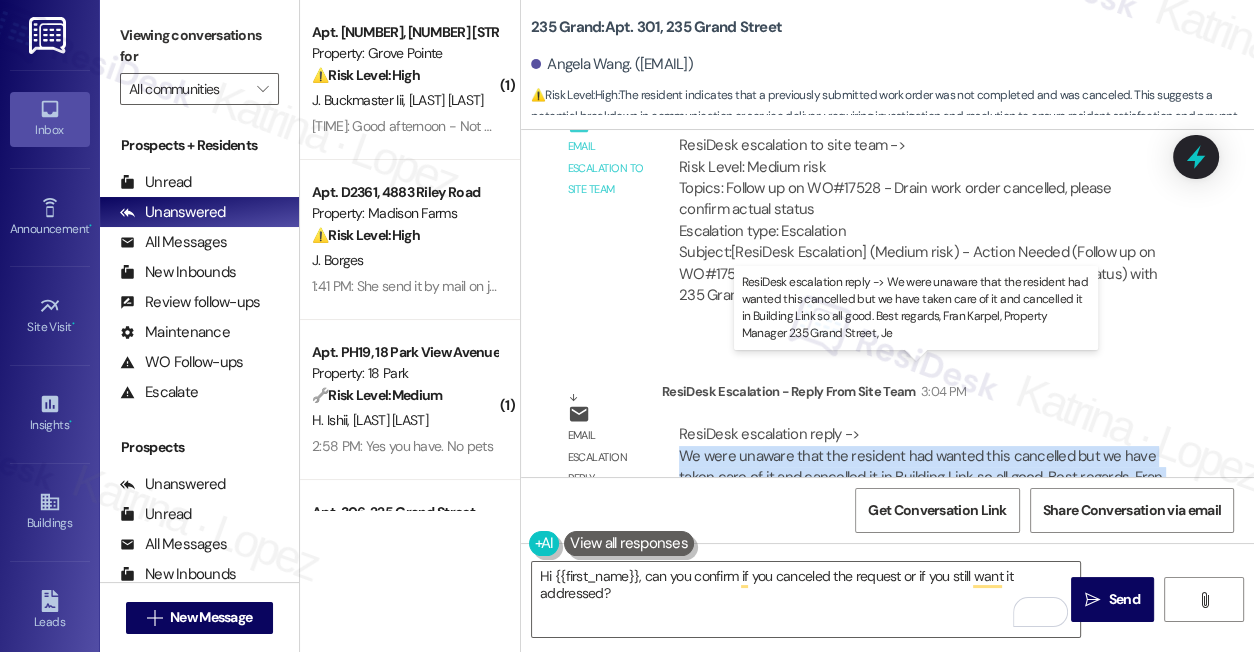 click on "ResiDesk escalation reply ->
We were unaware that the resident had wanted this cancelled but we have taken care of it and cancelled it in Building Link so all good. Best regards, Fran Karpel, Property Manager 235 Grand Street, Je ResiDesk escalation reply ->
We were unaware that the resident had wanted this cancelled but we have taken care of it and cancelled it in Building Link so all good. Best regards, Fran Karpel, Property Manager 235 Grand Street, Je" at bounding box center [921, 466] 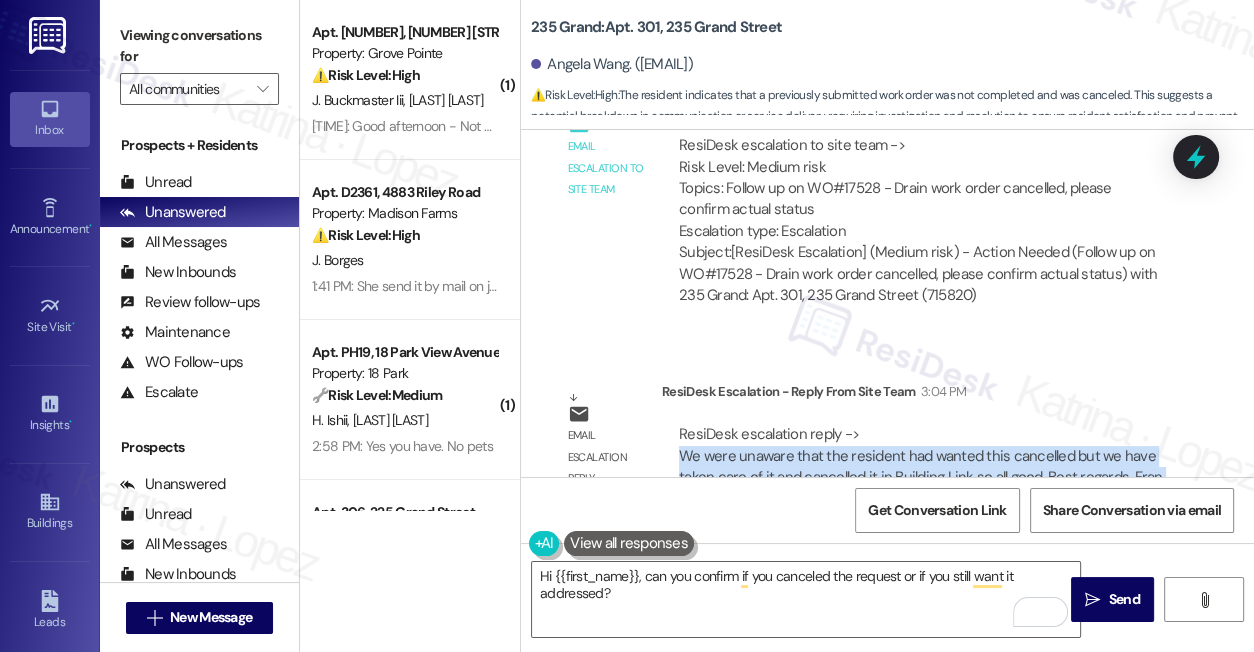 click on "ResiDesk escalation reply ->
We were unaware that the resident had wanted this cancelled but we have taken care of it and cancelled it in Building Link so all good. Best regards, Fran Karpel, Property Manager 235 Grand Street, Je ResiDesk escalation reply ->
We were unaware that the resident had wanted this cancelled but we have taken care of it and cancelled it in Building Link so all good. Best regards, Fran Karpel, Property Manager 235 Grand Street, Je" at bounding box center [921, 466] 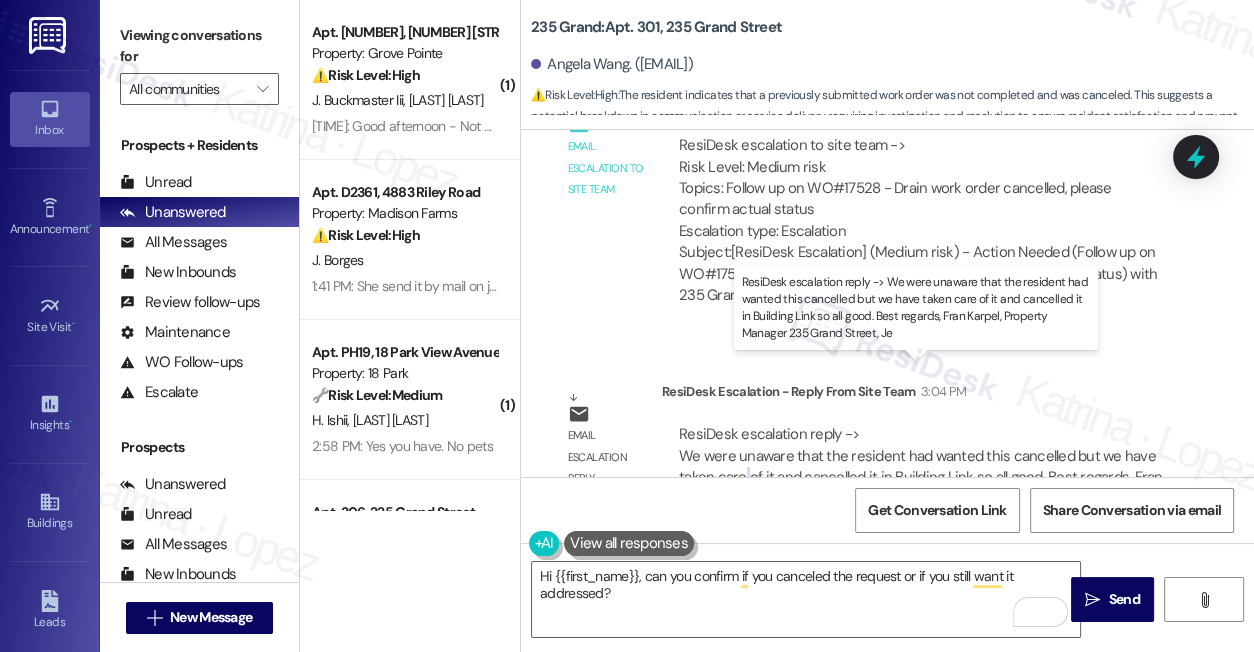 click on "ResiDesk escalation reply ->
We were unaware that the resident had wanted this cancelled but we have taken care of it and cancelled it in Building Link so all good. Best regards, Fran Karpel, Property Manager 235 Grand Street, Je ResiDesk escalation reply ->
We were unaware that the resident had wanted this cancelled but we have taken care of it and cancelled it in Building Link so all good. Best regards, Fran Karpel, Property Manager 235 Grand Street, Je" at bounding box center (921, 466) 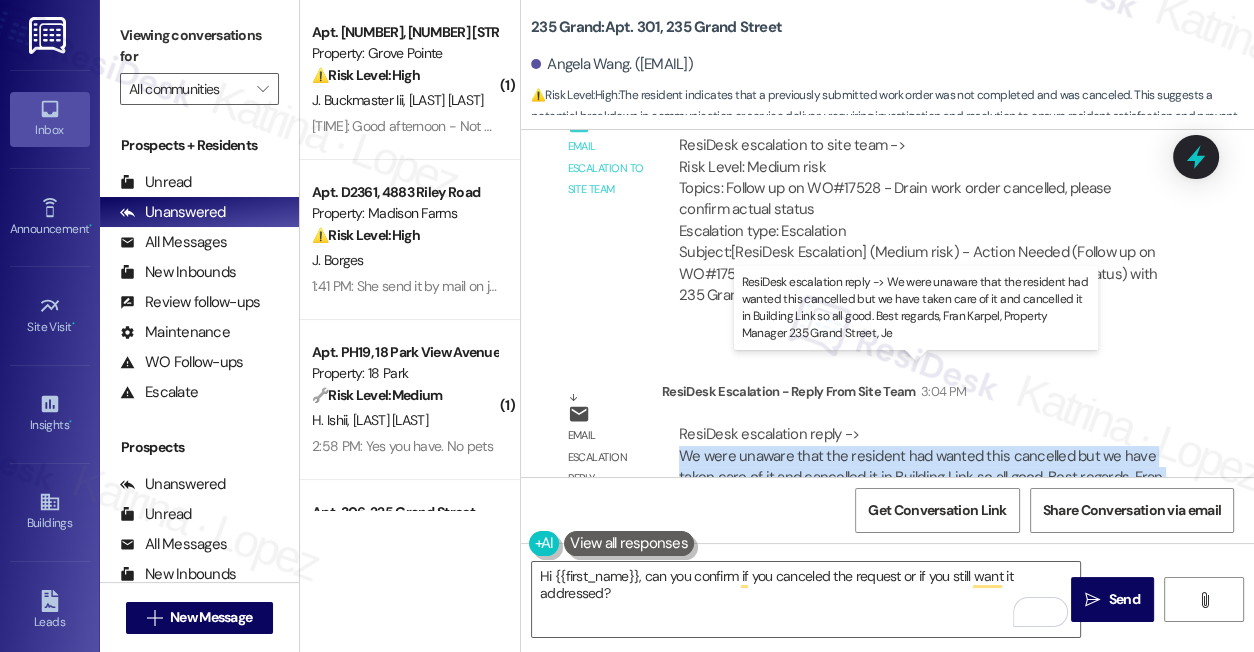 click on "ResiDesk escalation reply ->
We were unaware that the resident had wanted this cancelled but we have taken care of it and cancelled it in Building Link so all good. Best regards, Fran Karpel, Property Manager 235 Grand Street, Je ResiDesk escalation reply ->
We were unaware that the resident had wanted this cancelled but we have taken care of it and cancelled it in Building Link so all good. Best regards, Fran Karpel, Property Manager 235 Grand Street, Je" at bounding box center (921, 466) 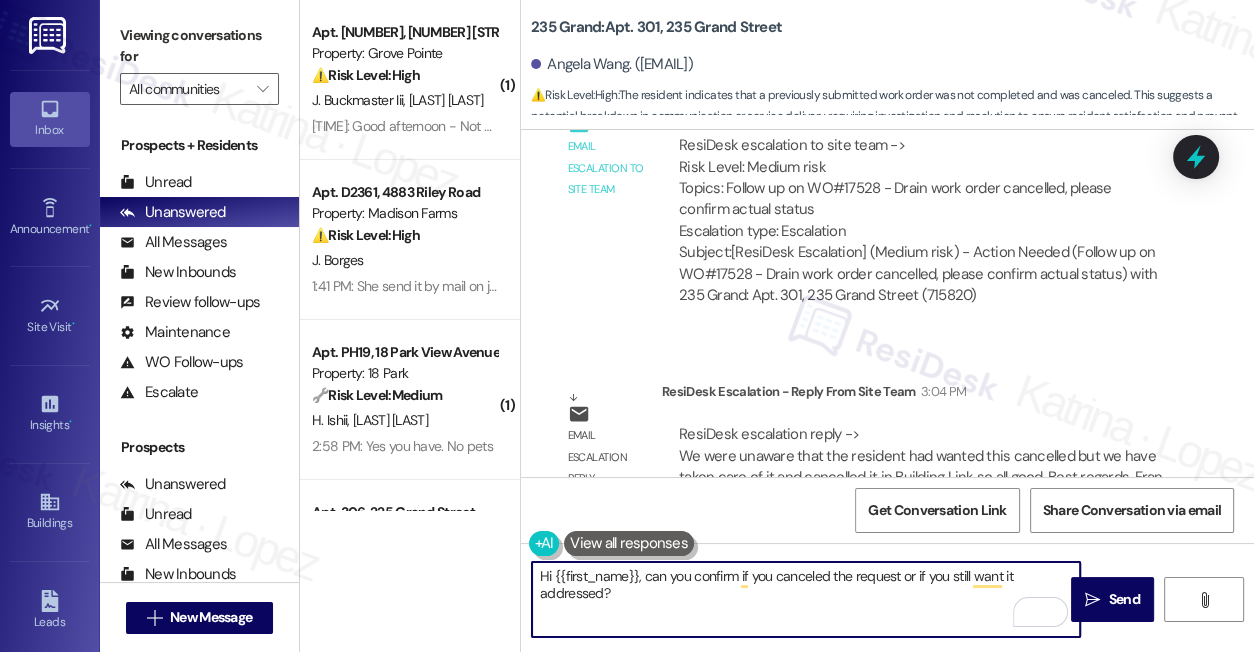 click on "Hi {{first_name}}, can you confirm if you canceled the request or if you still want it addressed?" at bounding box center (806, 599) 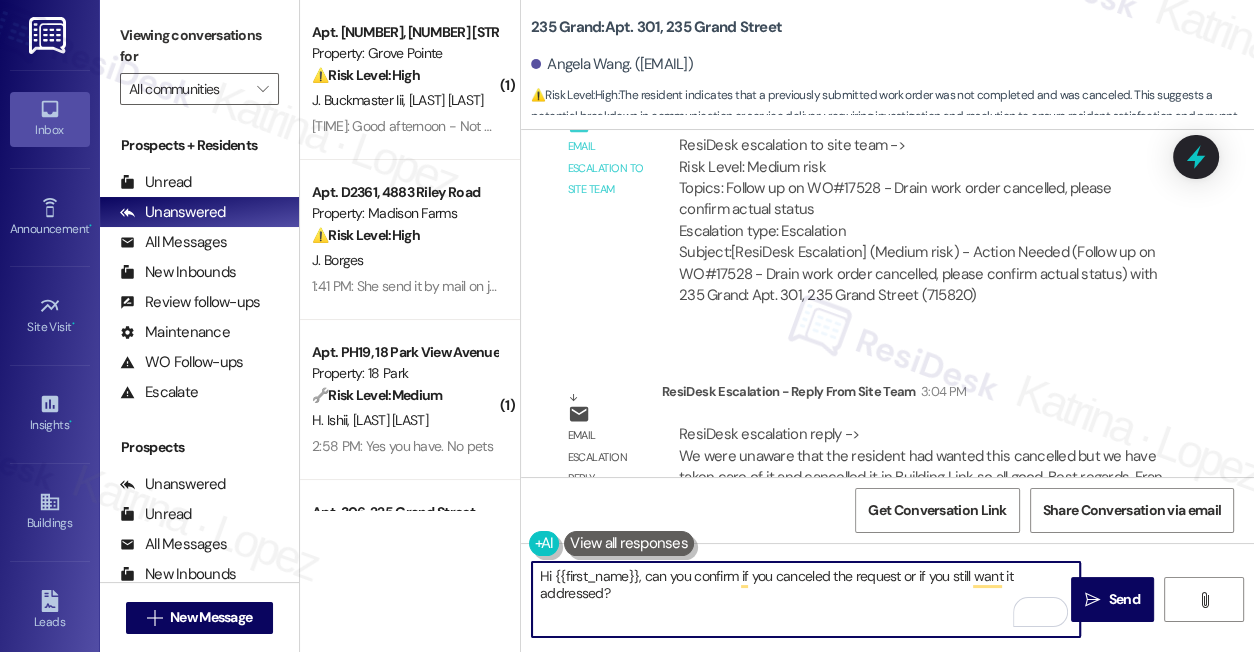 click on "Hi {{first_name}}, can you confirm if you canceled the request or if you still want it addressed?" at bounding box center [806, 599] 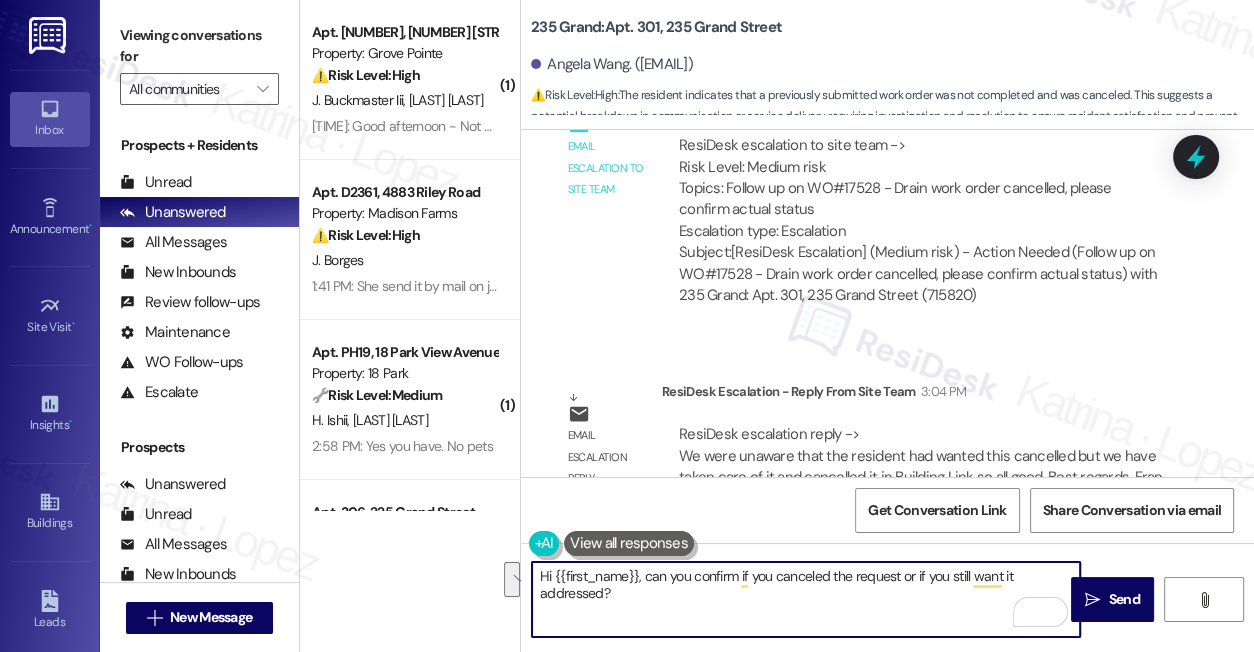 click on "Hi {{first_name}}, can you confirm if you canceled the request or if you still want it addressed?" at bounding box center (806, 599) 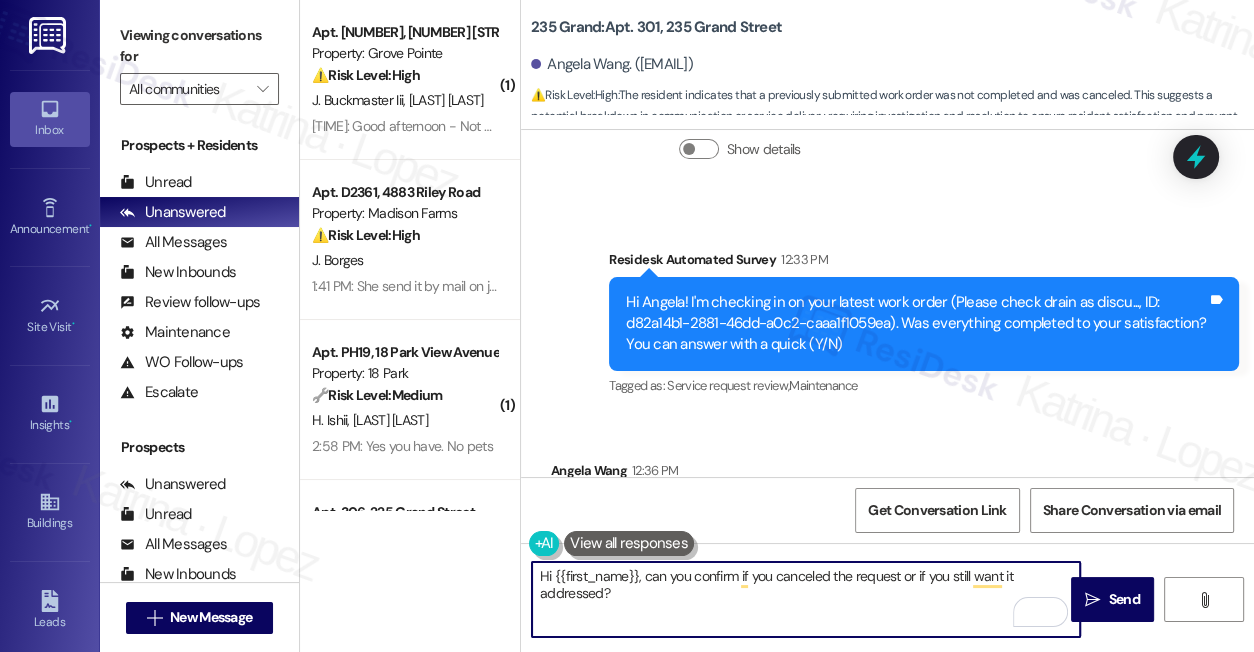 scroll, scrollTop: 22226, scrollLeft: 0, axis: vertical 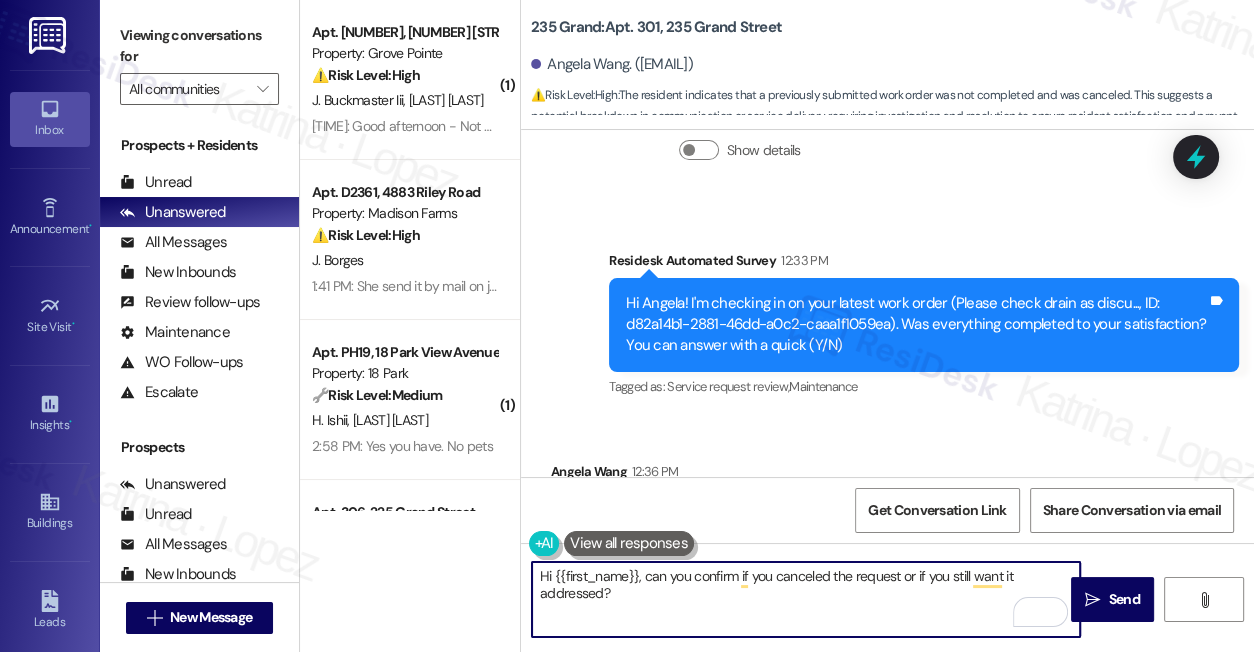 click on "Hi {{first_name}}, can you confirm if you canceled the request or if you still want it addressed?" at bounding box center (806, 599) 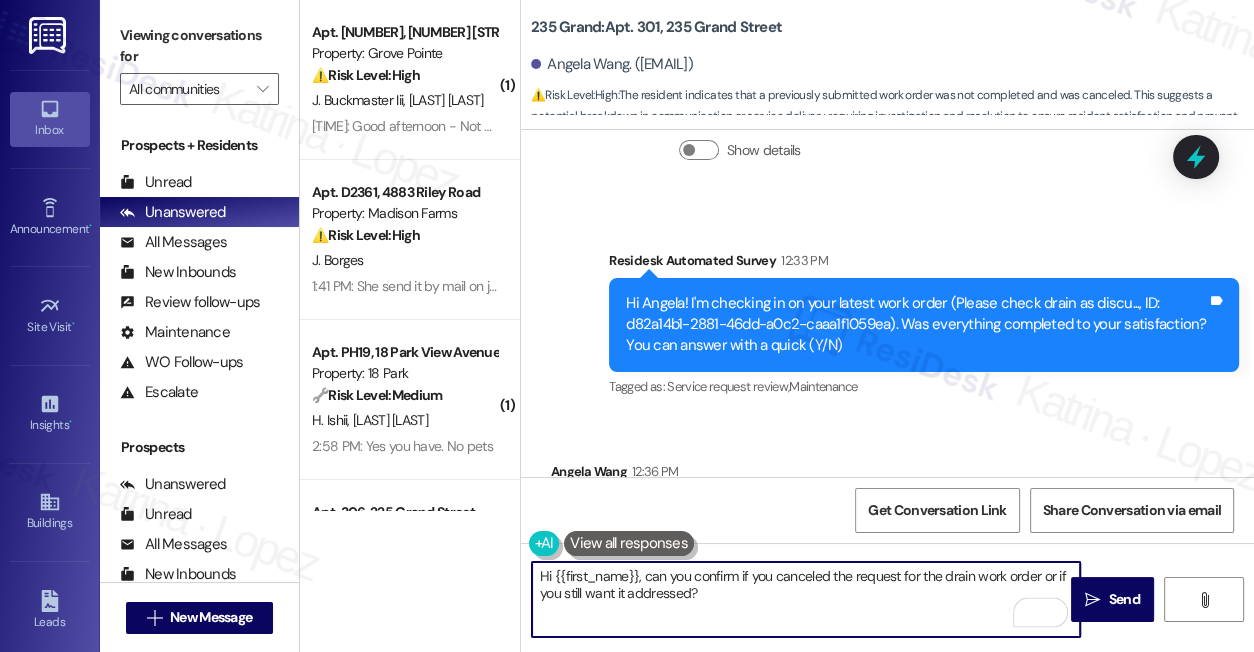 click on "Hi {{first_name}}, can you confirm if you canceled the request for the drain work order or if you still want it addressed?" at bounding box center (806, 599) 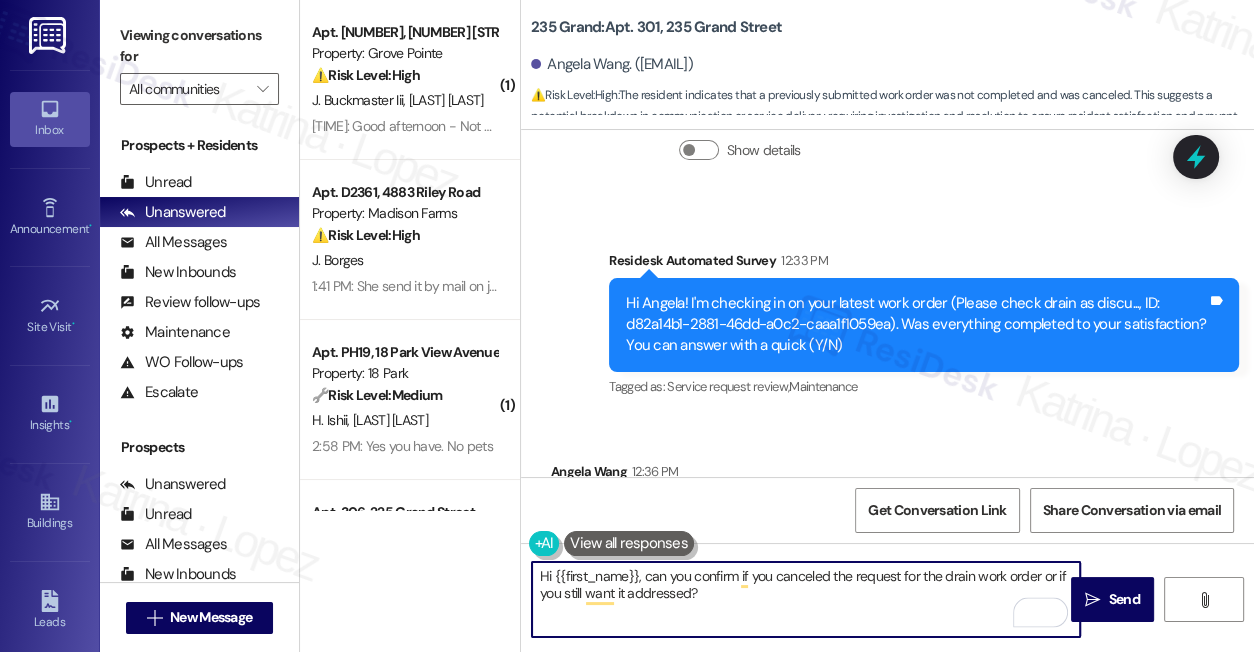 click on "Hi {{first_name}}, can you confirm if you canceled the request for the drain work order or if you still want it addressed?" at bounding box center (806, 599) 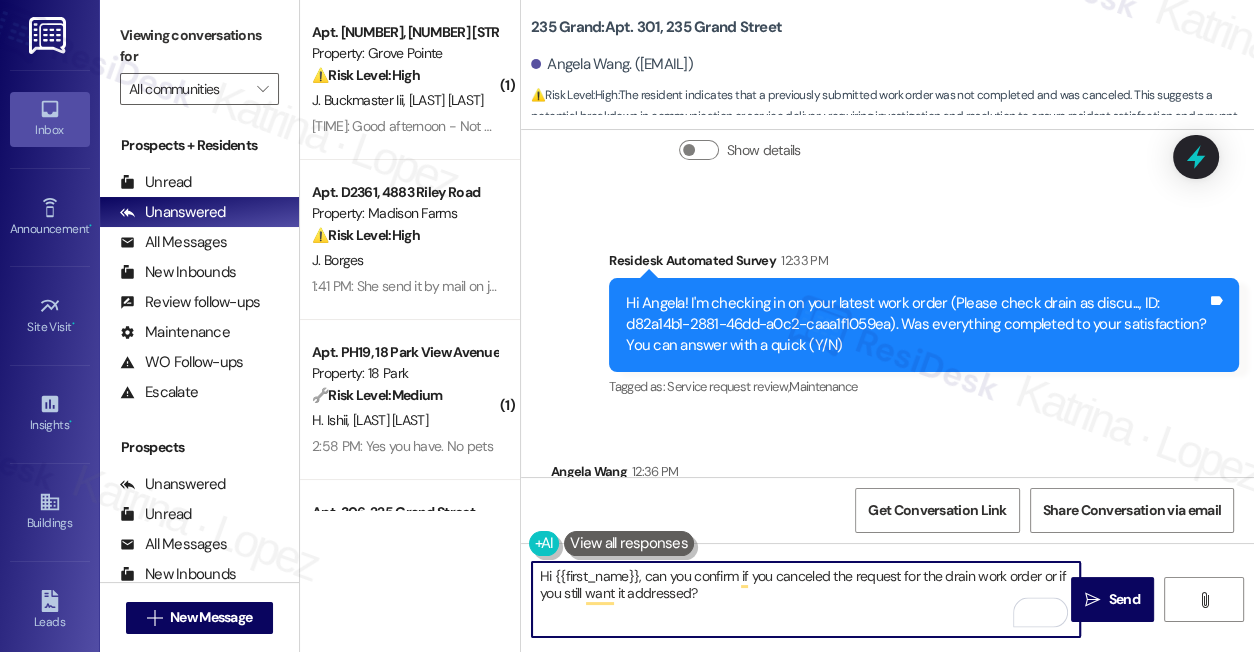 click on "Hi {{first_name}}, can you confirm if you canceled the request for the drain work order or if you still want it addressed?" at bounding box center (806, 599) 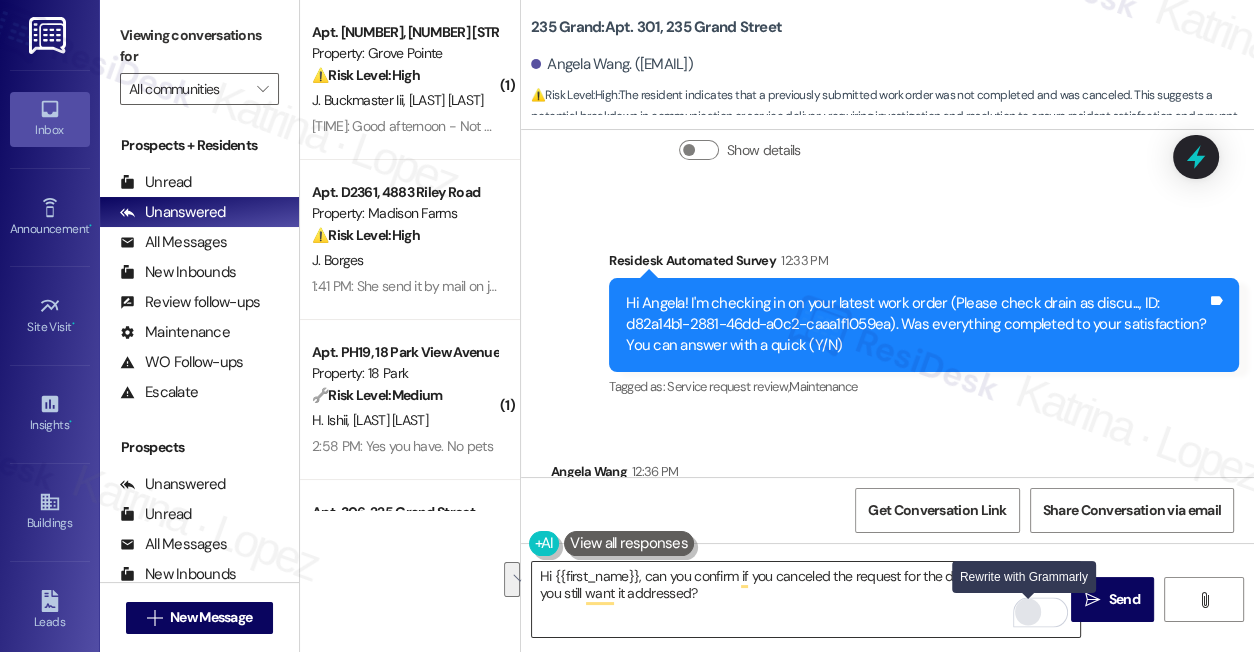 click at bounding box center [1028, 612] 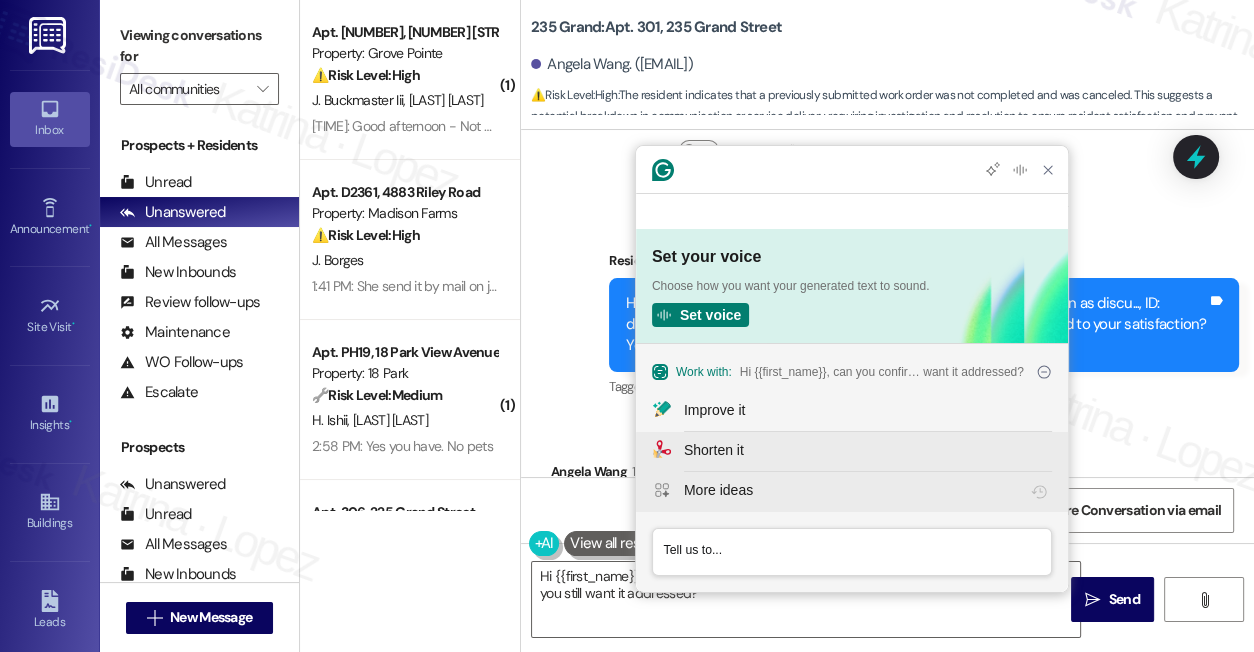 scroll, scrollTop: 0, scrollLeft: 0, axis: both 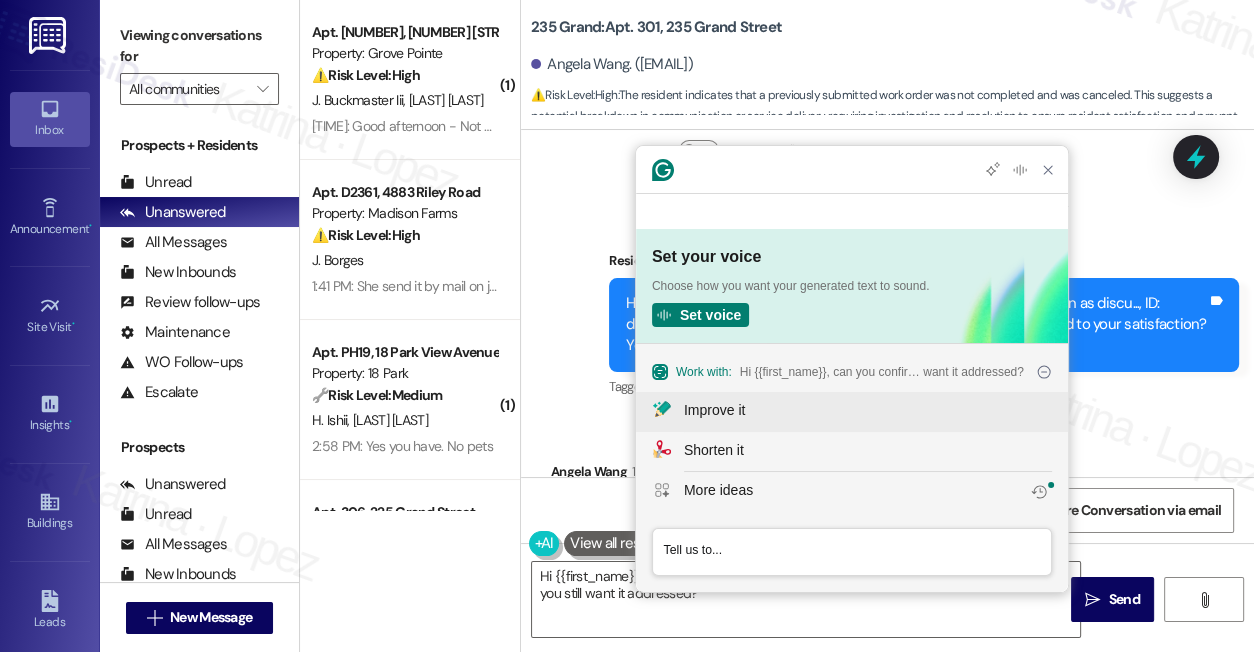 click on "Improve it" 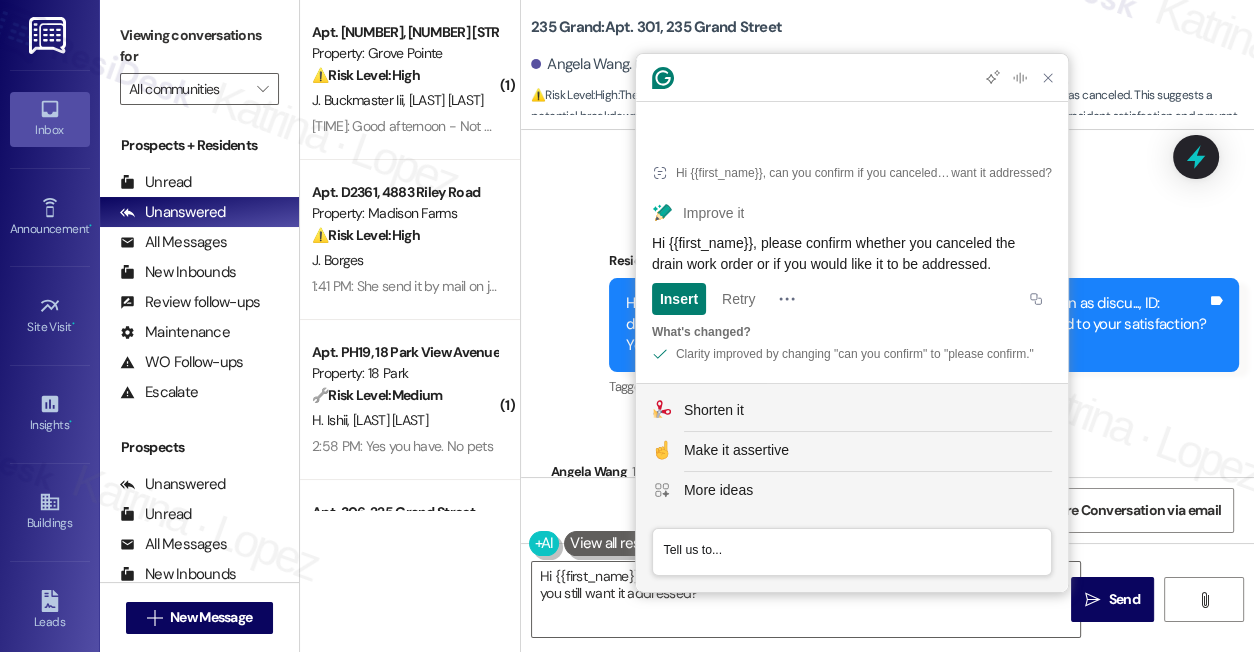 click on "Hi {{first_name}}, please confirm whether you canceled the drain work order or if you would like it to be addressed." 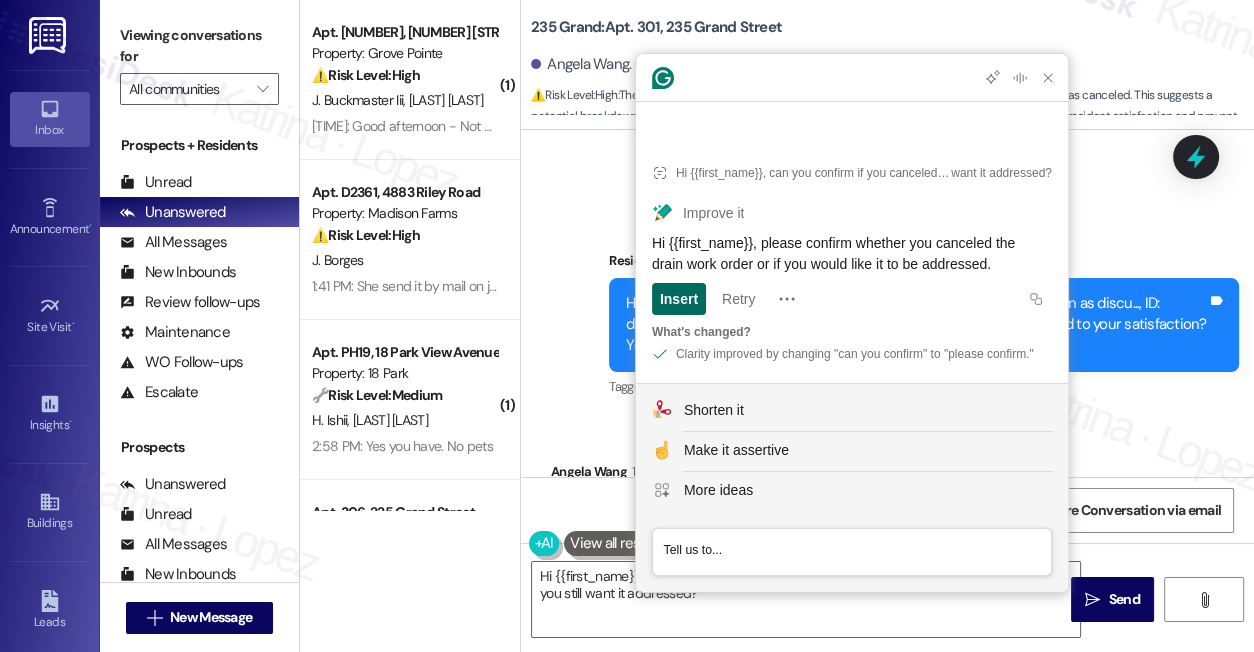 click on "Insert" 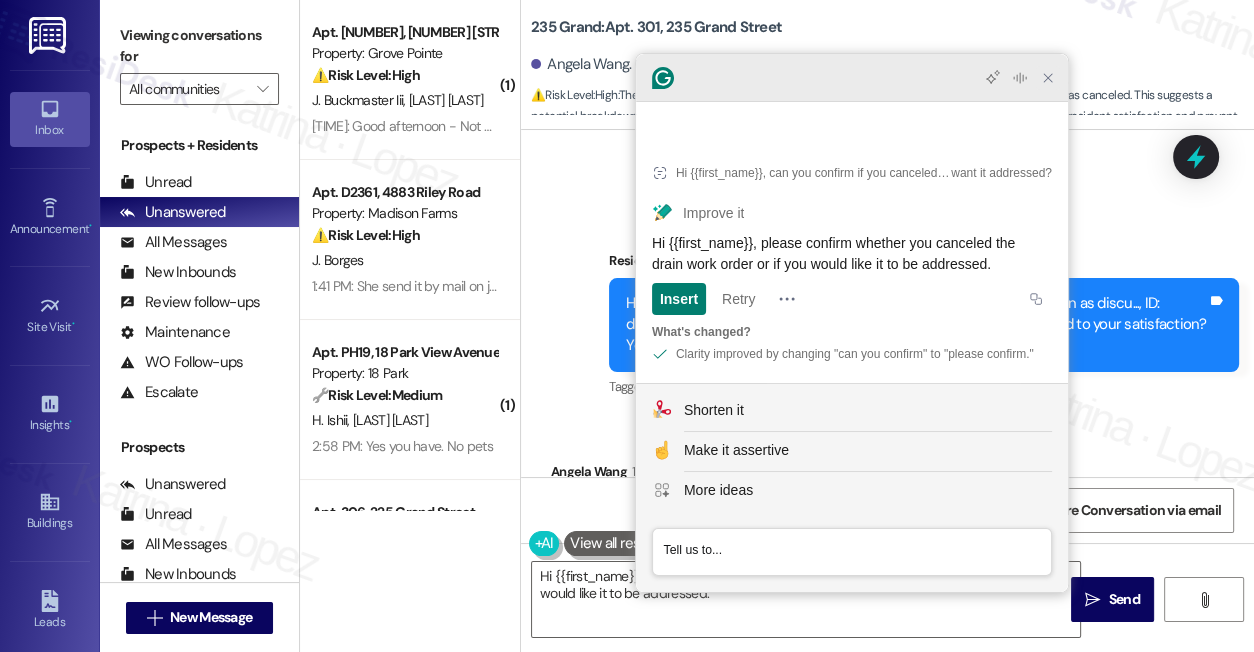 click 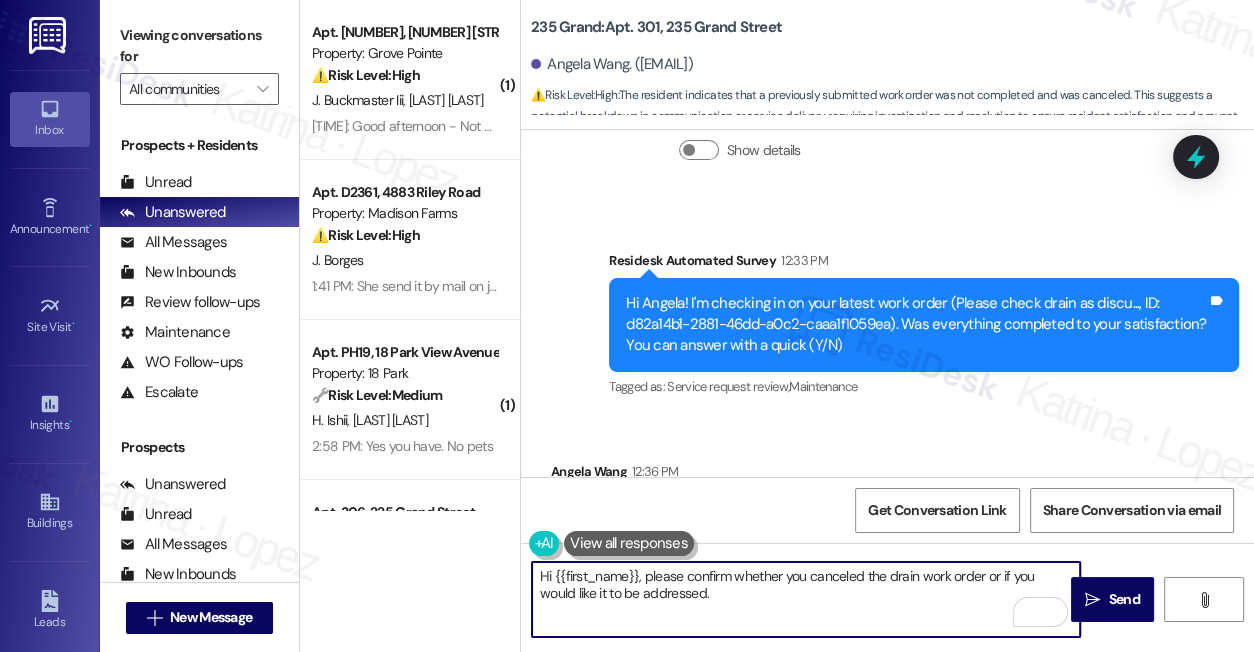 click on "Hi {{first_name}}, please confirm whether you canceled the drain work order or if you would like it to be addressed." at bounding box center (806, 599) 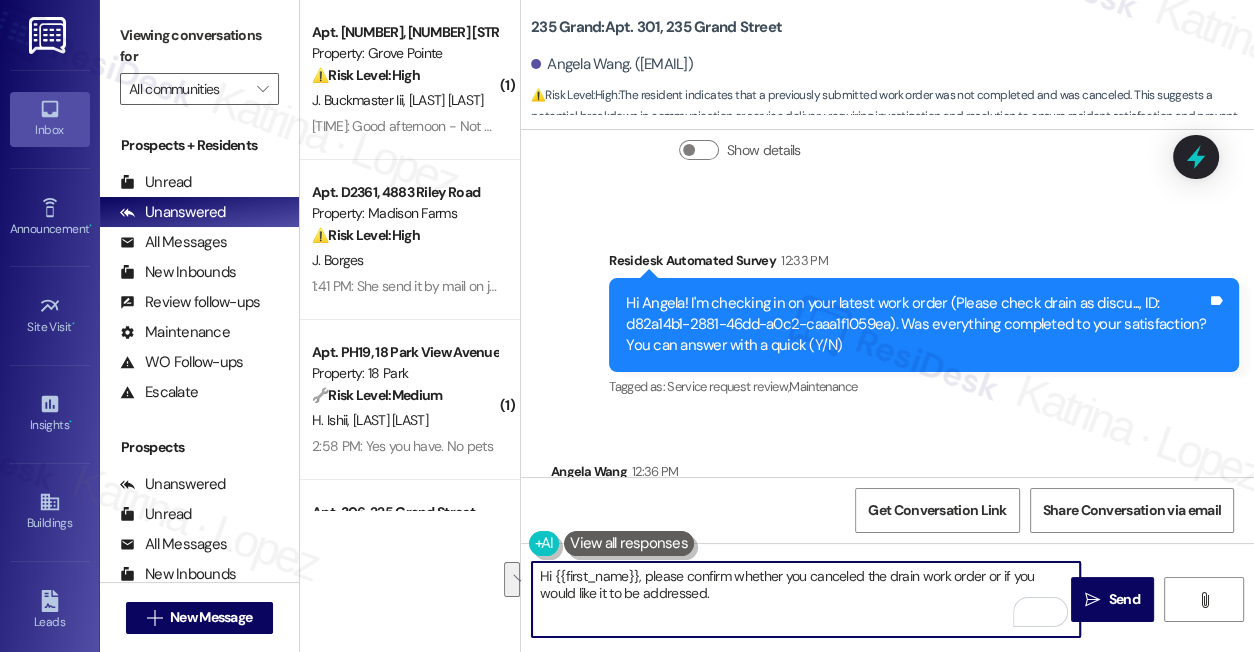 click on "Received via SMS Angela Wang [TIME] This was not done. The work order was canceled awhile ago Tags and notes Tagged as:   Maintenance ,  Click to highlight conversations about Maintenance Cancelled work order ,  Click to highlight conversations about Cancelled work order Emailed client ,  Click to highlight conversations about Emailed client Escalation type escalation Click to highlight conversations about Escalation type escalation" at bounding box center (887, 500) 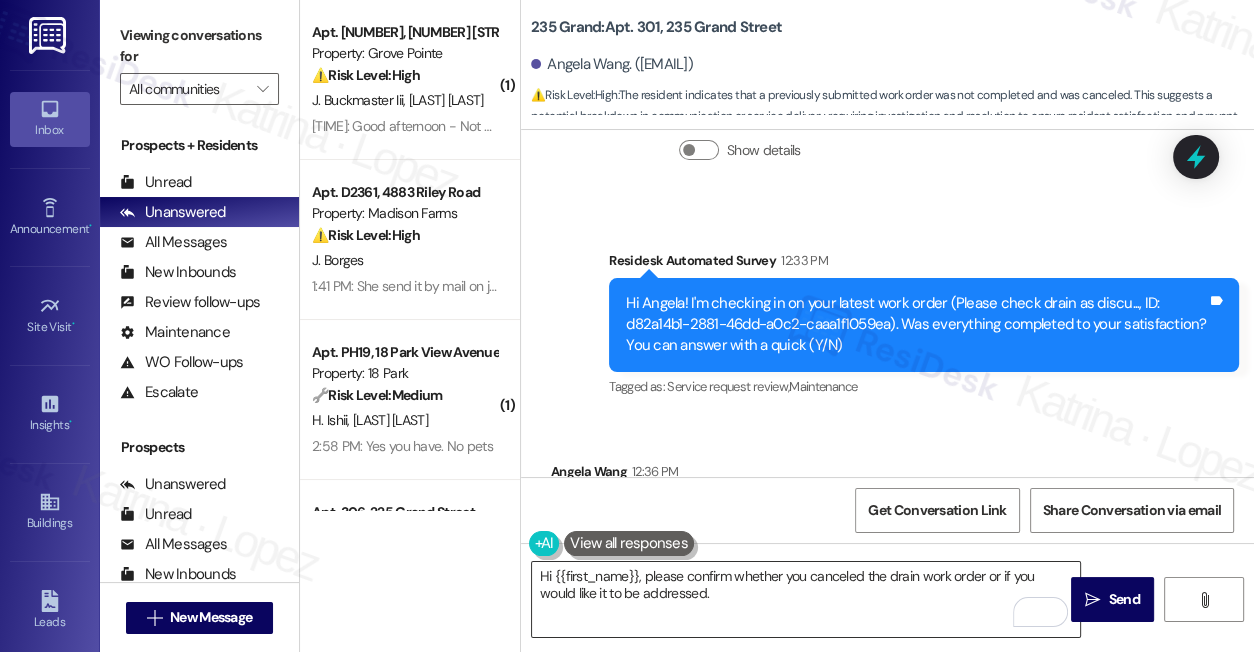 click on "Hi {{first_name}}, please confirm whether you canceled the drain work order or if you would like it to be addressed." at bounding box center [806, 599] 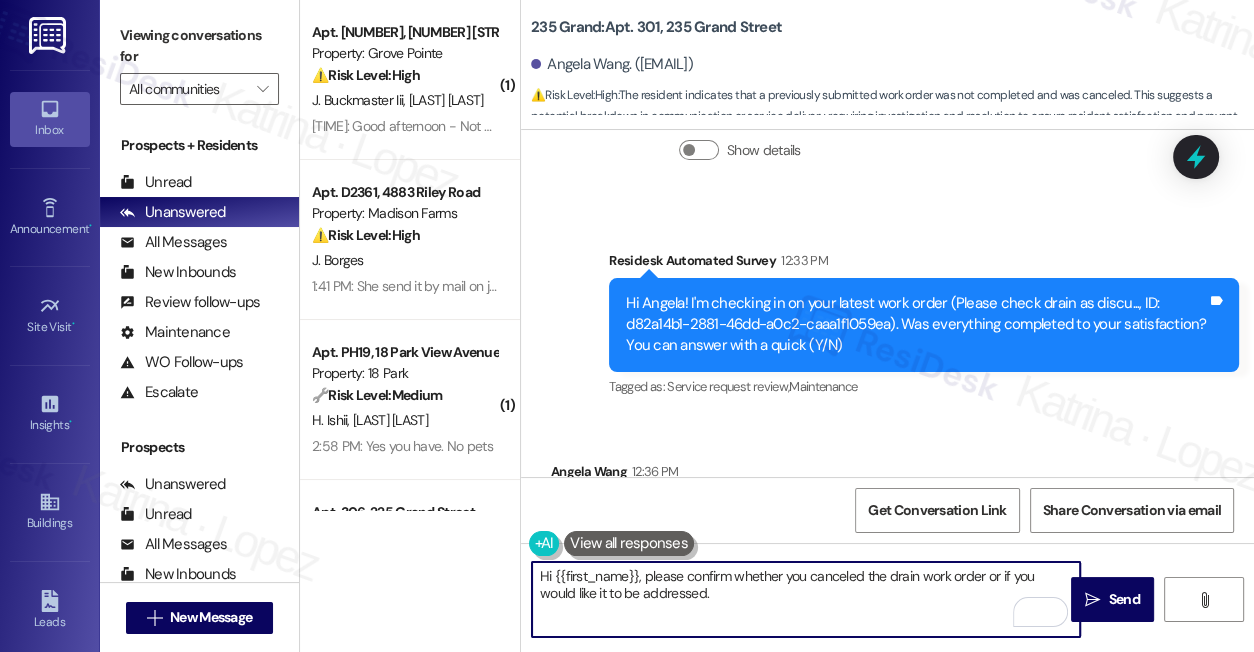 click on "Hi {{first_name}}, please confirm whether you canceled the drain work order or if you would like it to be addressed." at bounding box center (806, 599) 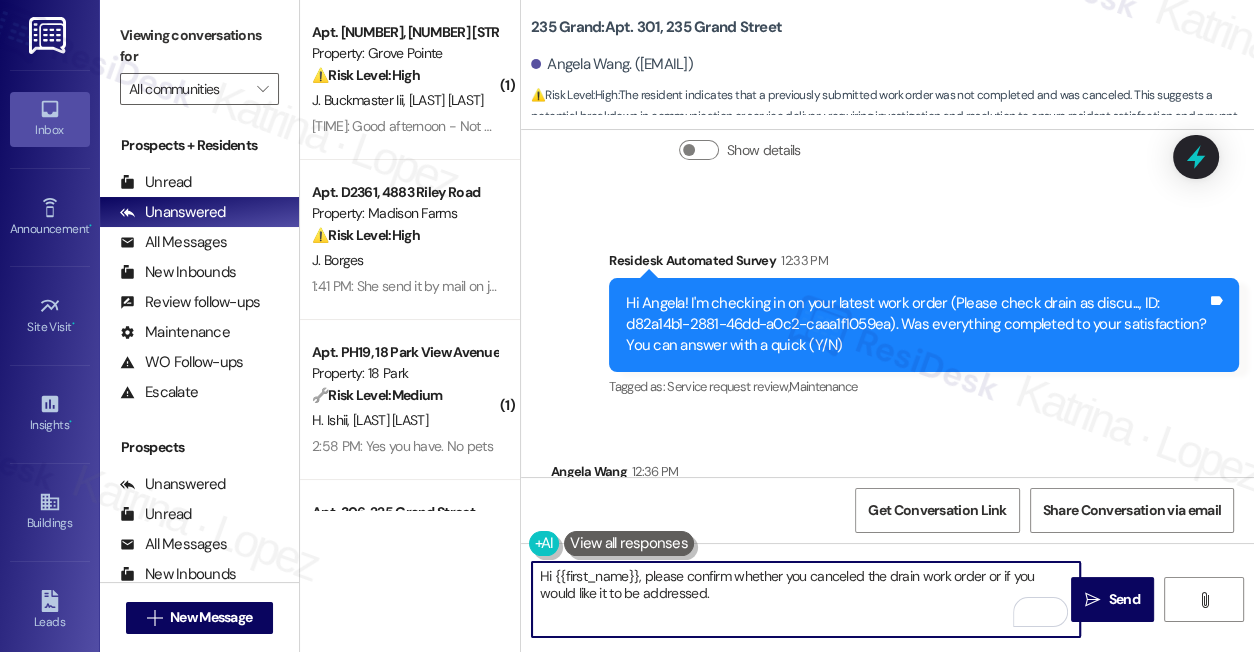 click on "Hi {{first_name}}, please confirm whether you canceled the drain work order or if you would like it to be addressed." at bounding box center (806, 599) 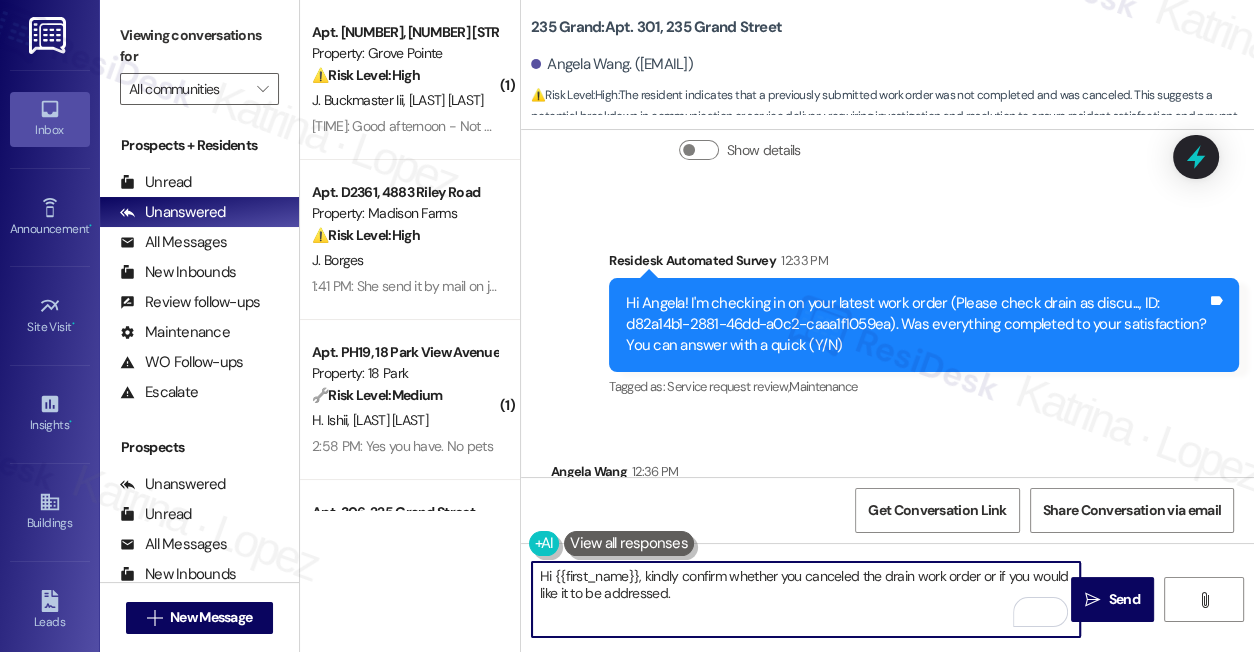 click on "Hi {{first_name}}, kindly confirm whether you canceled the drain work order or if you would like it to be addressed." at bounding box center (806, 599) 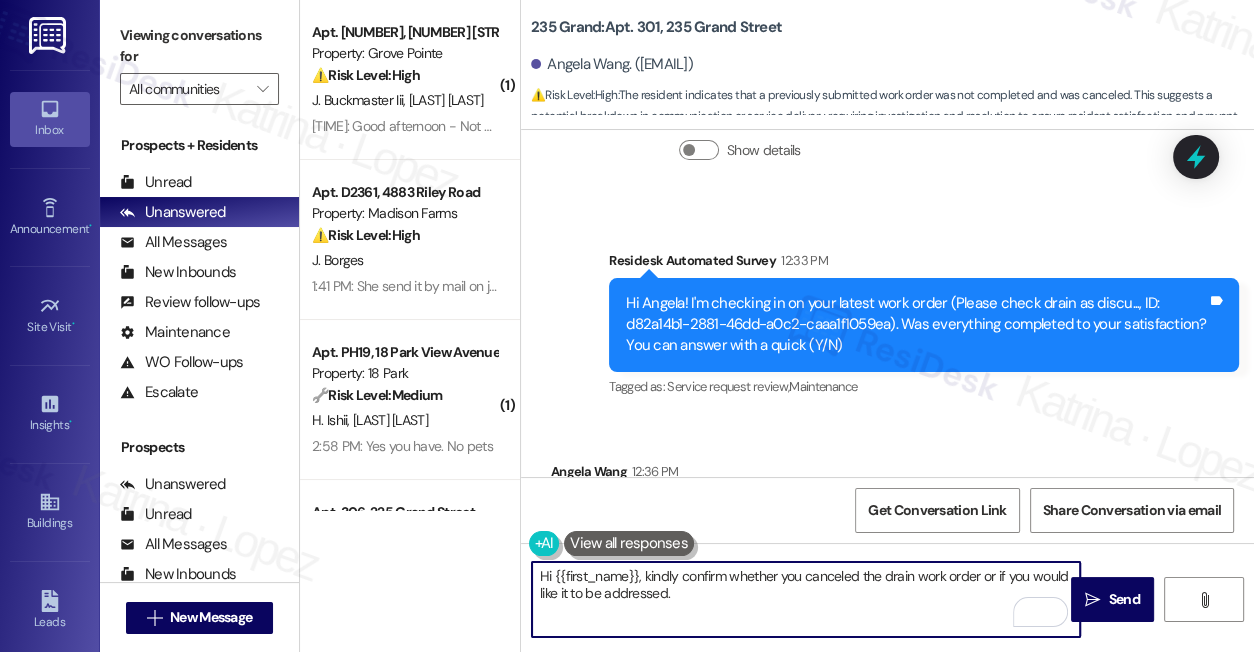 click on "Hi {{first_name}}, kindly confirm whether you canceled the drain work order or if you would like it to be addressed." at bounding box center (806, 599) 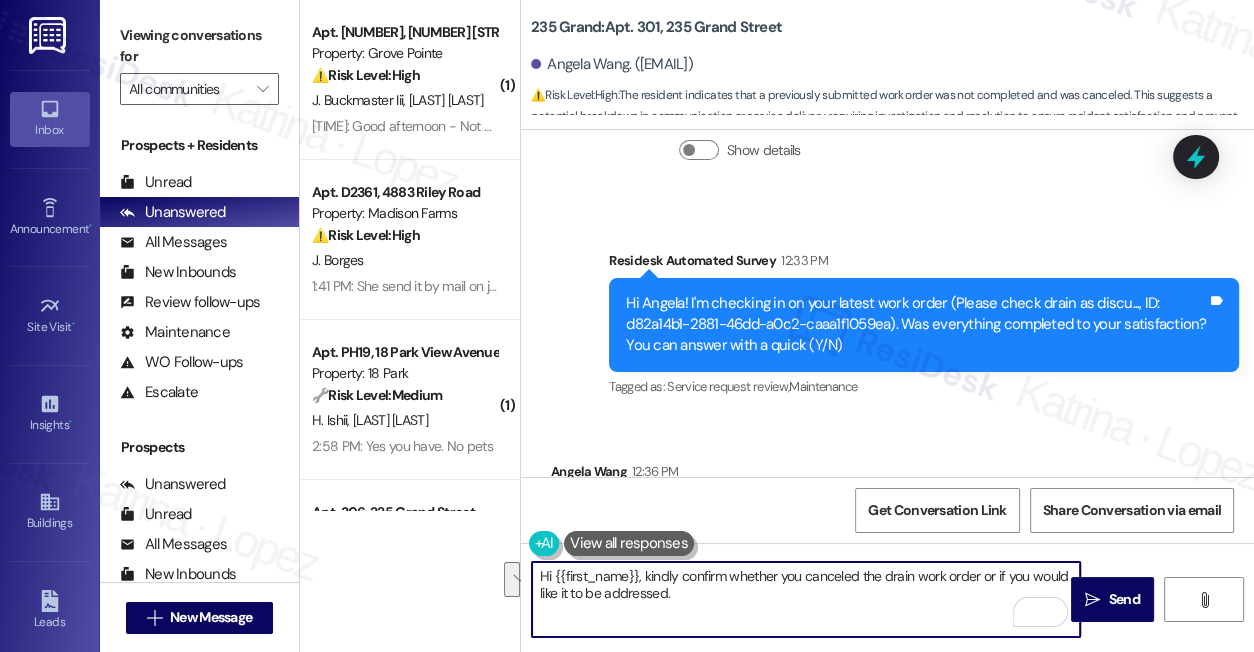 click on "Hi {{first_name}}, kindly confirm whether you canceled the drain work order or if you would like it to be addressed." at bounding box center [806, 599] 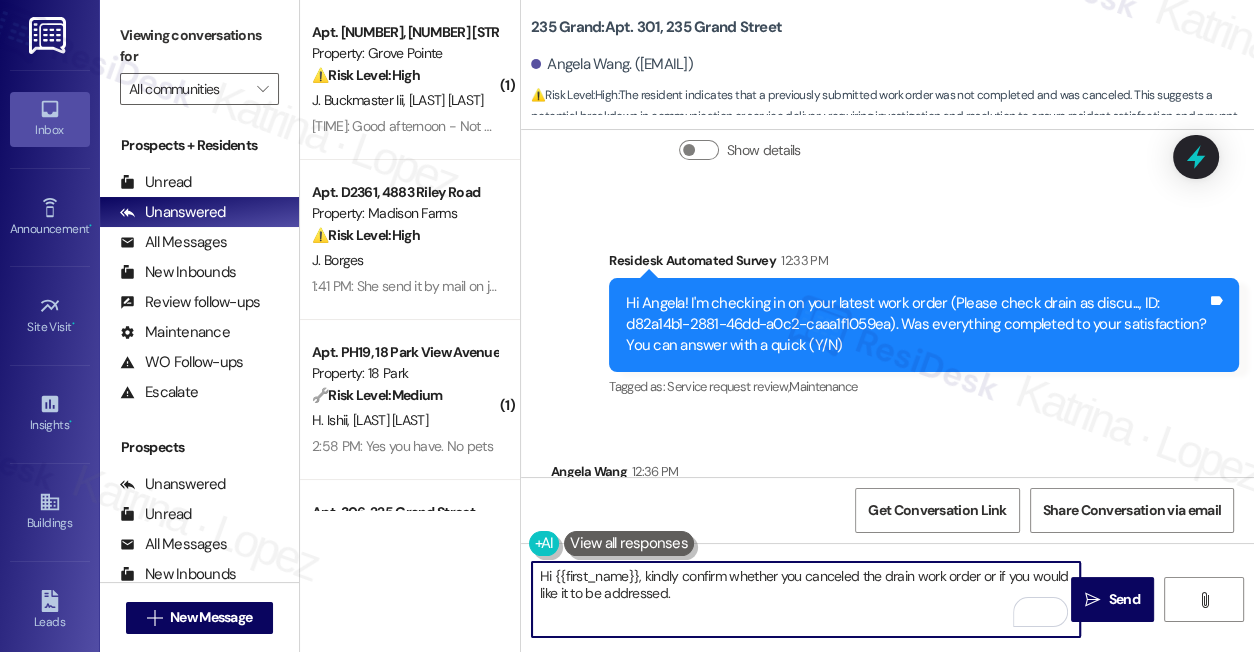 click on "Hi {{first_name}}, kindly confirm whether you canceled the drain work order or if you would like it to be addressed." at bounding box center (806, 599) 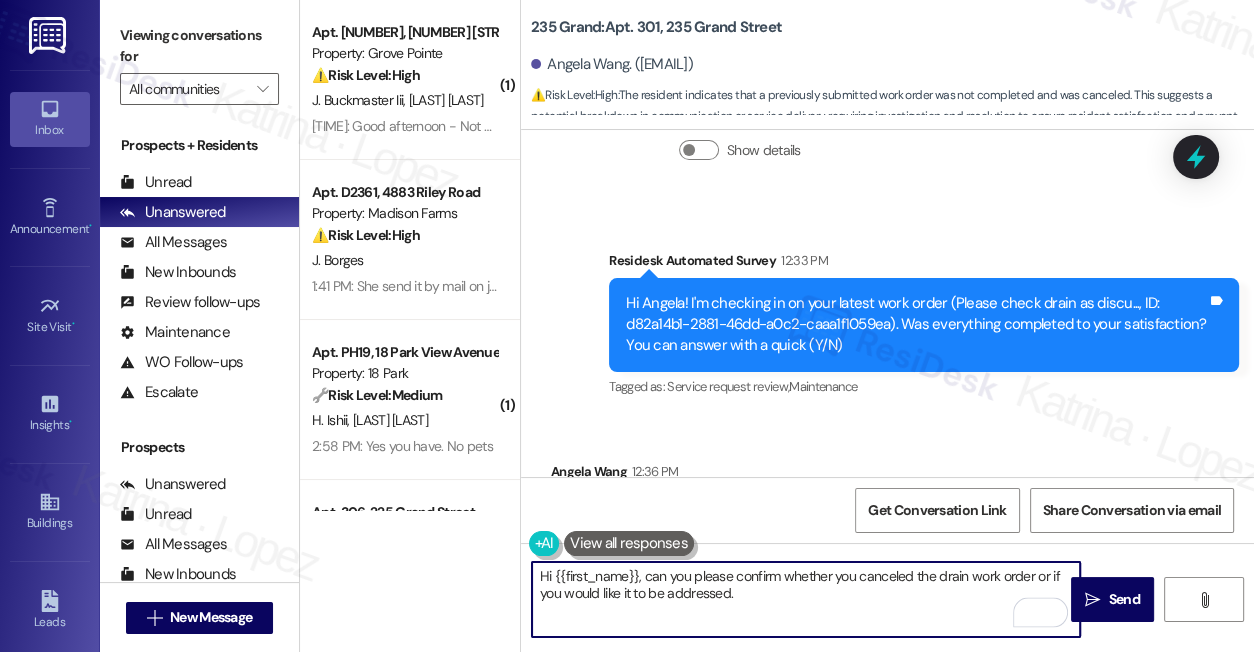 click on "Hi {{first_name}}, can you please confirm whether you canceled the drain work order or if you would like it to be addressed." at bounding box center [806, 599] 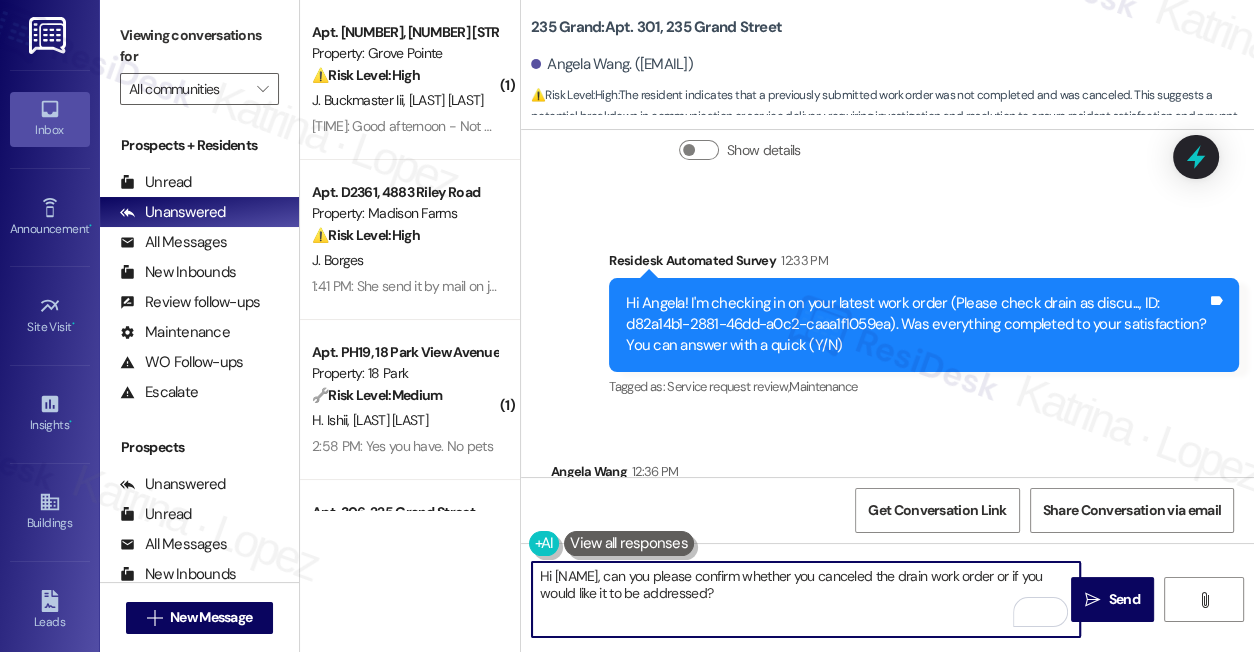 click on "Hi [NAME], can you please confirm whether you canceled the drain work order or if you would like it to be addressed?" at bounding box center (806, 599) 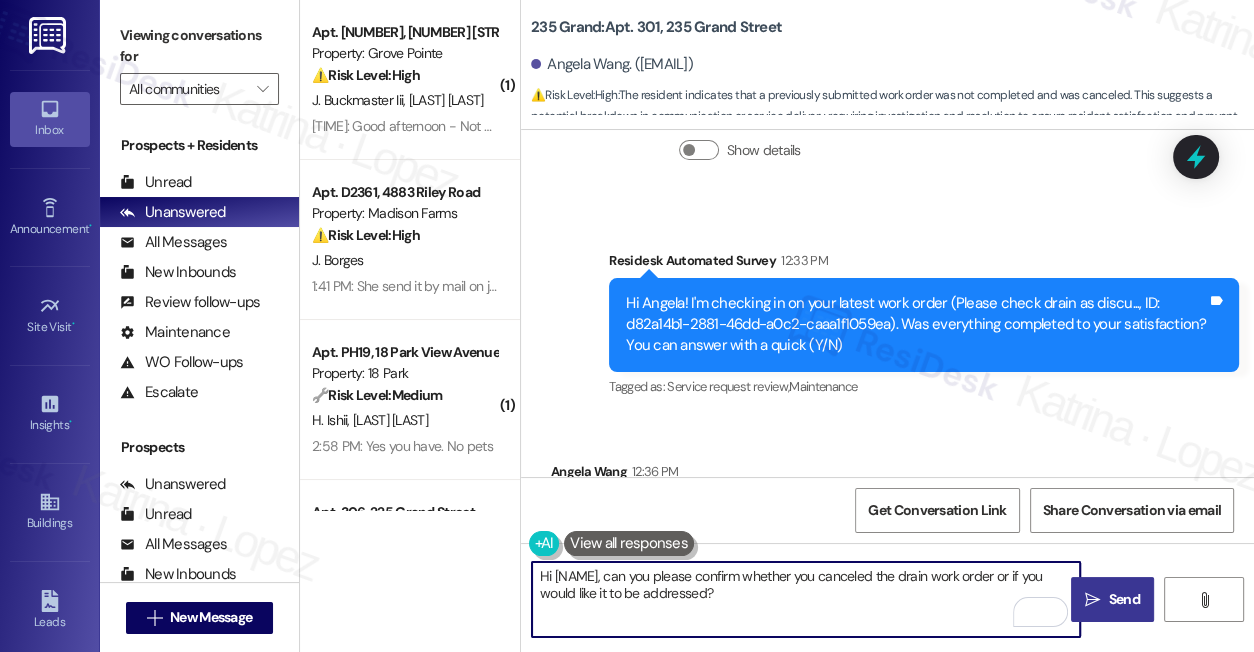type on "Hi [NAME], can you please confirm whether you canceled the drain work order or if you would like it to be addressed?" 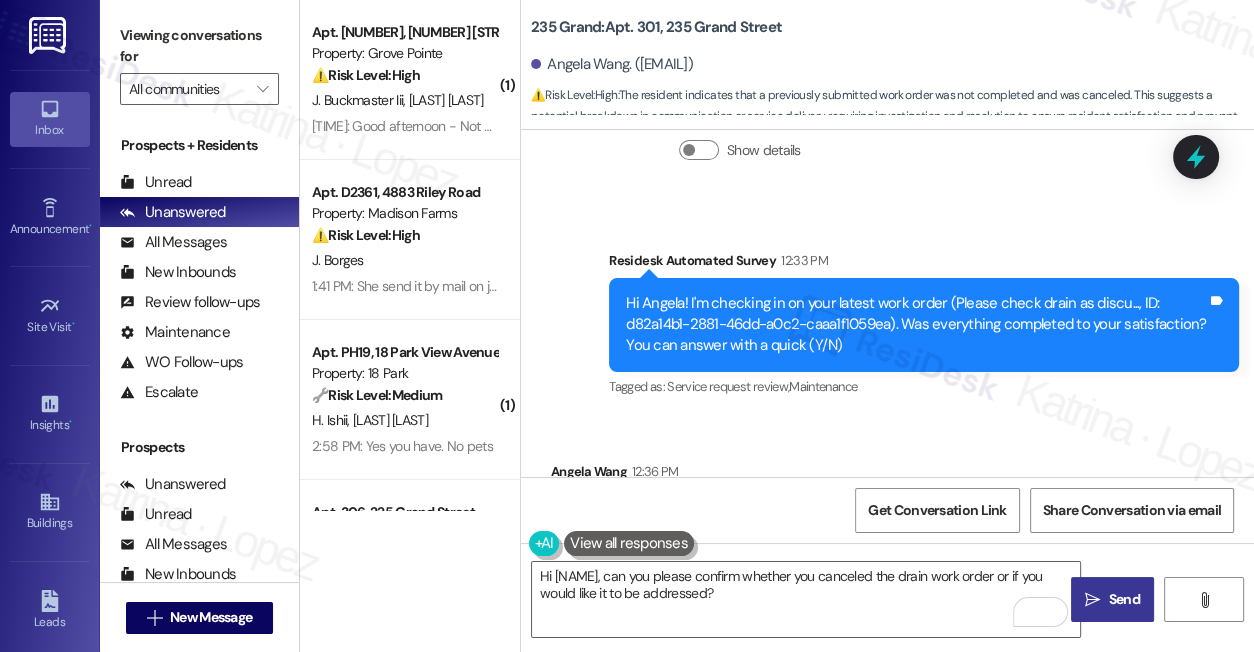 click on "Send" at bounding box center (1123, 599) 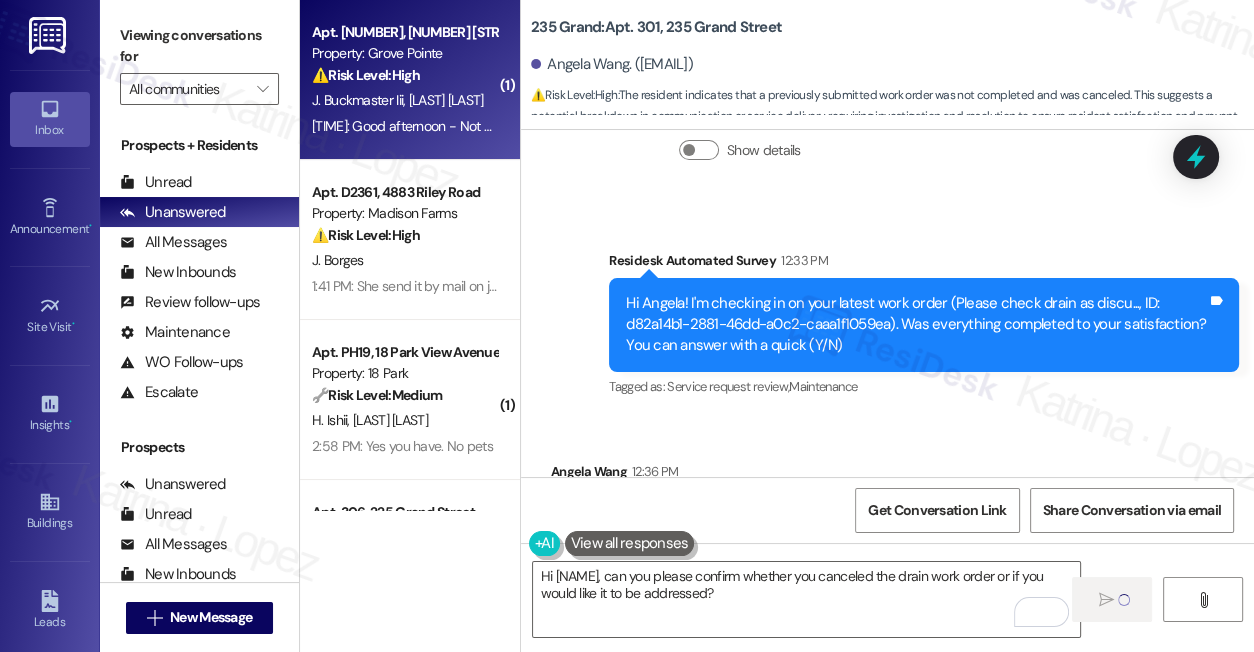 type 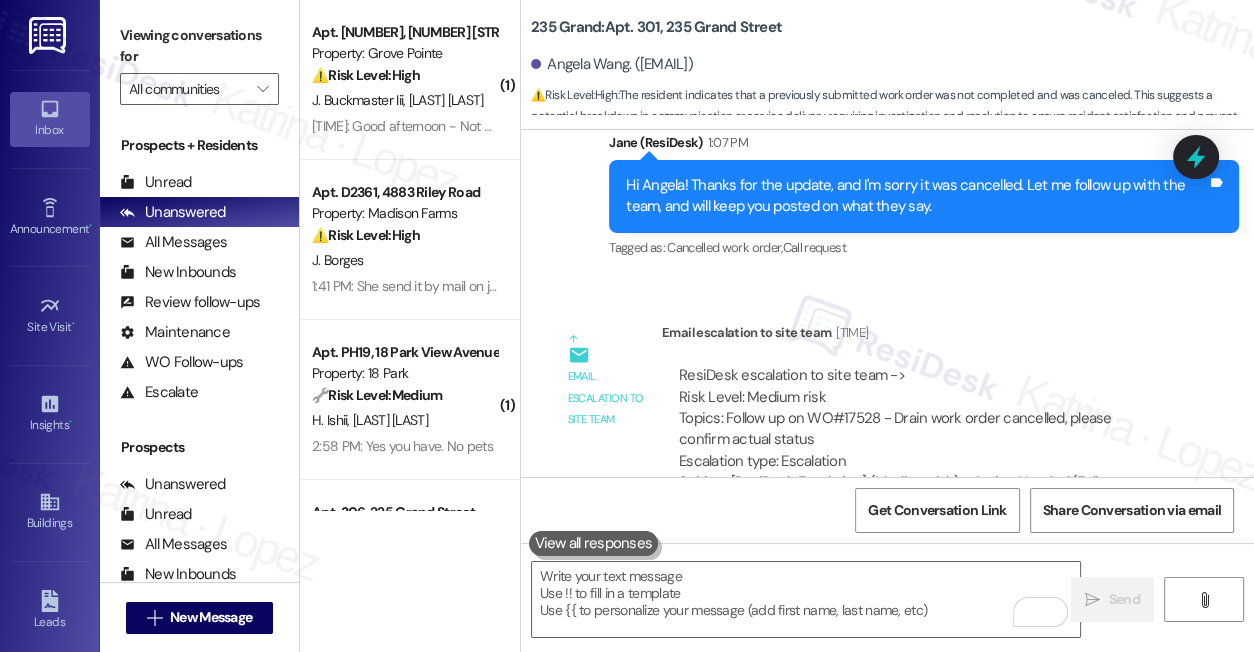 scroll, scrollTop: 23114, scrollLeft: 0, axis: vertical 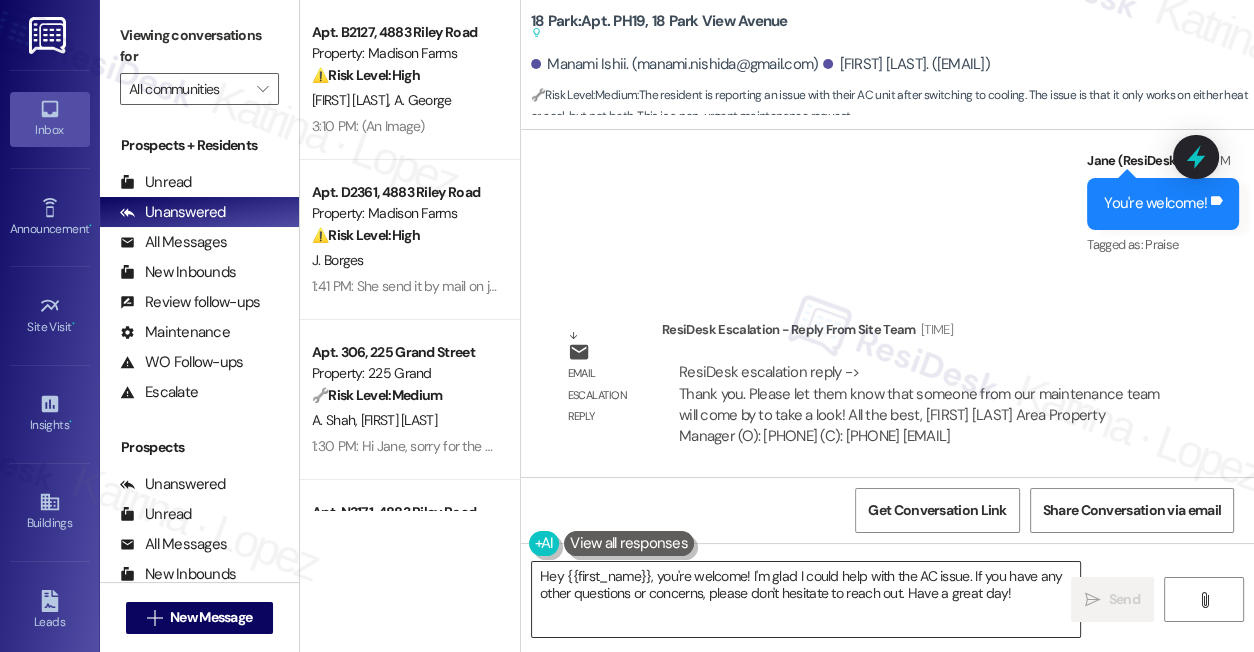 click on "Hey {{first_name}}, you're welcome! I'm glad I could help with the AC issue. If you have any other questions or concerns, please don't hesitate to reach out. Have a great day!" at bounding box center (806, 599) 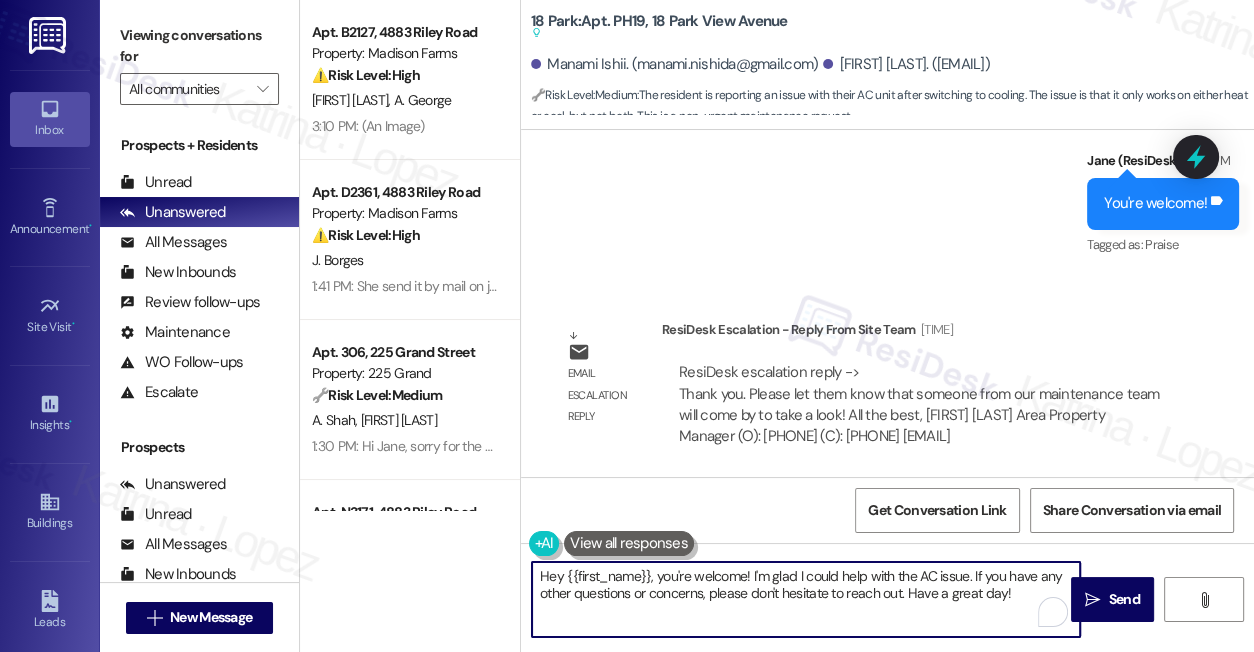 click on "Hey {{first_name}}, you're welcome! I'm glad I could help with the AC issue. If you have any other questions or concerns, please don't hesitate to reach out. Have a great day!" at bounding box center (806, 599) 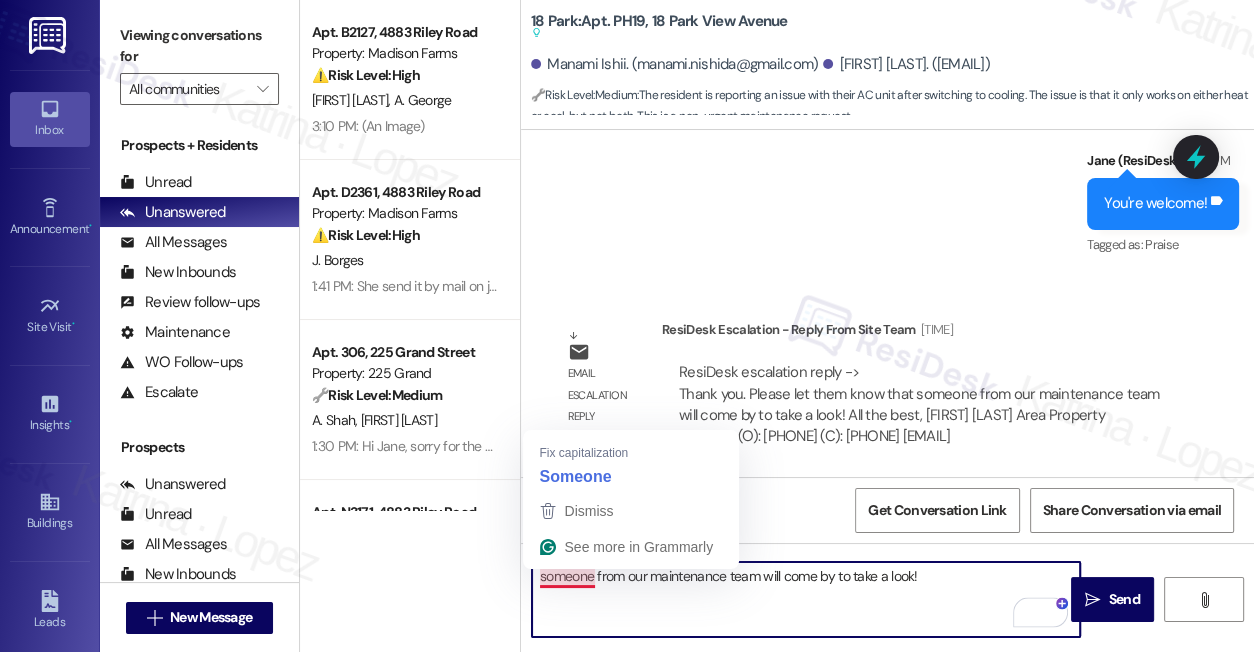 click on "someone from our maintenance team will come by to take a look!" at bounding box center (806, 599) 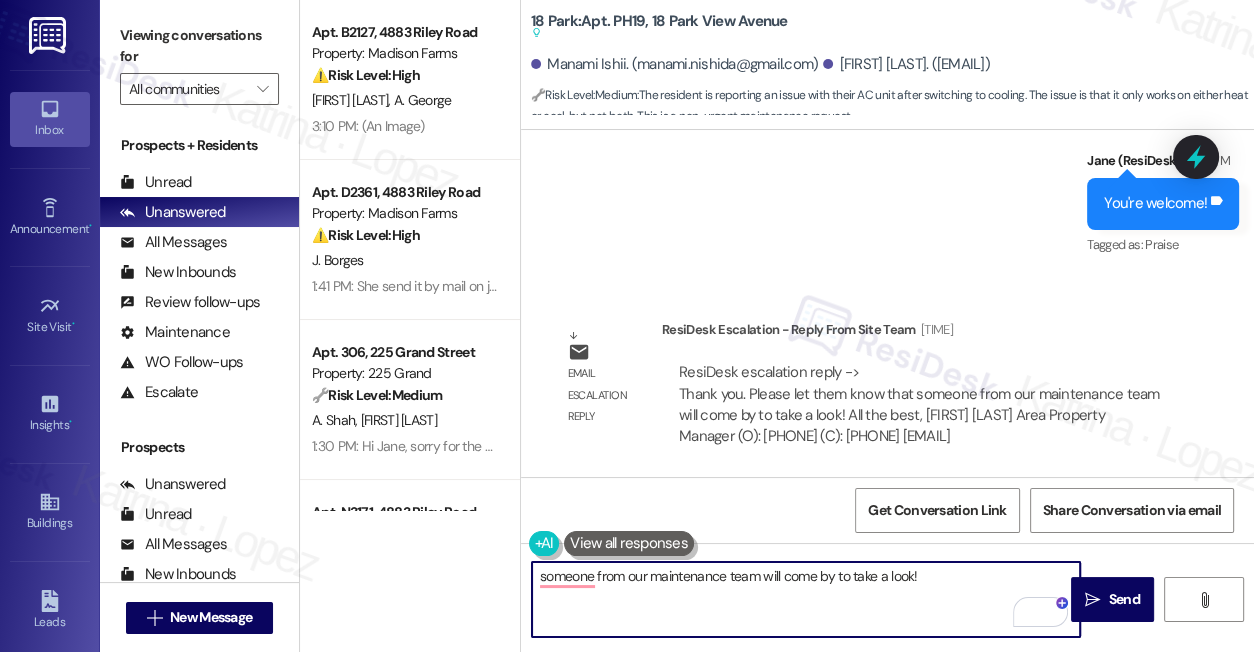 click on "someone from our maintenance team will come by to take a look!" at bounding box center (806, 599) 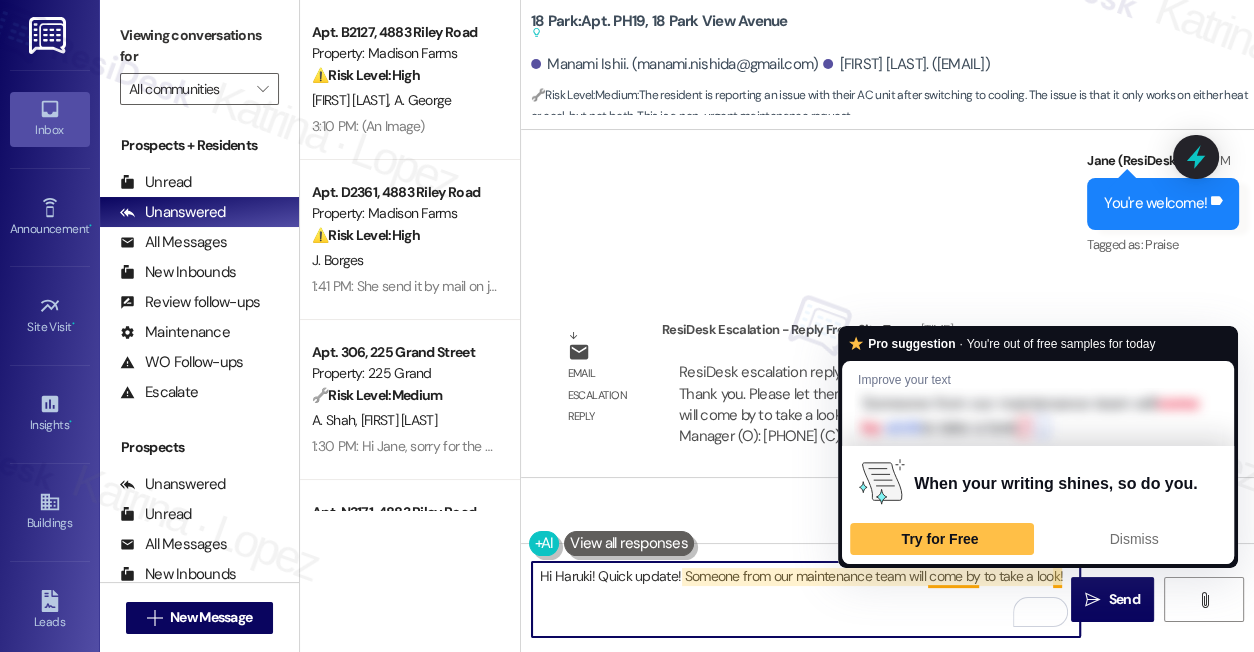click on "Hi Haruki! Quick update! Someone from our maintenance team will come by to take a look!" at bounding box center [806, 599] 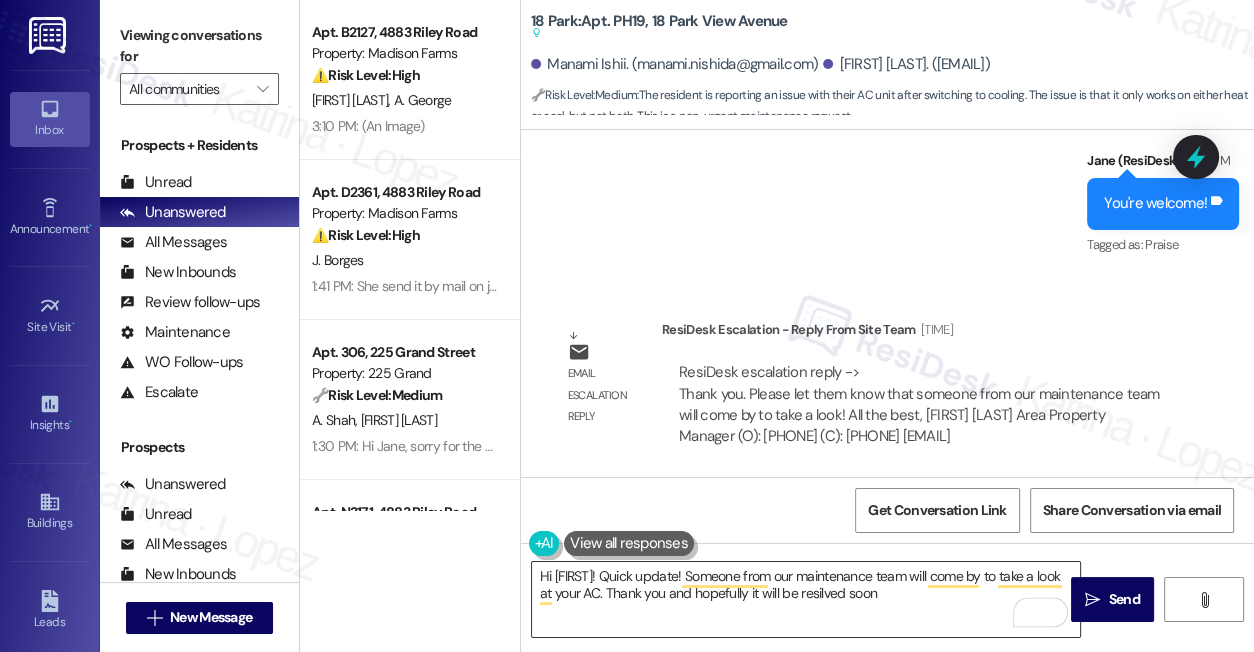 click at bounding box center [1053, 612] 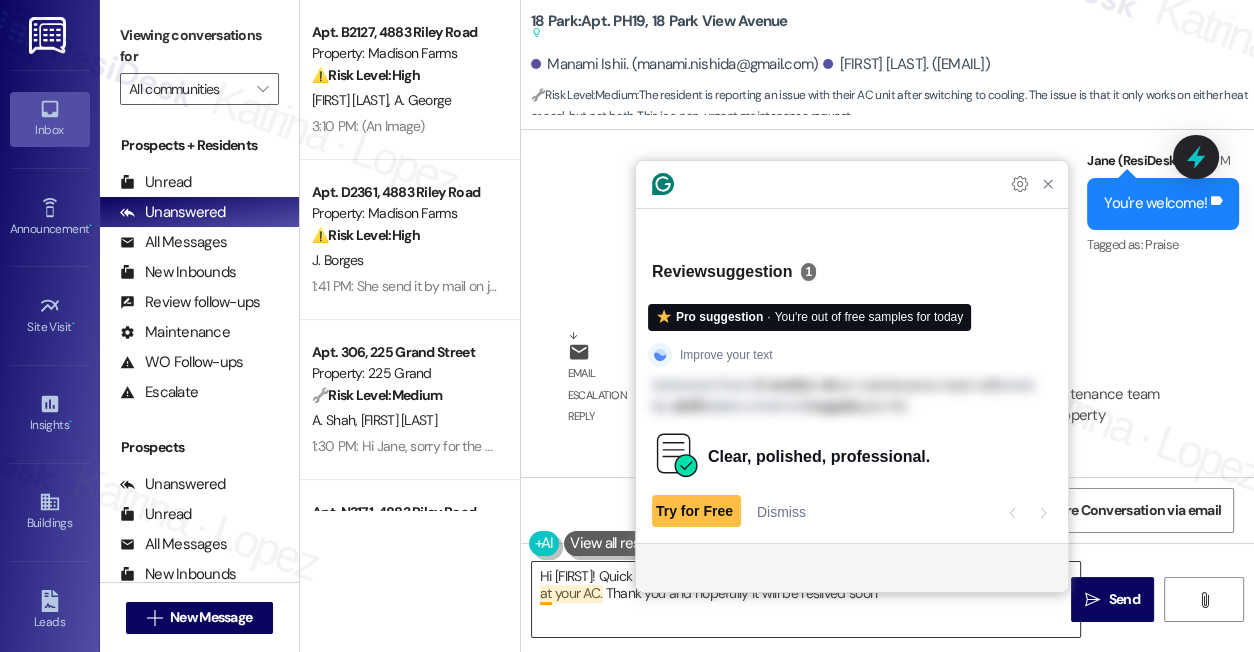 click on "Hi Haruki! Quick update! Someone from our maintenance team will come by to take a look at your AC. Thank you and hopefully it will be resilved soon" at bounding box center [806, 599] 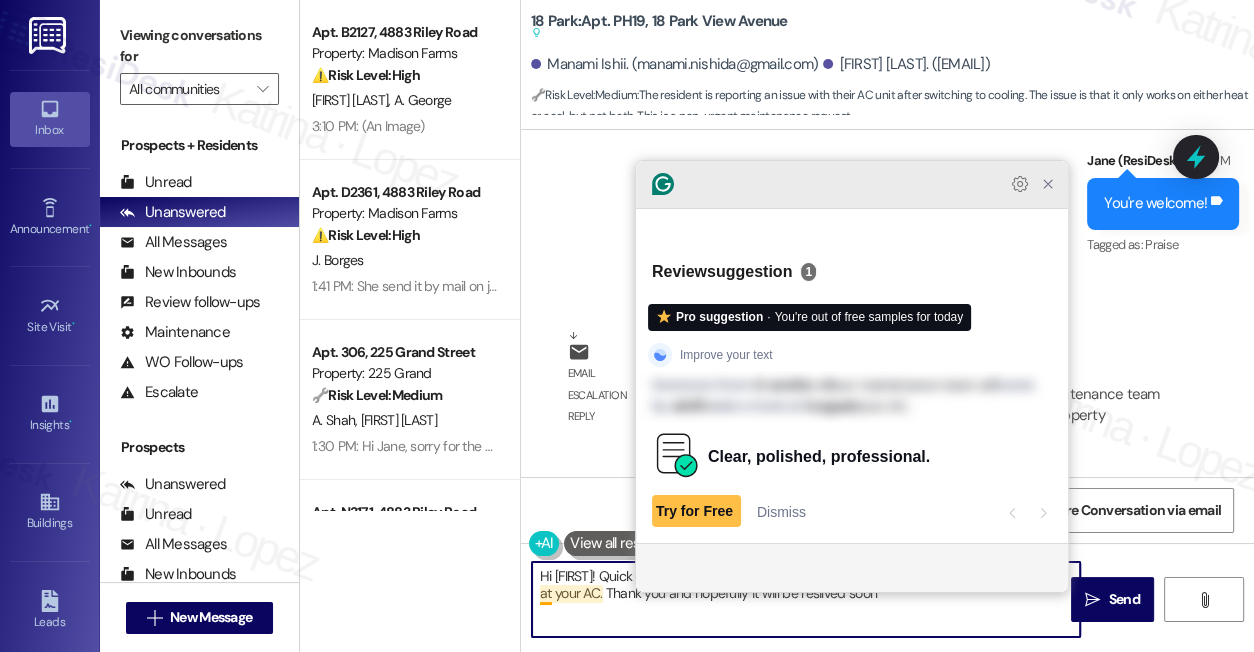 click 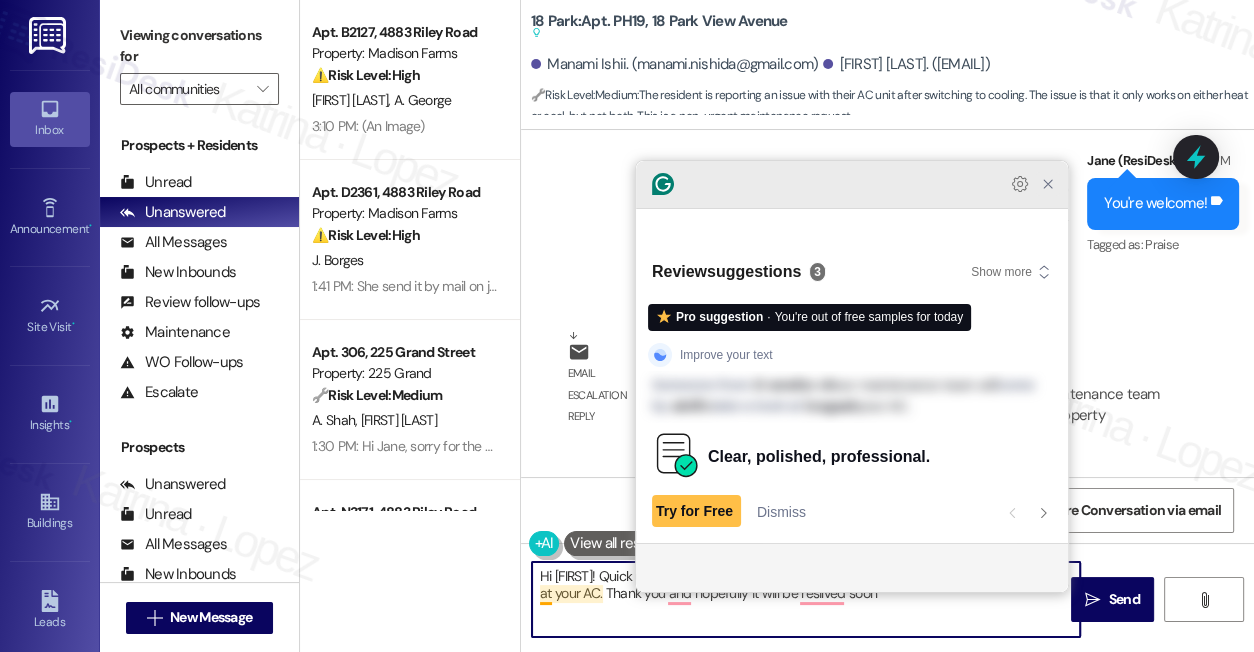 click 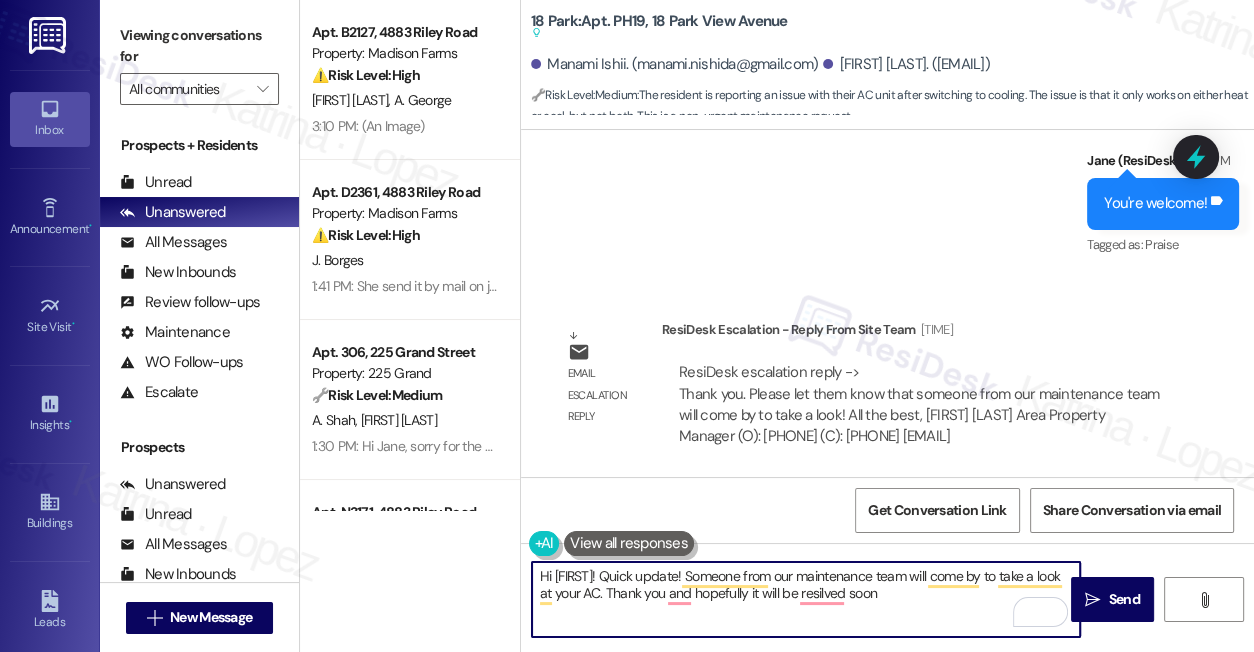 click on "Hi Haruki! Quick update! Someone from our maintenance team will come by to take a look at your AC. Thank you and hopefully it will be resilved soon" at bounding box center [806, 599] 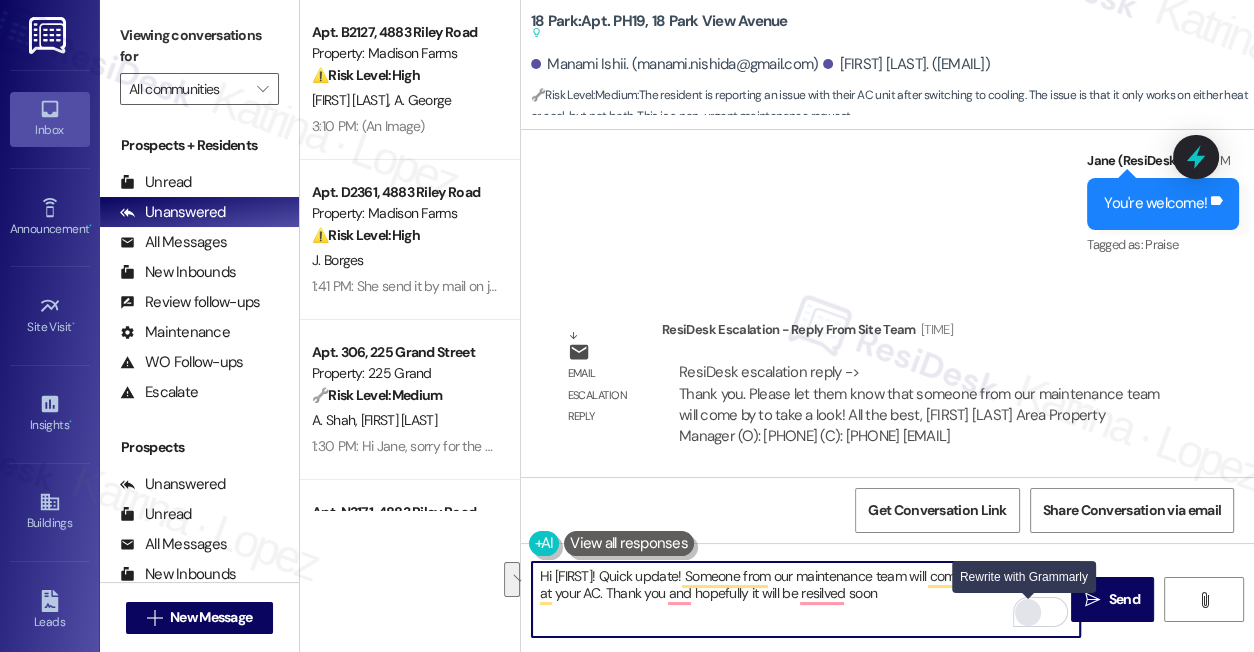 click at bounding box center (1028, 612) 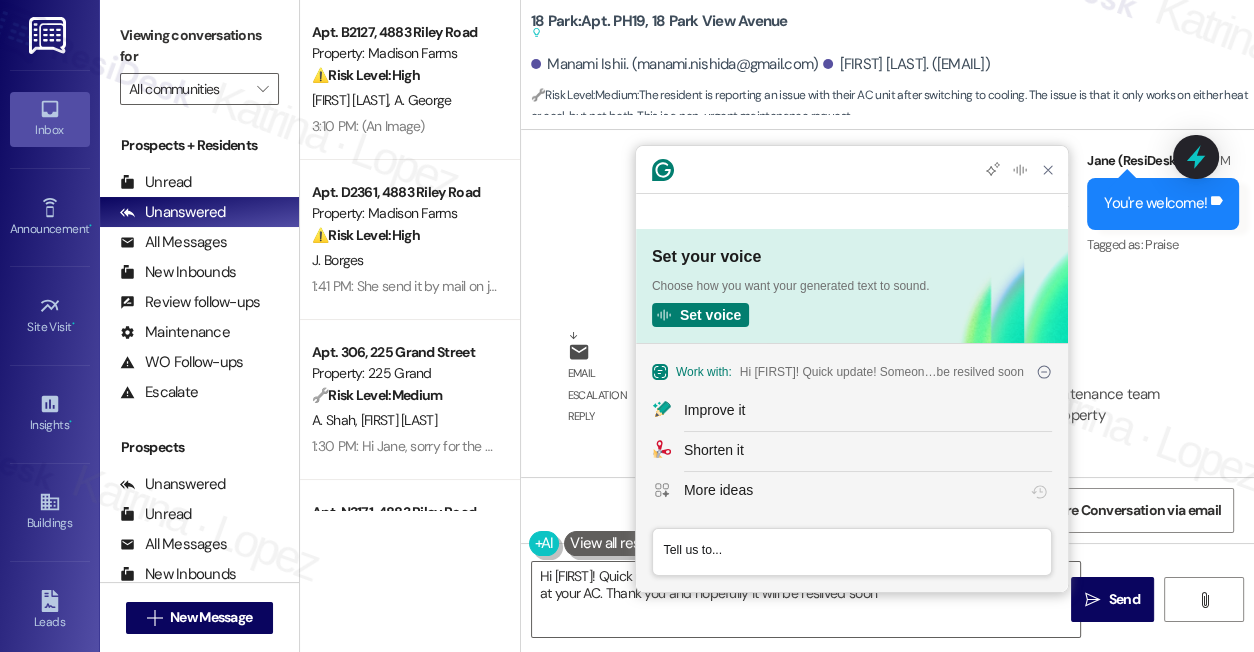 scroll, scrollTop: 0, scrollLeft: 0, axis: both 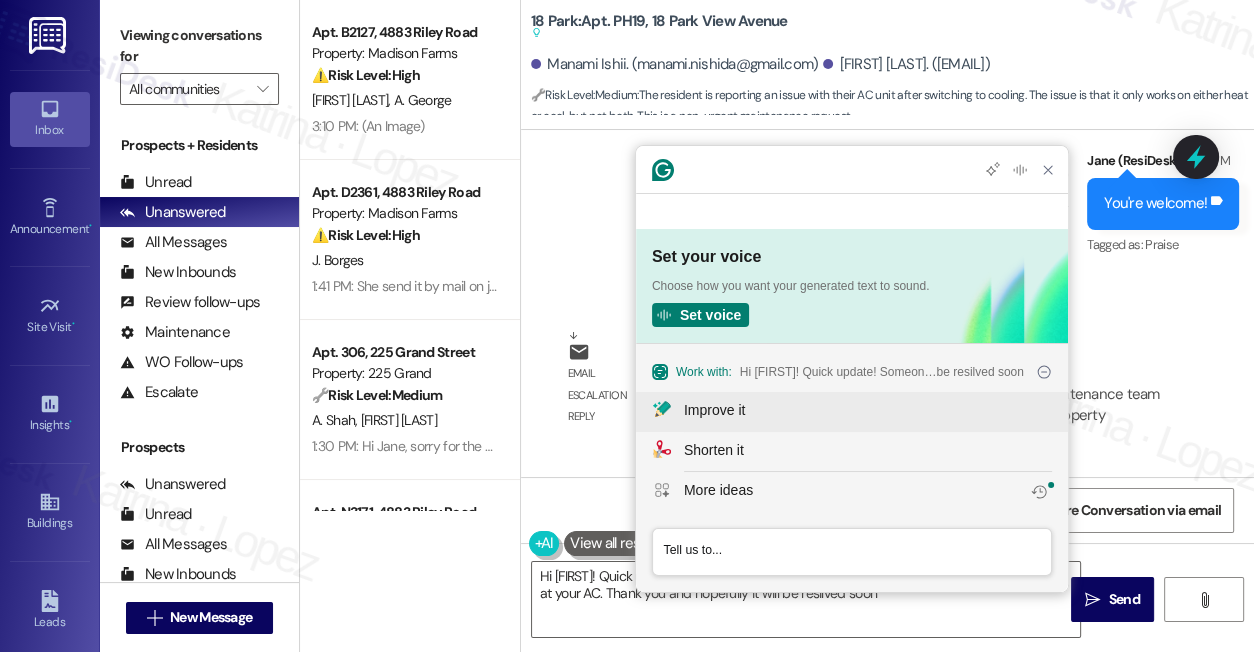 click on "Improve it" 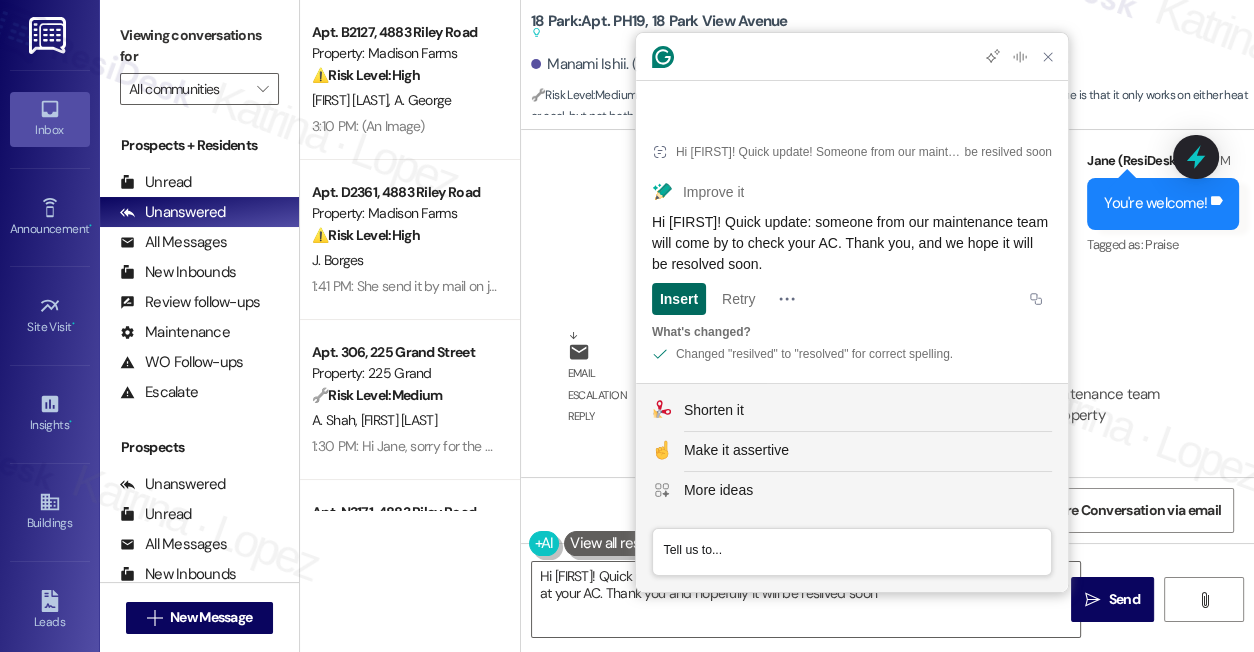 click on "Insert" 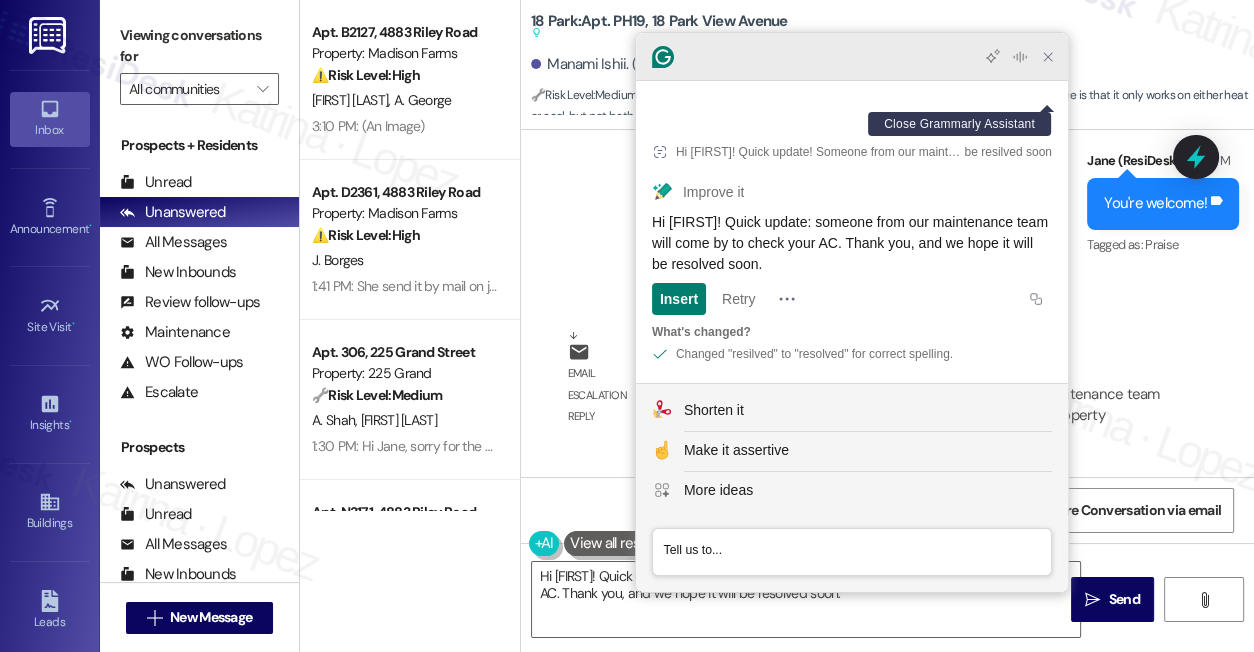 drag, startPoint x: 1052, startPoint y: 88, endPoint x: 1034, endPoint y: 98, distance: 20.59126 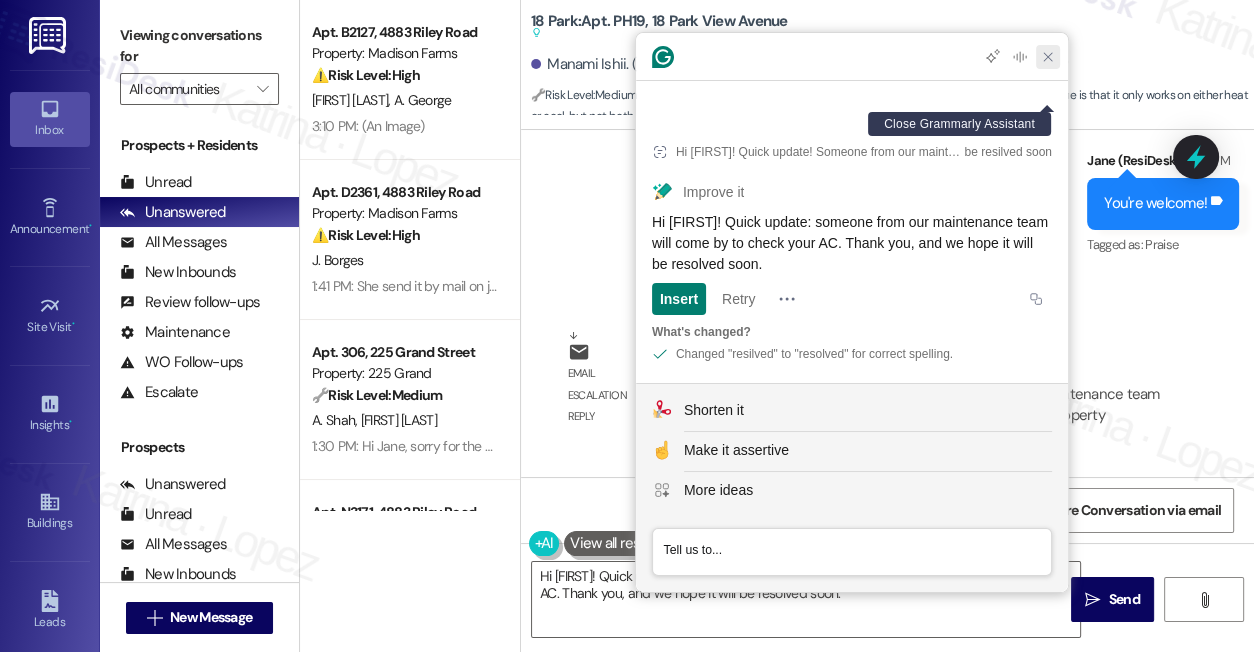 click 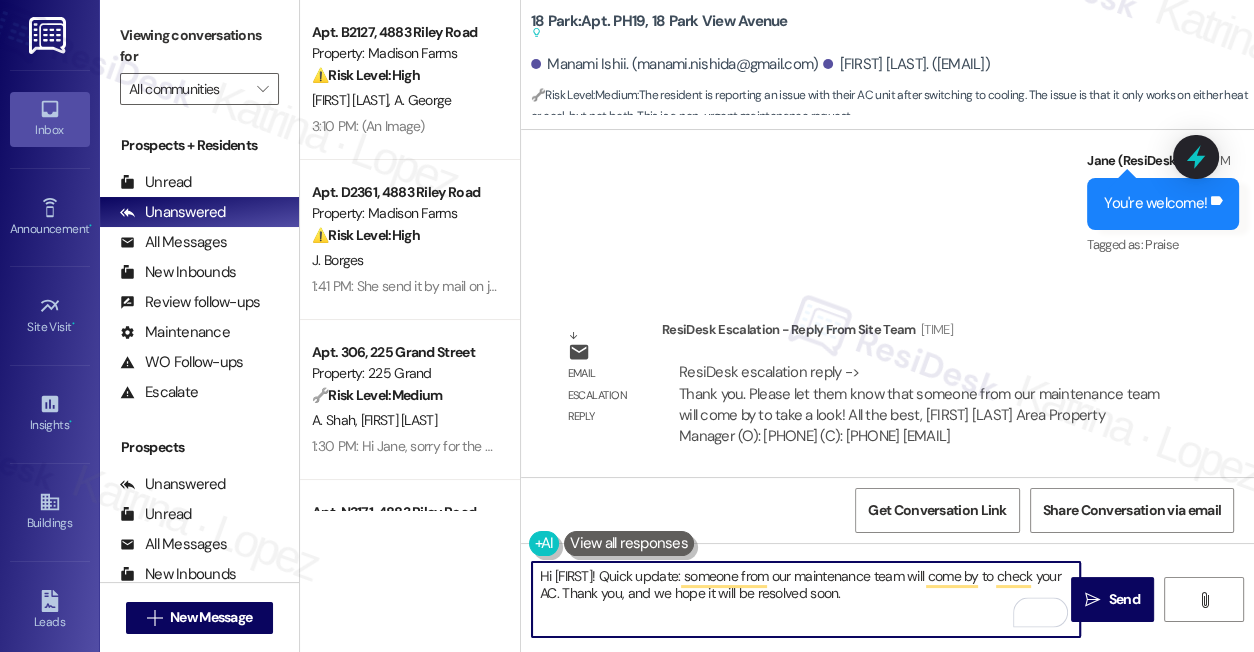 click on "Hi Haruki! Quick update: someone from our maintenance team will come by to check your AC. Thank you, and we hope it will be resolved soon." at bounding box center [806, 599] 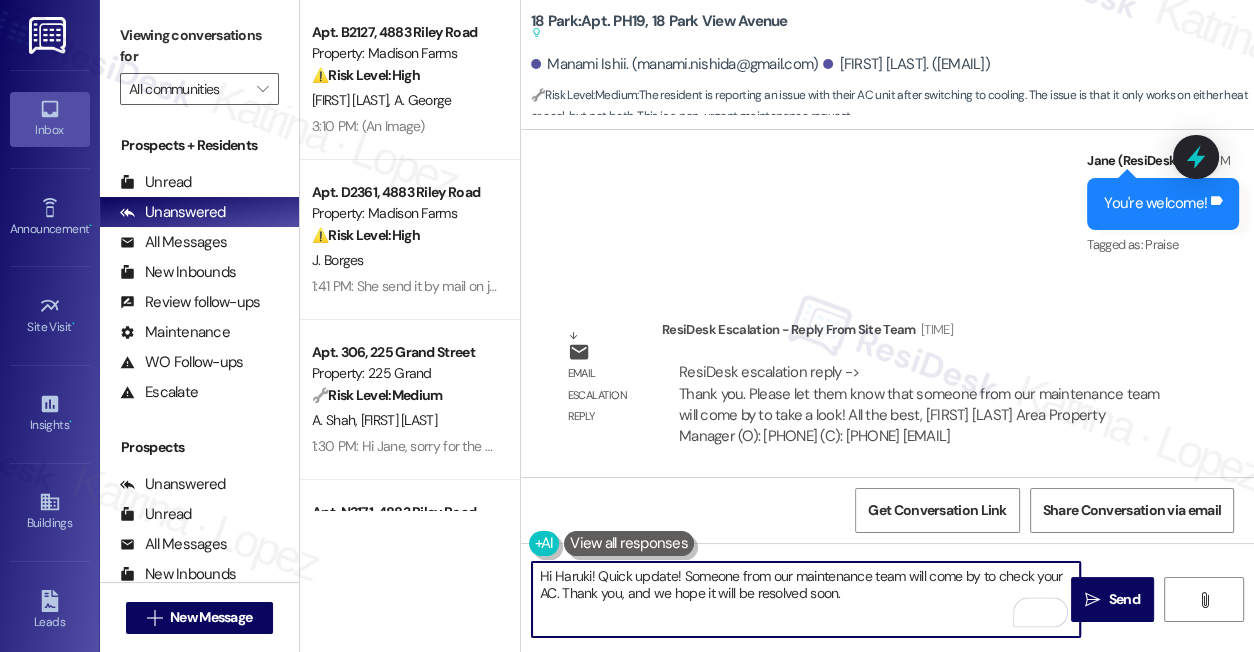 click on "Hi Haruki! Quick update! Someone from our maintenance team will come by to check your AC. Thank you, and we hope it will be resolved soon." at bounding box center [806, 599] 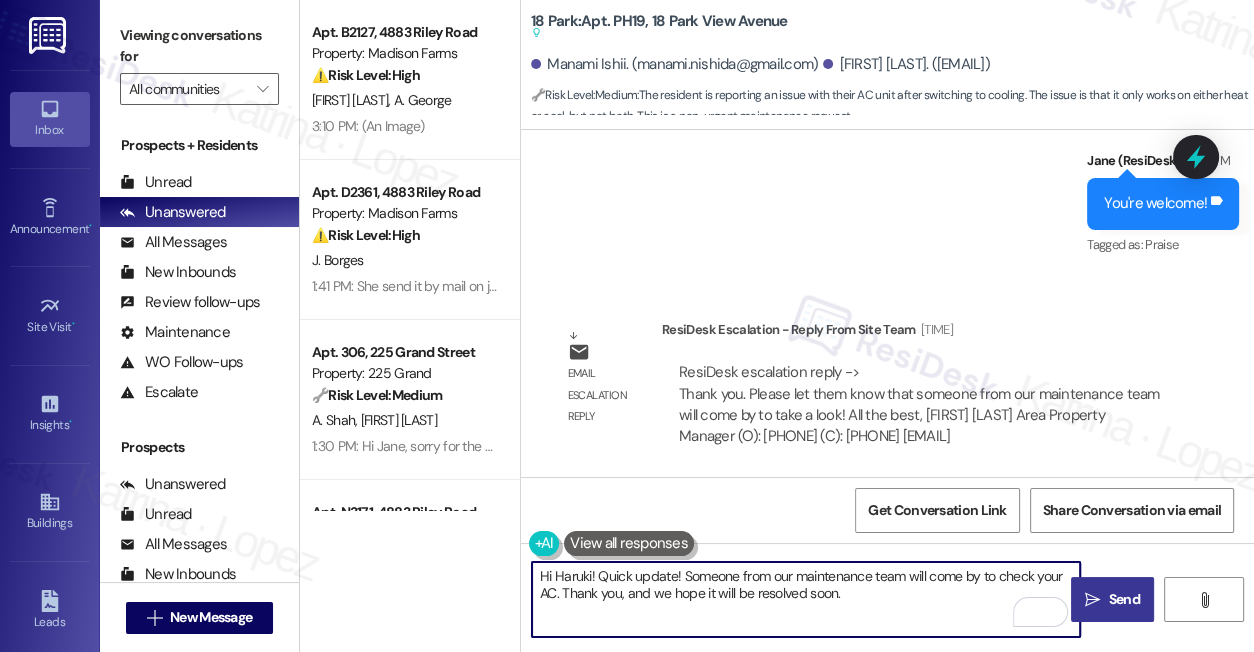 type on "Hi Haruki! Quick update! Someone from our maintenance team will come by to check your AC. Thank you, and we hope it will be resolved soon." 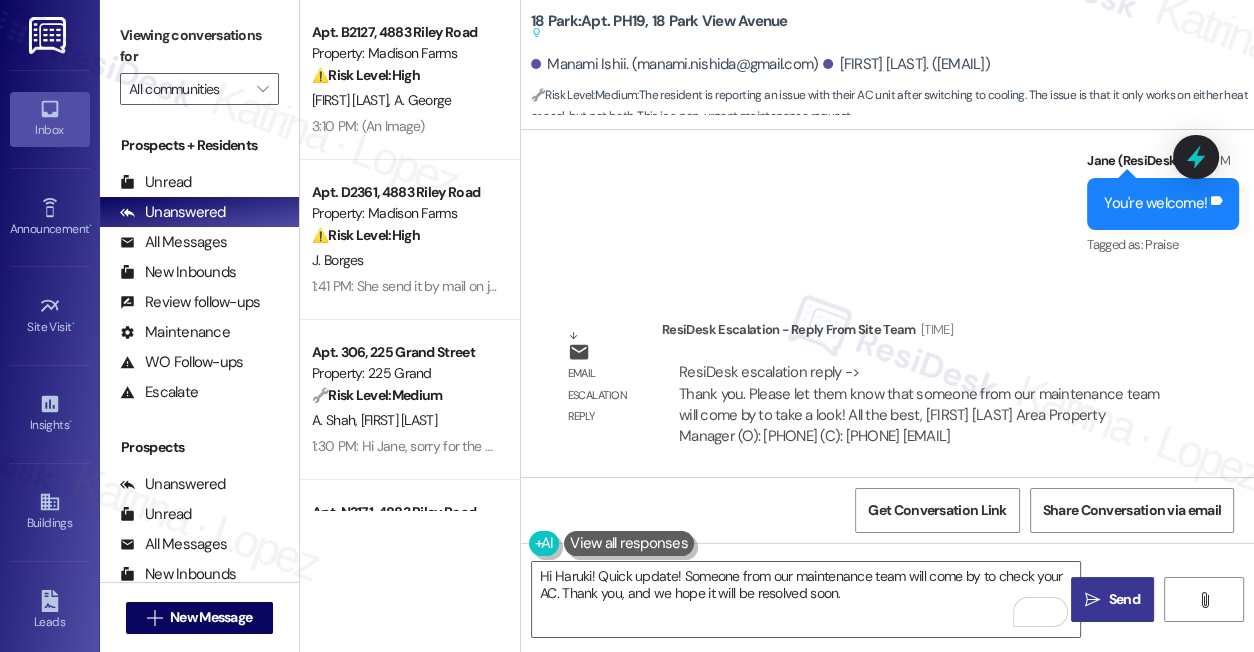 click on " Send" at bounding box center (1112, 599) 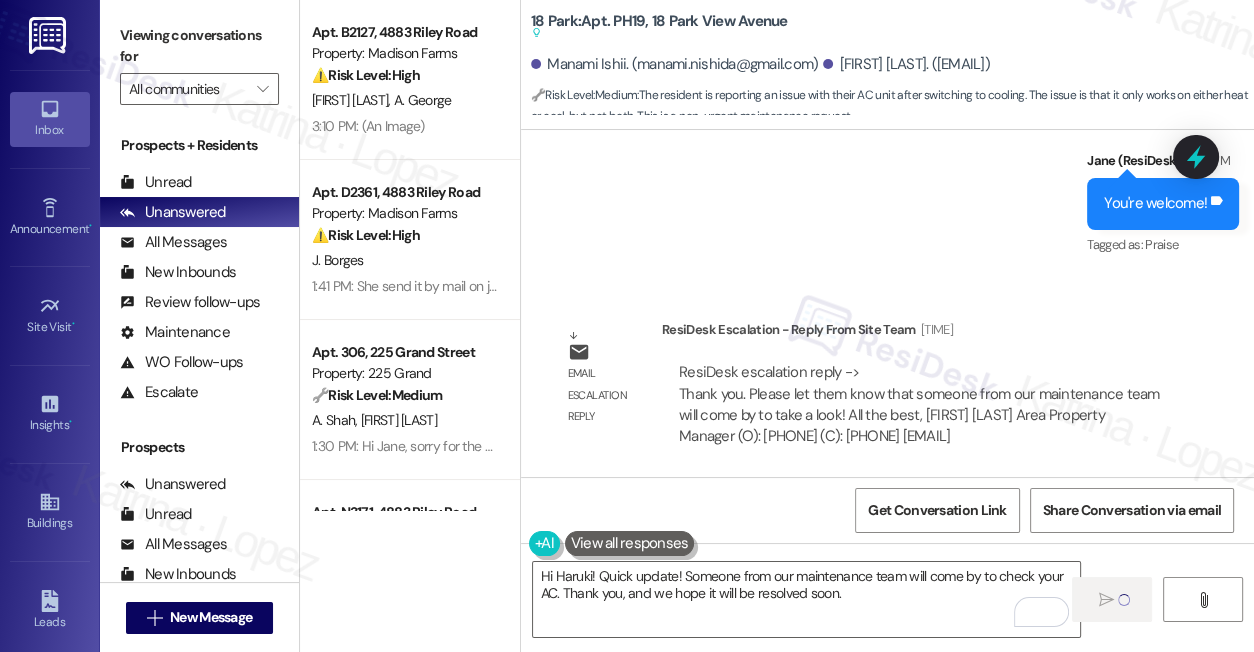 type 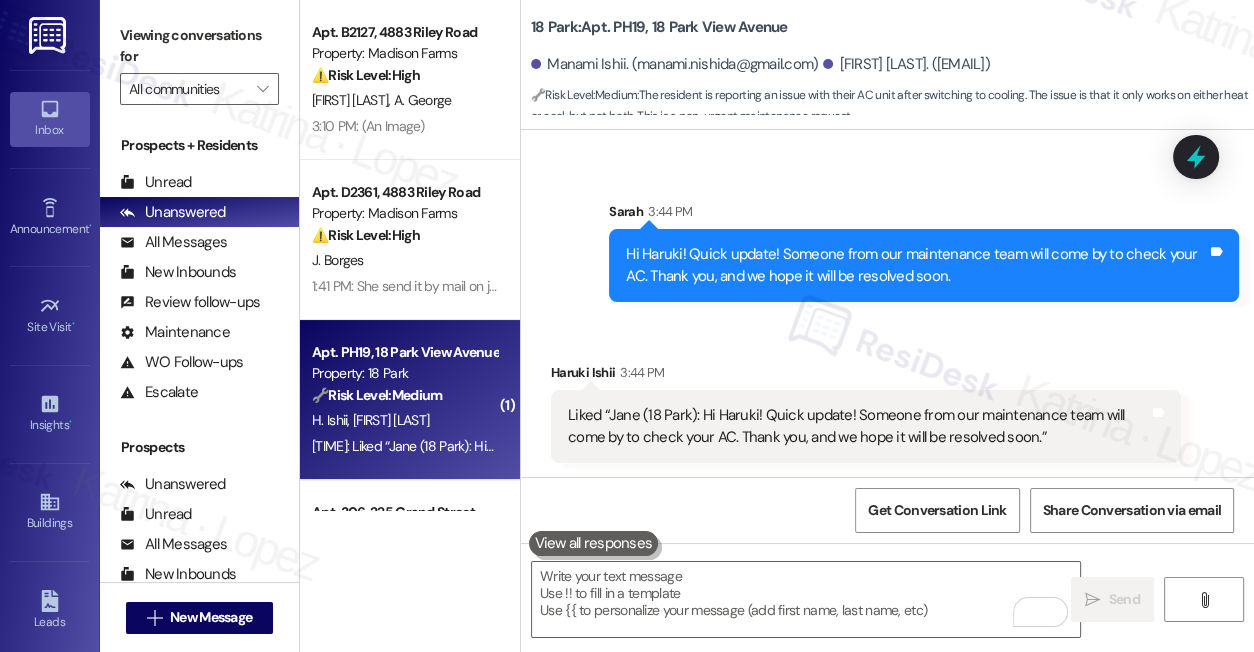 scroll, scrollTop: 8285, scrollLeft: 0, axis: vertical 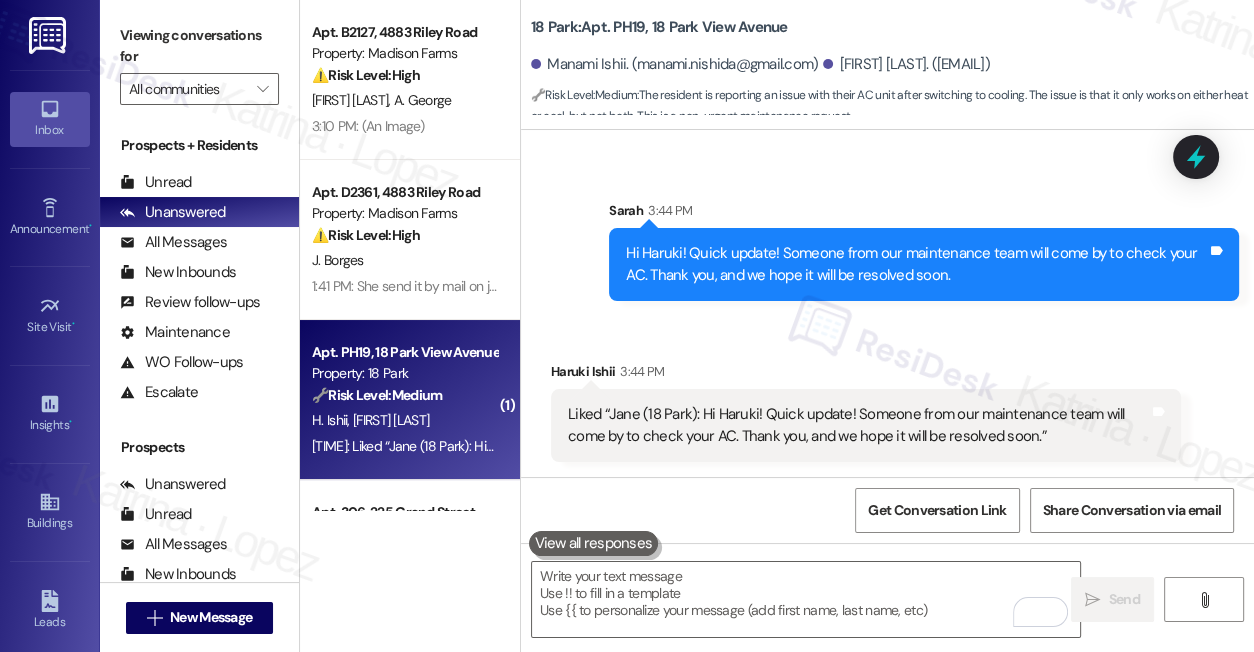 click on "Liked “Jane (18 Park): Hi Haruki! Quick update! Someone from our maintenance team will come by to check your AC. Thank you, and we hope it will be resolved soon.”" at bounding box center (858, 425) 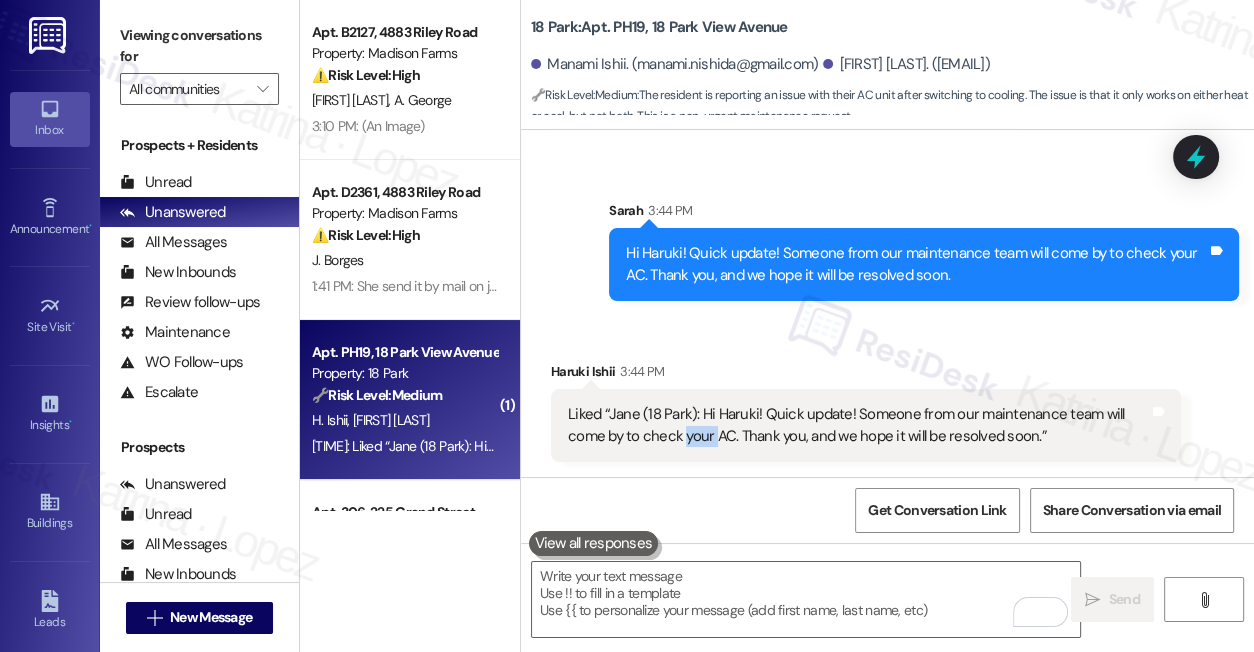 click on "Liked “Jane (18 Park): Hi Haruki! Quick update! Someone from our maintenance team will come by to check your AC. Thank you, and we hope it will be resolved soon.”" at bounding box center [858, 425] 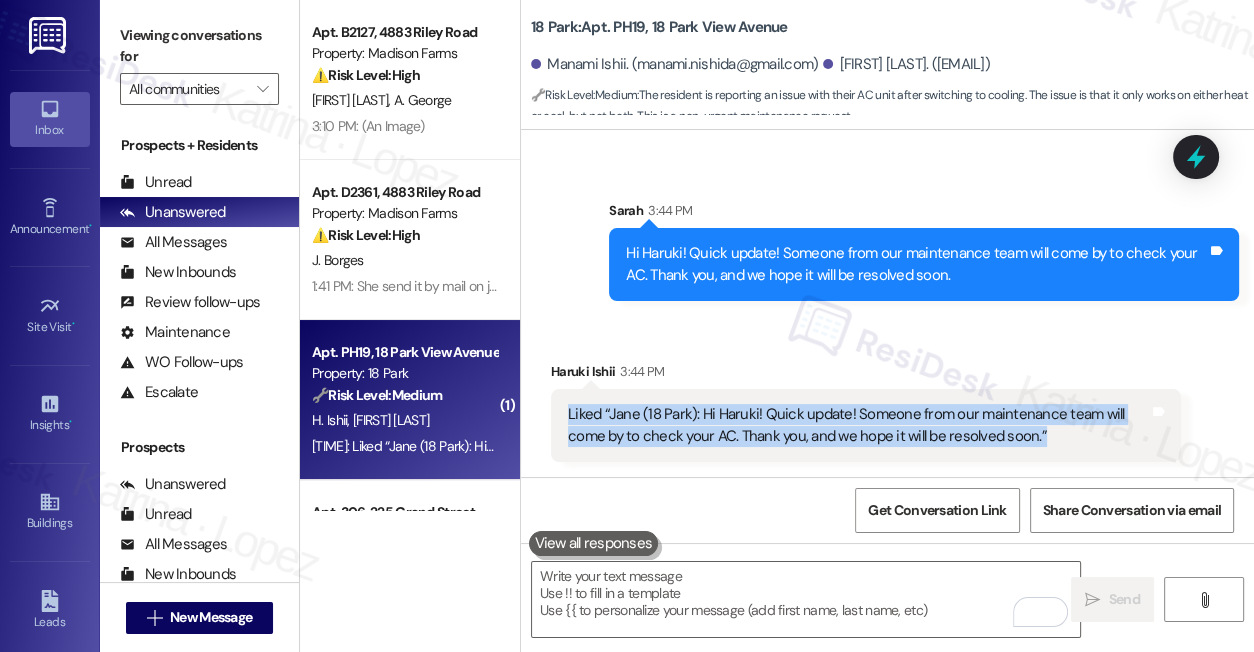 click on "Liked “Jane (18 Park): Hi Haruki! Quick update! Someone from our maintenance team will come by to check your AC. Thank you, and we hope it will be resolved soon.”" at bounding box center (858, 425) 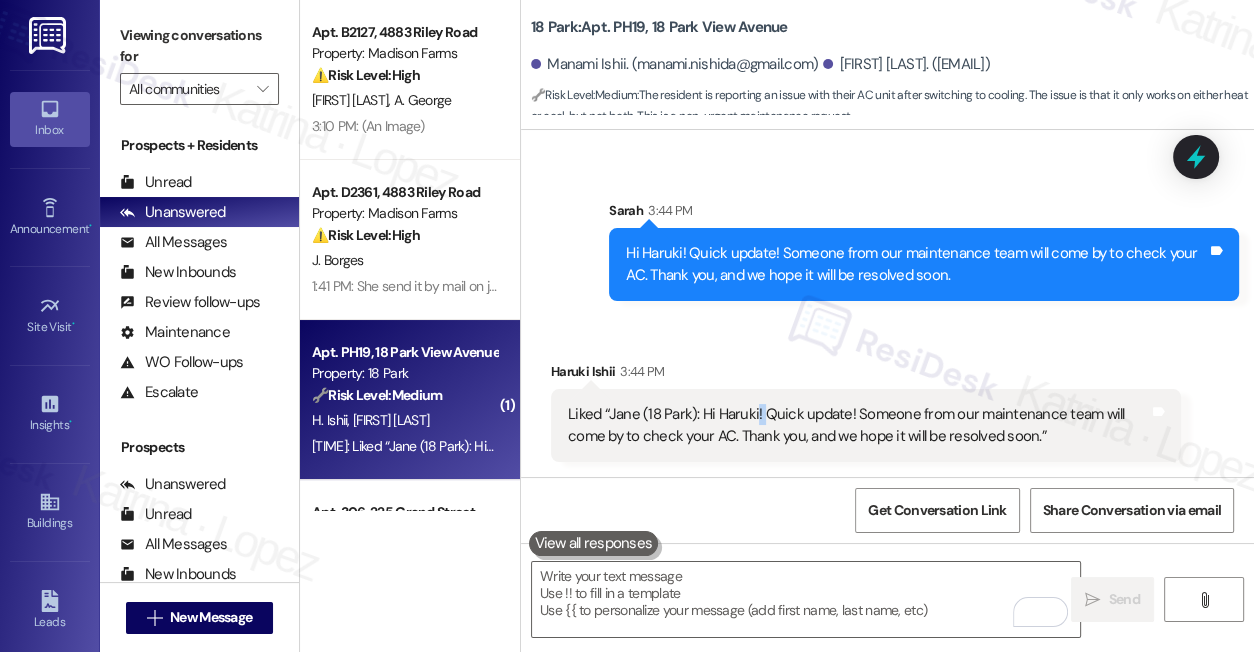click on "Liked “Jane (18 Park): Hi Haruki! Quick update! Someone from our maintenance team will come by to check your AC. Thank you, and we hope it will be resolved soon.”" at bounding box center [858, 425] 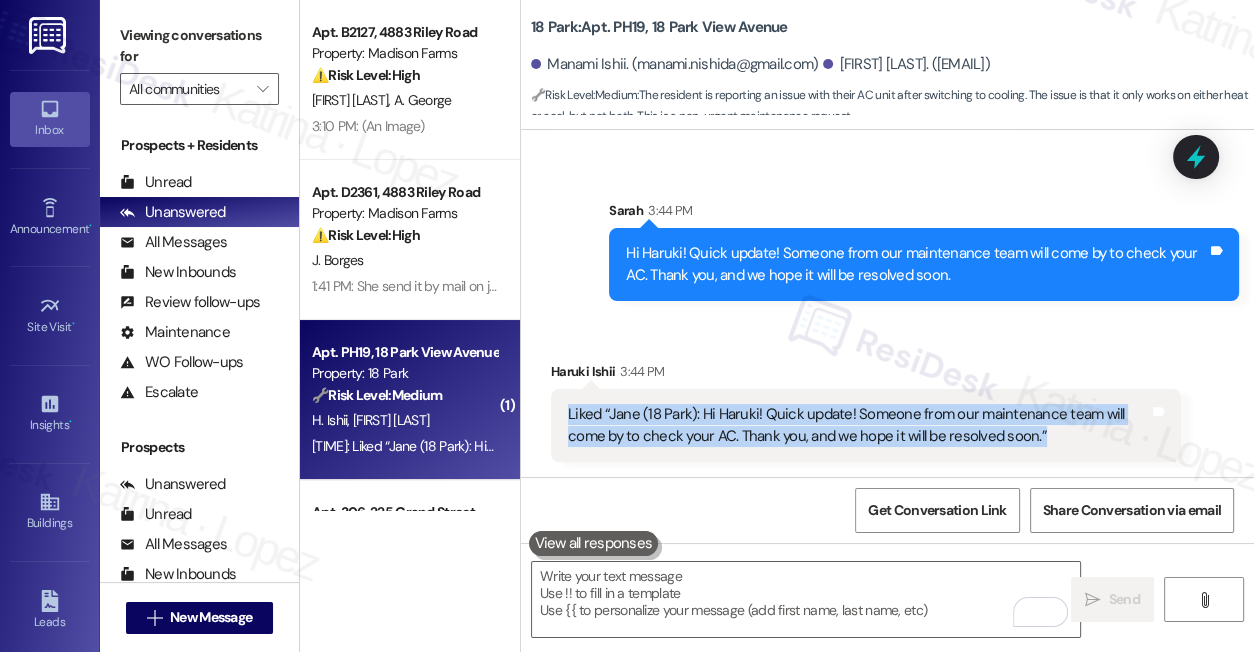 click on "Liked “Jane (18 Park): Hi Haruki! Quick update! Someone from our maintenance team will come by to check your AC. Thank you, and we hope it will be resolved soon.”" at bounding box center [858, 425] 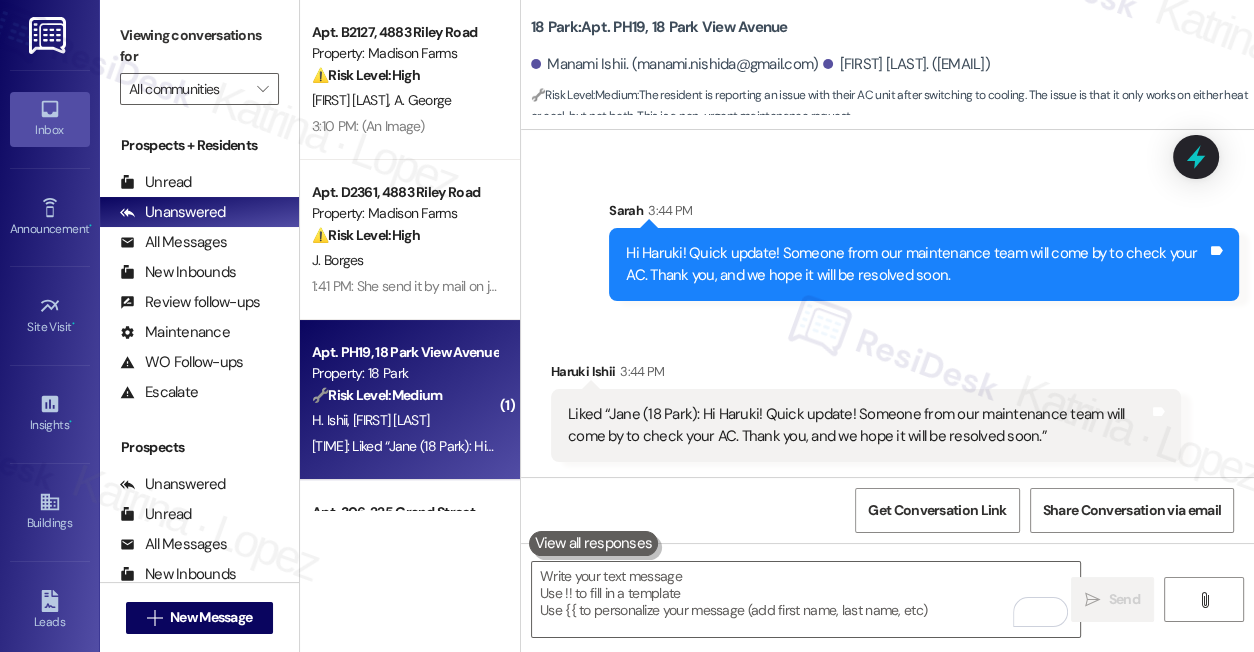 click on "Hi Haruki! Quick update! Someone from our maintenance team will come by to check your AC. Thank you, and we hope it will be resolved soon." at bounding box center [916, 264] 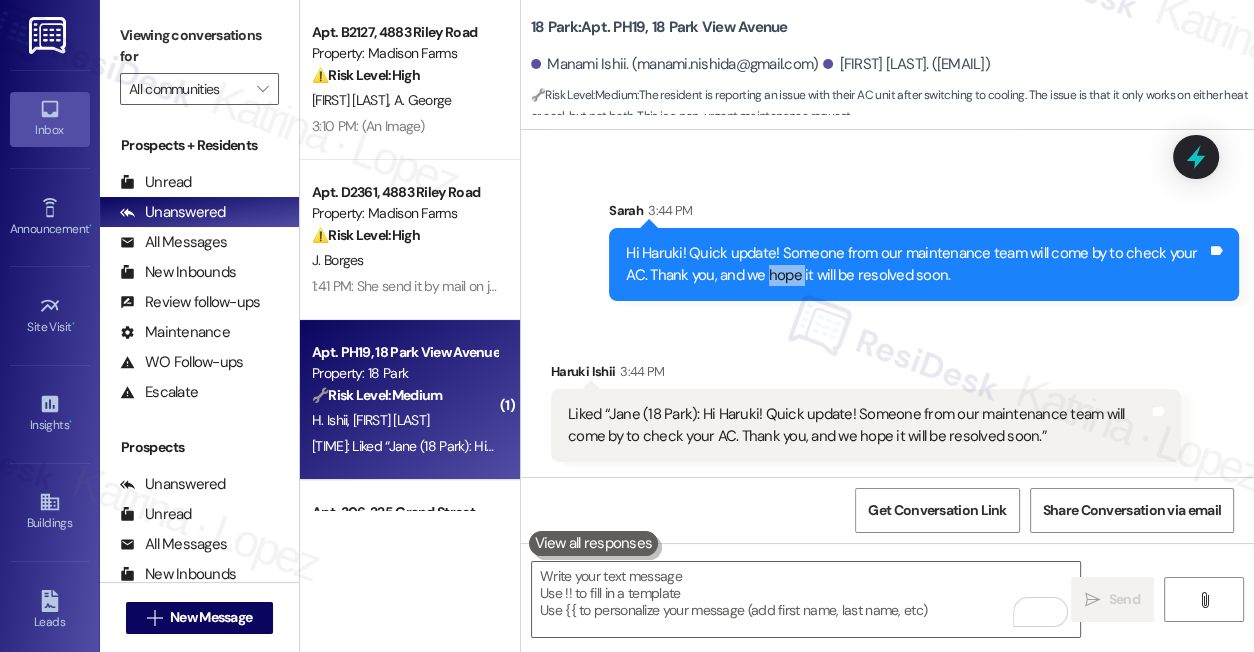 click on "Hi Haruki! Quick update! Someone from our maintenance team will come by to check your AC. Thank you, and we hope it will be resolved soon." at bounding box center (916, 264) 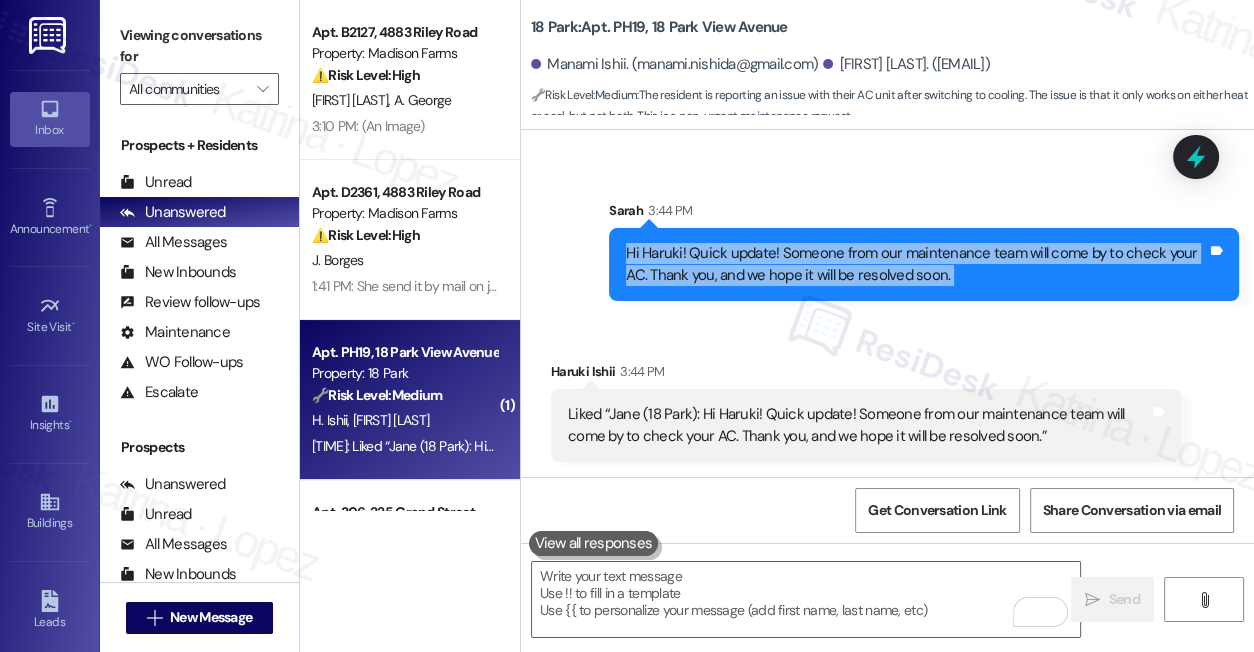 click on "Hi Haruki! Quick update! Someone from our maintenance team will come by to check your AC. Thank you, and we hope it will be resolved soon." at bounding box center (916, 264) 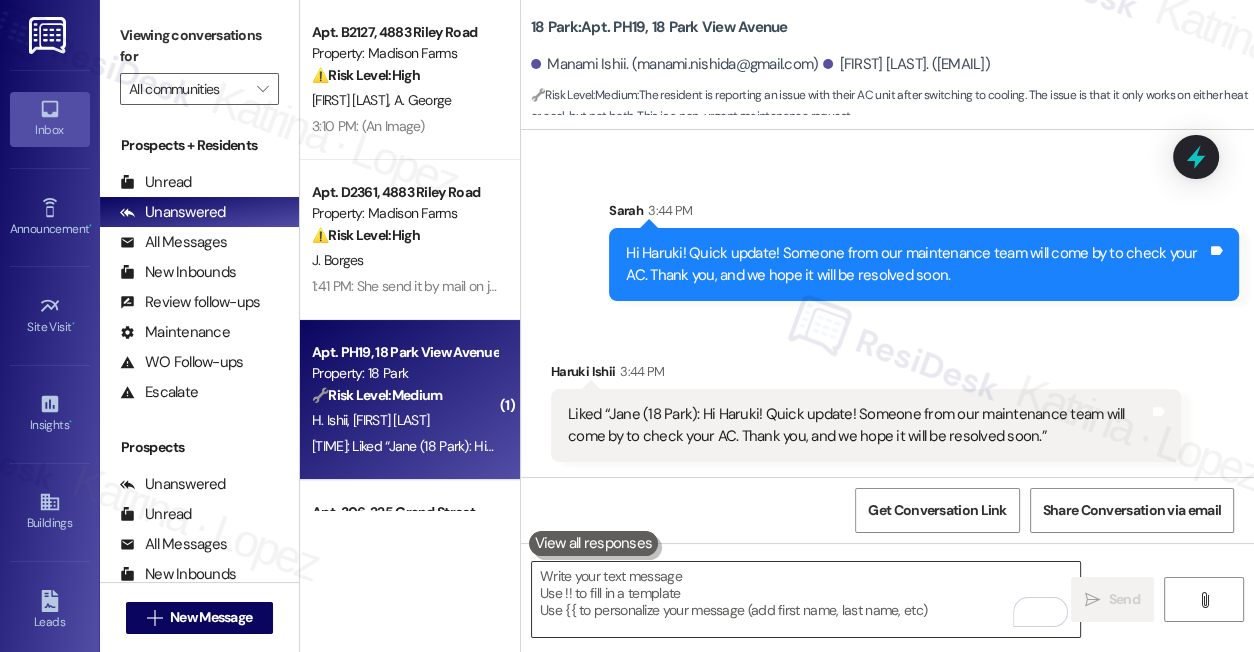 click at bounding box center (806, 599) 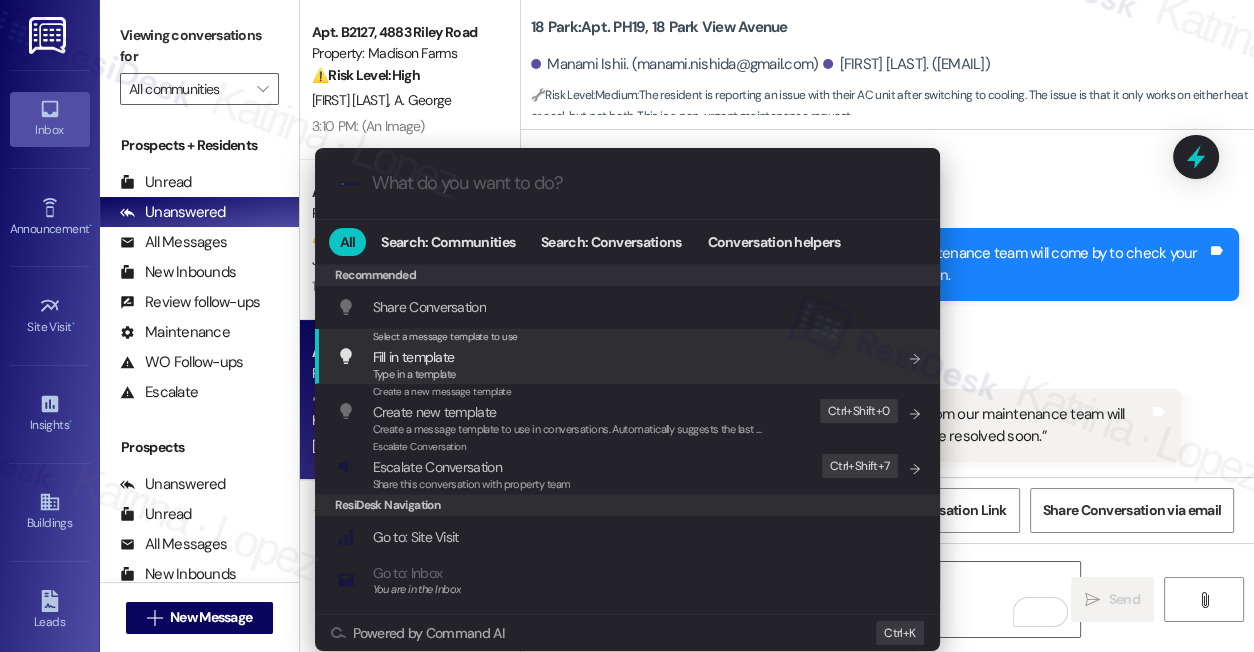click on ".cls-1{fill:#0a055f;}.cls-2{fill:#0cc4c4;} resideskLogoBlueOrange All Search: Communities Search: Conversations Conversation helpers Recommended Recommended Share Conversation Add shortcut Select a message template to use Fill in template Type in a template Add shortcut Create a new message template Create new template Create a message template to use in conversations. Automatically suggests the last message you sent. Edit Ctrl+ Shift+ 0 Escalate Conversation Escalate Conversation Share this conversation with property team Edit Ctrl+ Shift+ 7 ResiDesk Navigation Go to: Site Visit Add shortcut Go to: Inbox You are in the Inbox Add shortcut Go to: Settings Add shortcut Go to: Message Templates Add shortcut Go to: Buildings Add shortcut Help Getting Started: What you can do with ResiDesk Add shortcut Settings Powered by Command AI Ctrl+ K" at bounding box center (627, 326) 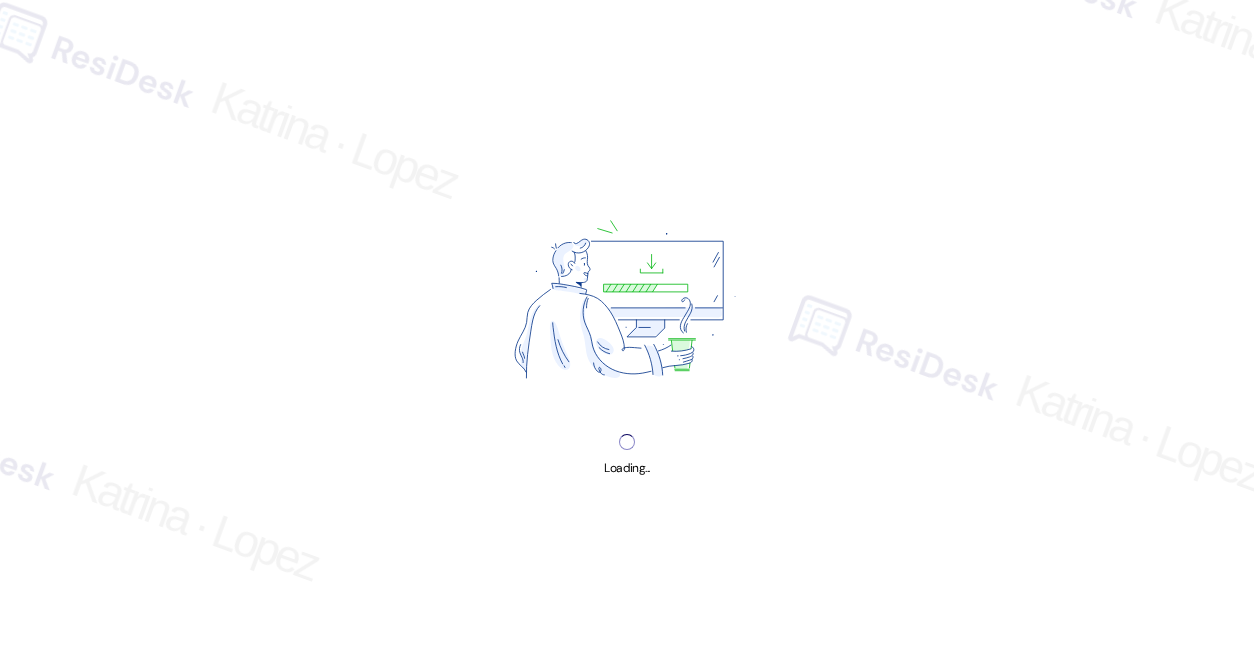 scroll, scrollTop: 0, scrollLeft: 0, axis: both 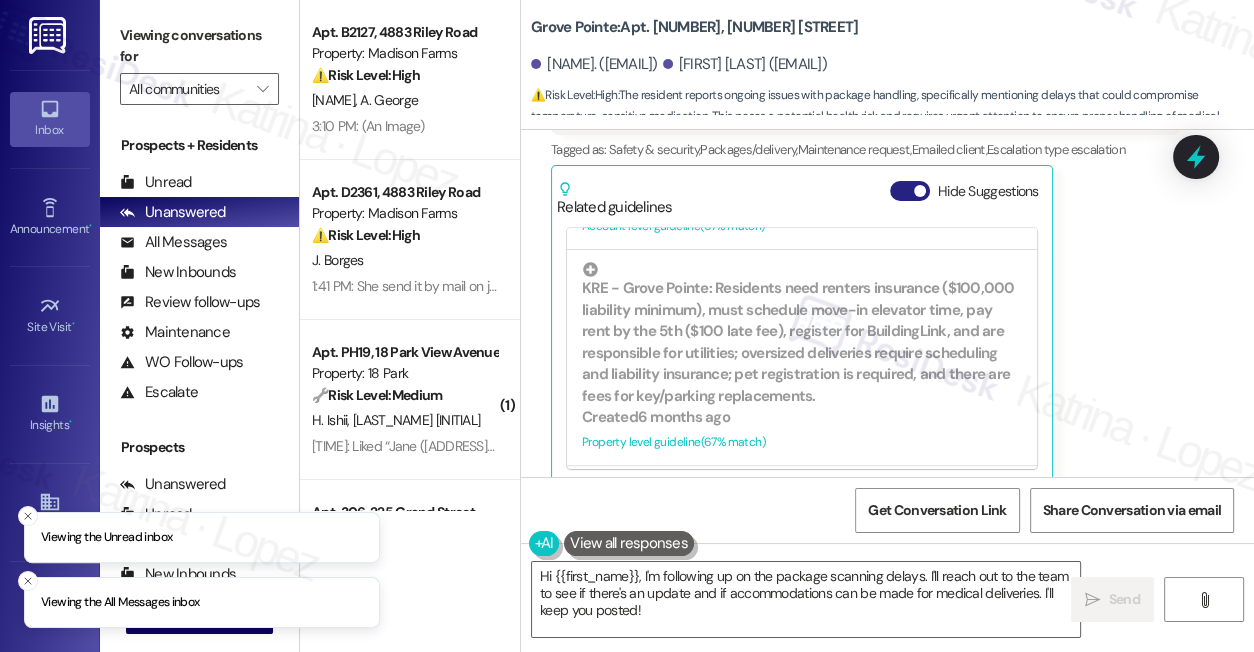 click at bounding box center [920, 191] 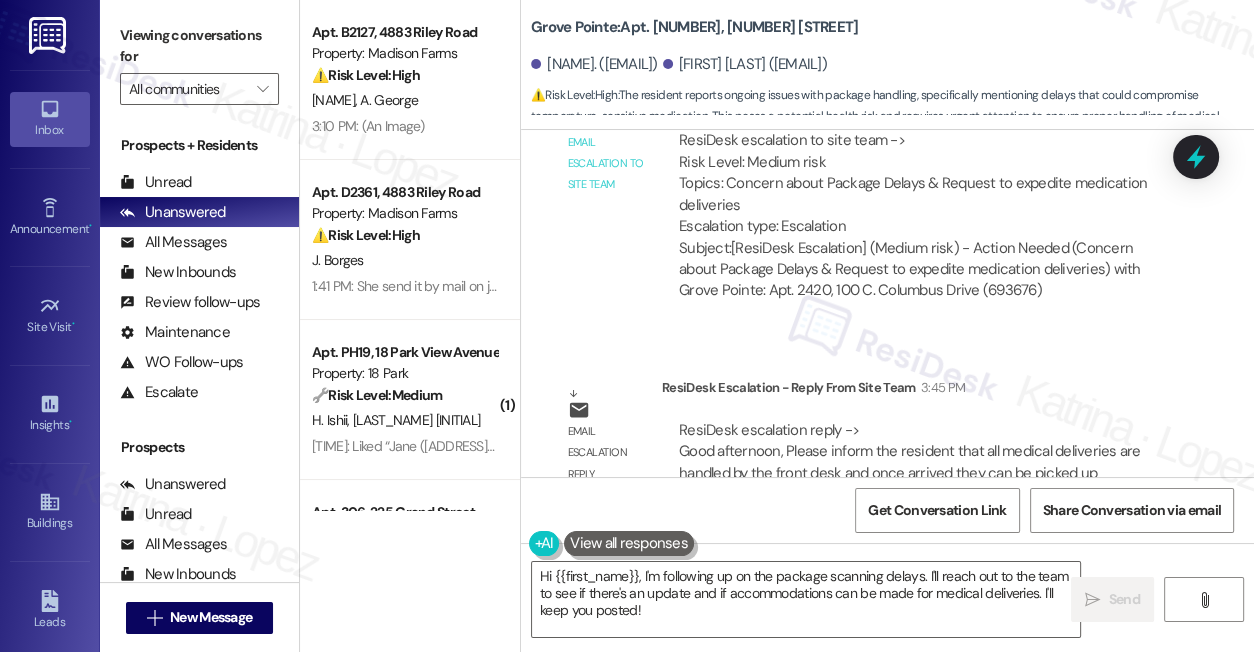 scroll, scrollTop: 12220, scrollLeft: 0, axis: vertical 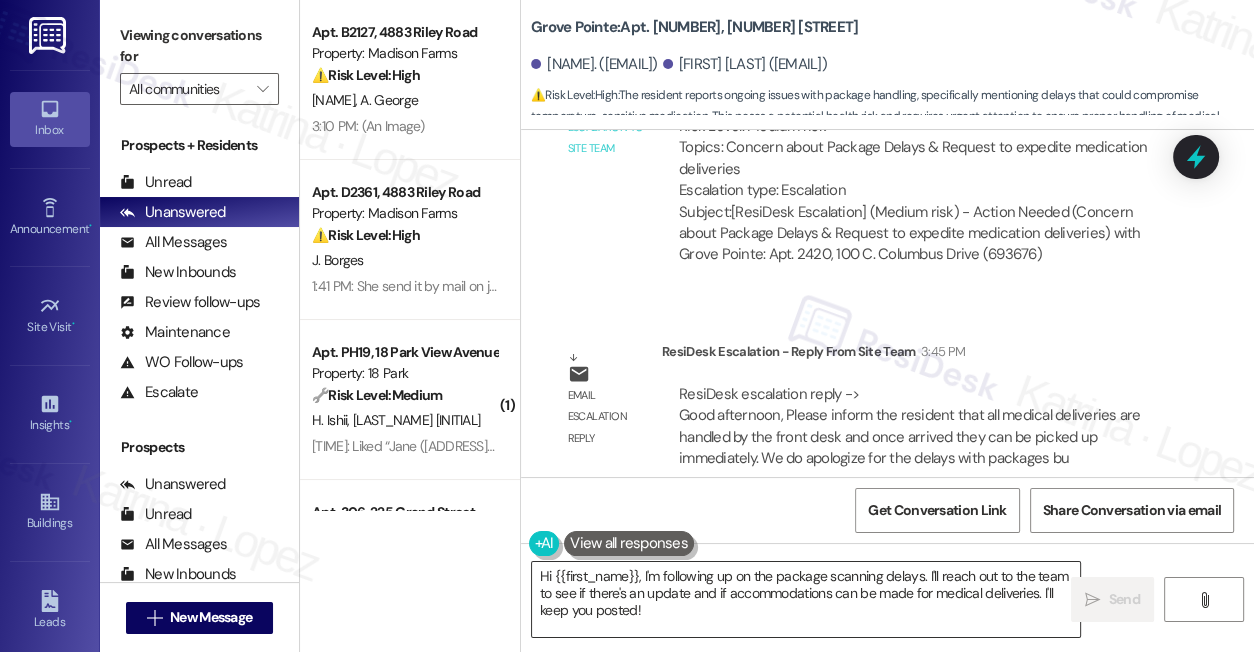click on "Hi {{first_name}}, I'm following up on the package scanning delays. I'll reach out to the team to see if there's an update and if accommodations can be made for medical deliveries. I'll keep you posted!" at bounding box center (806, 599) 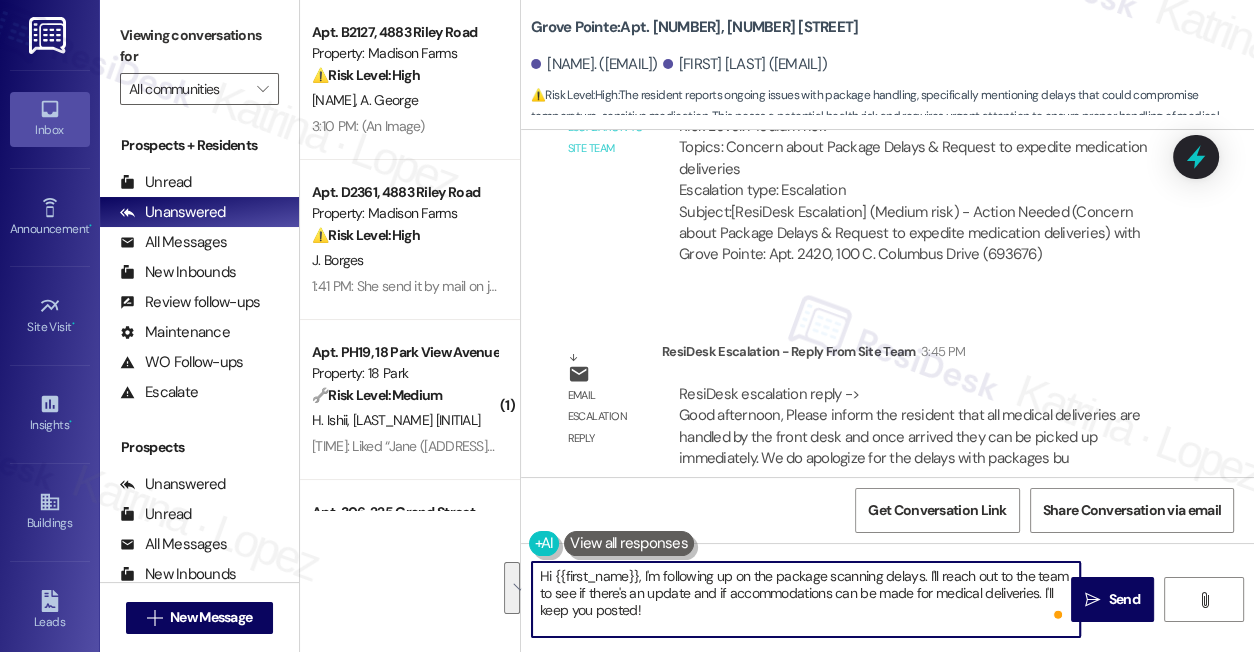 drag, startPoint x: 656, startPoint y: 604, endPoint x: 642, endPoint y: 574, distance: 33.105892 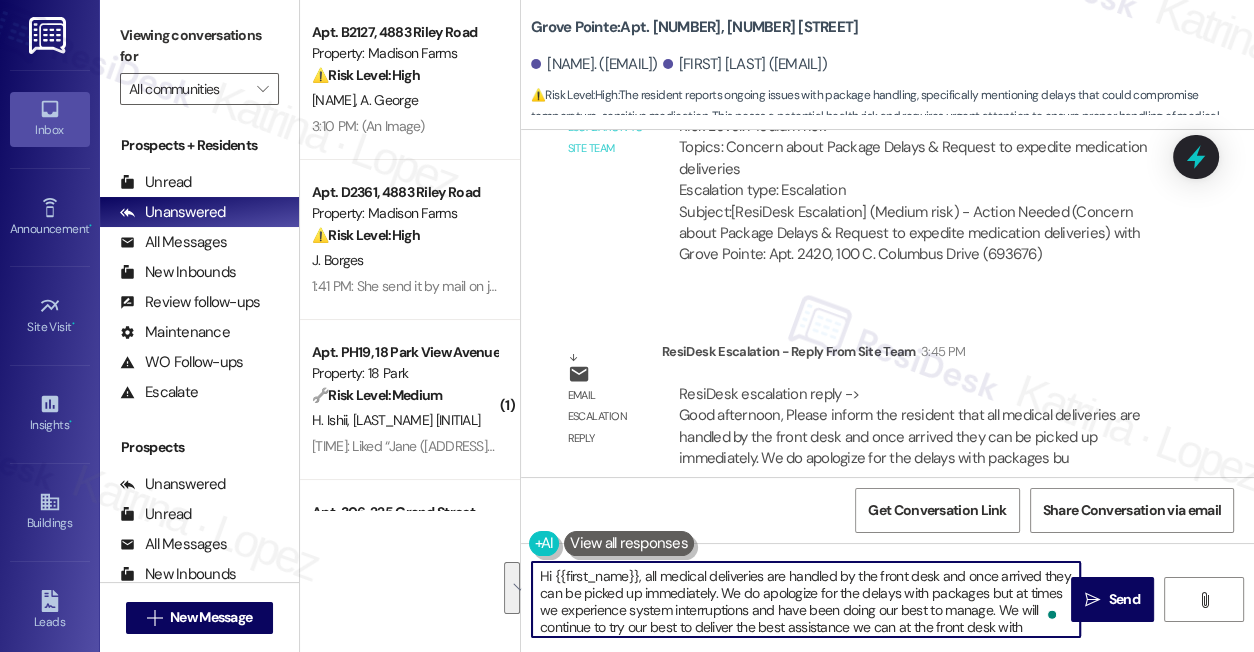 scroll, scrollTop: 16, scrollLeft: 0, axis: vertical 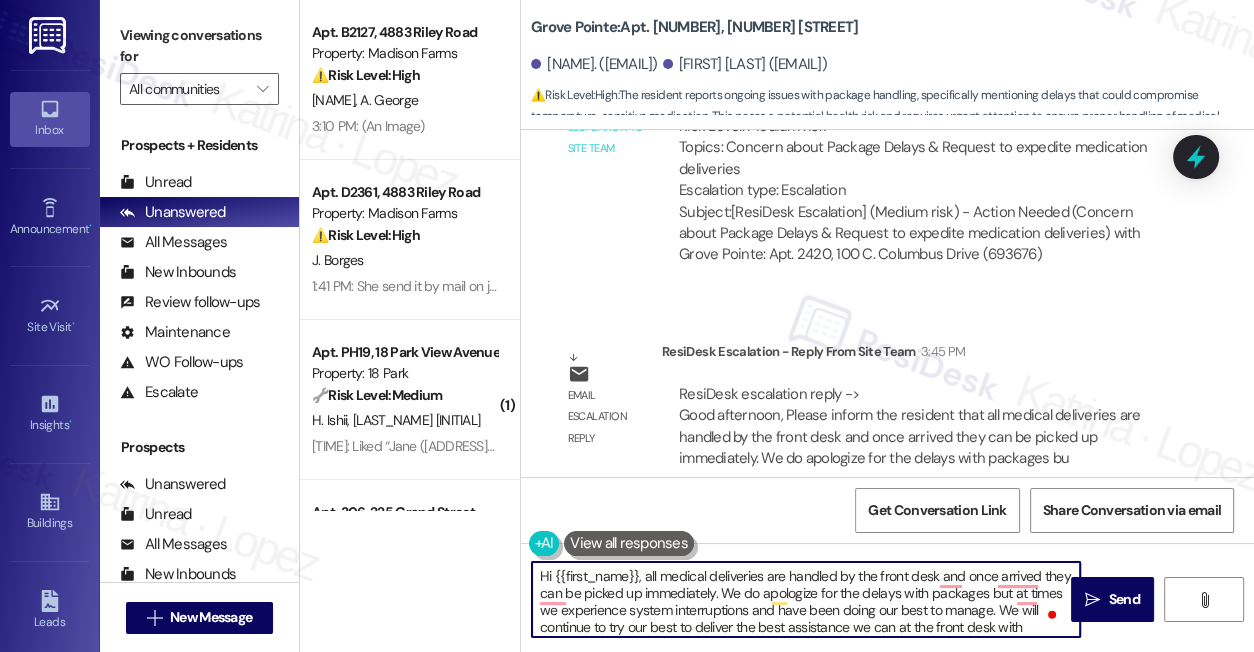click on "James Buckmaster Iii. (jbuckmaster@mac.com)" at bounding box center (745, 64) 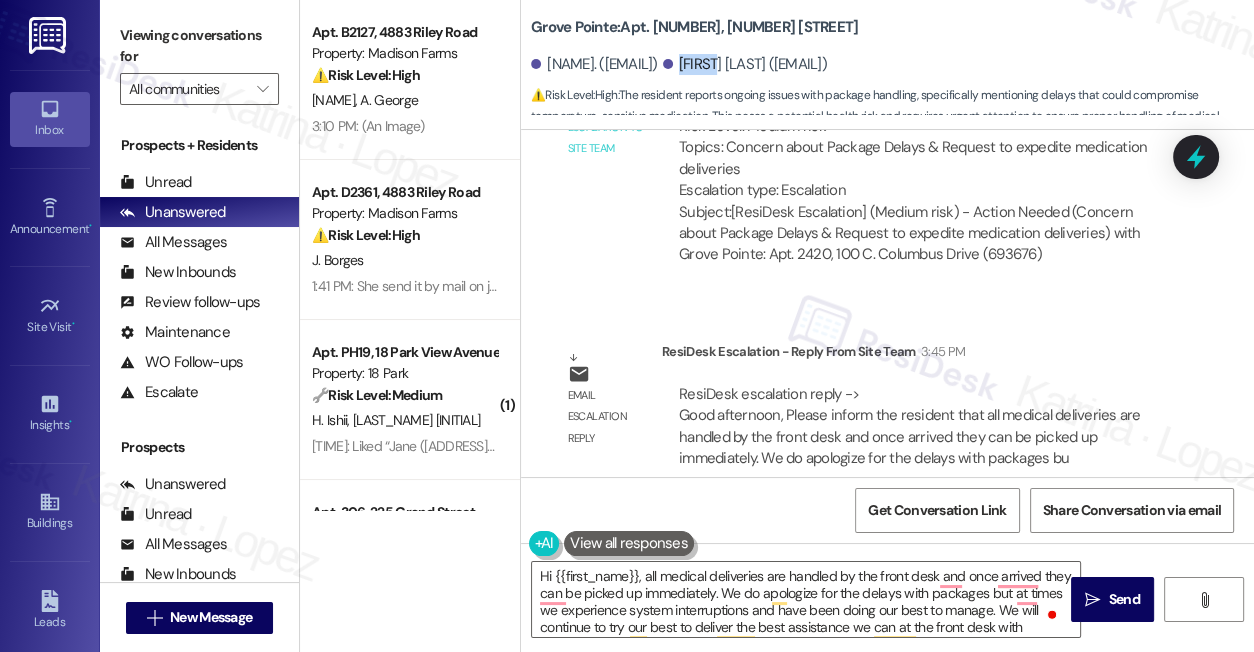 click on "James Buckmaster Iii. (jbuckmaster@mac.com)" at bounding box center [745, 64] 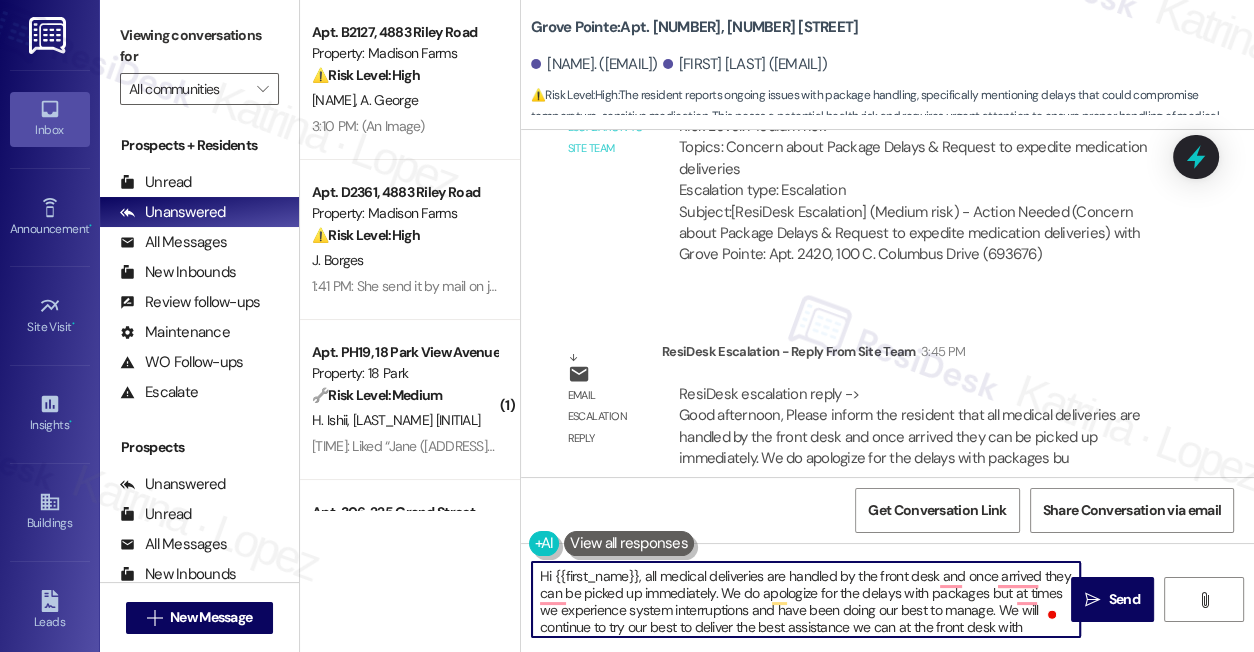 drag, startPoint x: 554, startPoint y: 576, endPoint x: 637, endPoint y: 560, distance: 84.5281 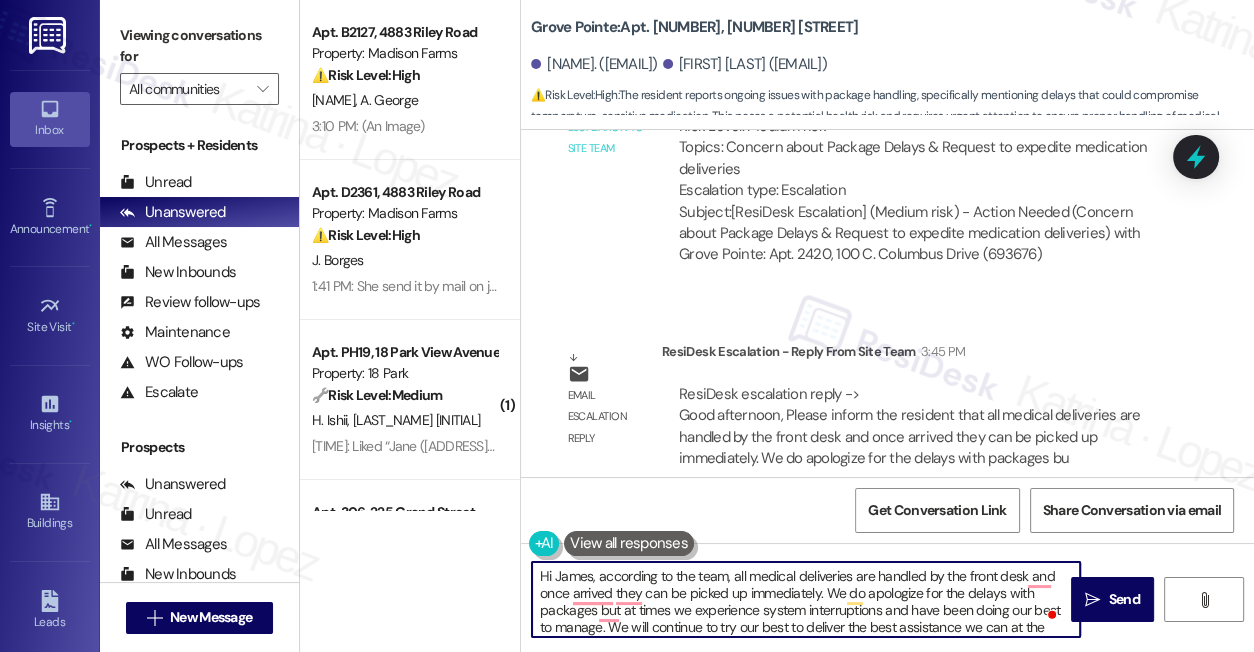 scroll, scrollTop: 21, scrollLeft: 0, axis: vertical 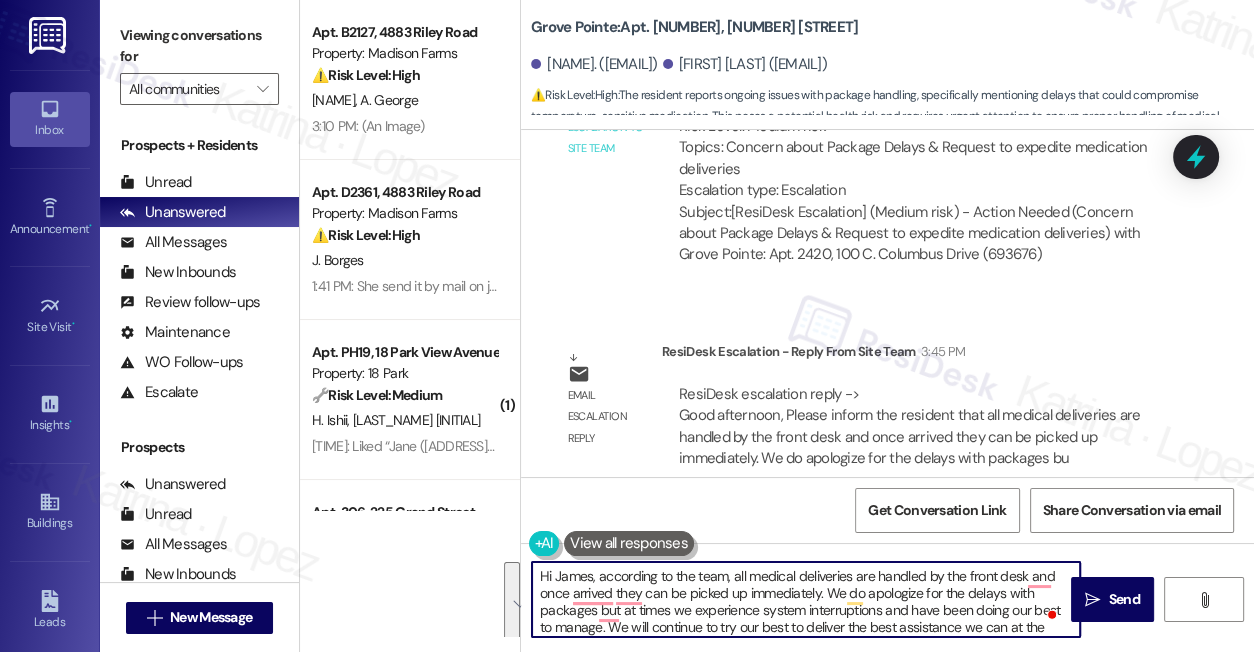 click on "Hi James, according to the team, all medical deliveries are handled by the front desk and once arrived they can be picked up immediately. We do apologize for the delays with packages but at times we experience system interruptions and have been doing our best to manage. We will continue to try our best to deliver the best assistance we can at the front desk with packages." at bounding box center [806, 599] 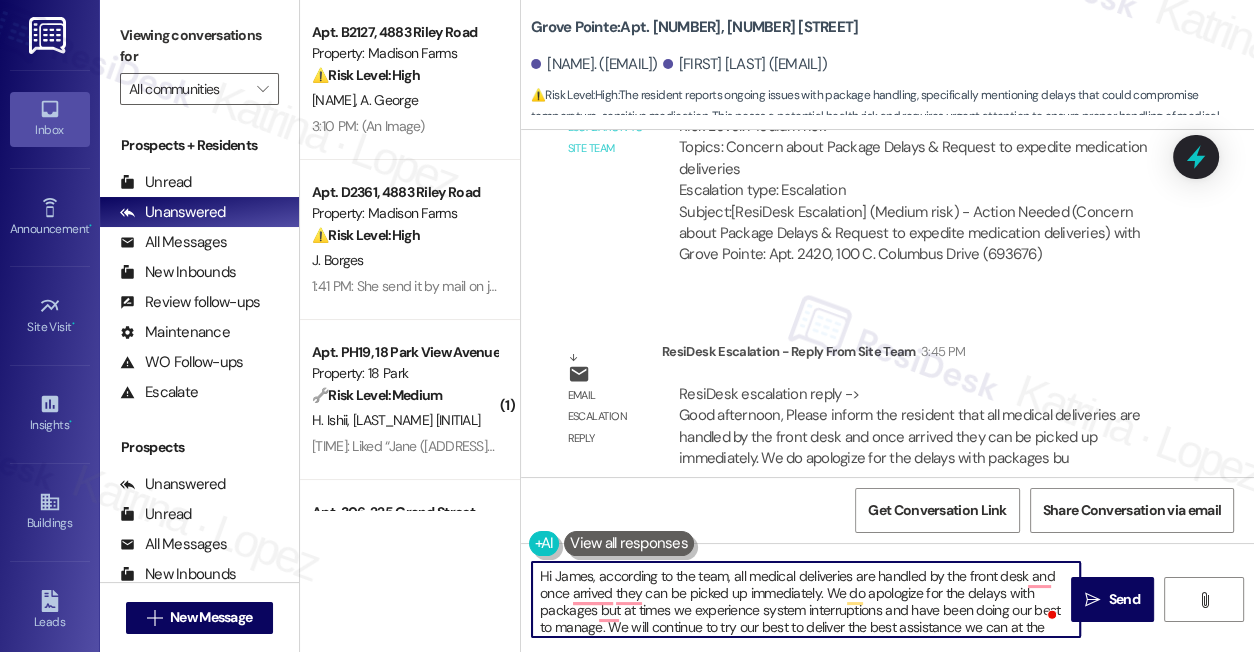 scroll, scrollTop: 18, scrollLeft: 0, axis: vertical 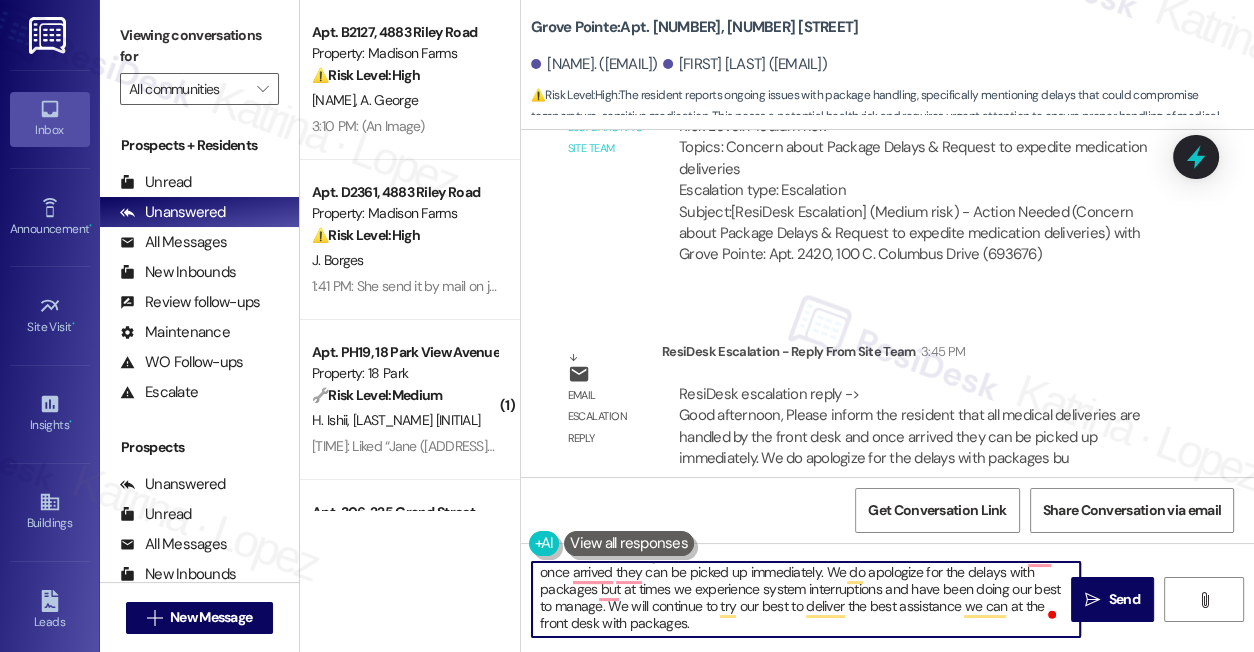click on "Hi James, according to the team, all medical deliveries are handled by the front desk and once arrived they can be picked up immediately. We do apologize for the delays with packages but at times we experience system interruptions and have been doing our best to manage. We will continue to try our best to deliver the best assistance we can at the front desk with packages." at bounding box center [806, 599] 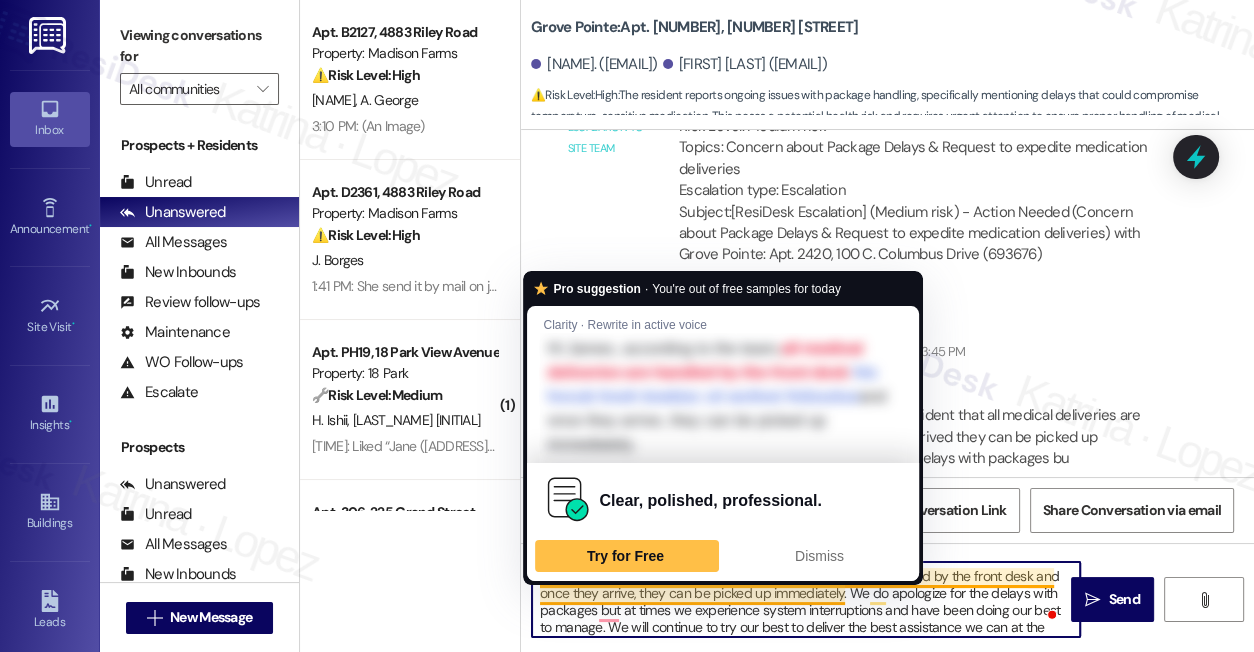 click on "Hi James, according to the team, all medical deliveries are handled by the front desk and once they arrive, they can be picked up immediately. We do apologize for the delays with packages but at times we experience system interruptions and have been doing our best to manage. We will continue to try our best to deliver the best assistance we can at the front desk with packages." at bounding box center [806, 599] 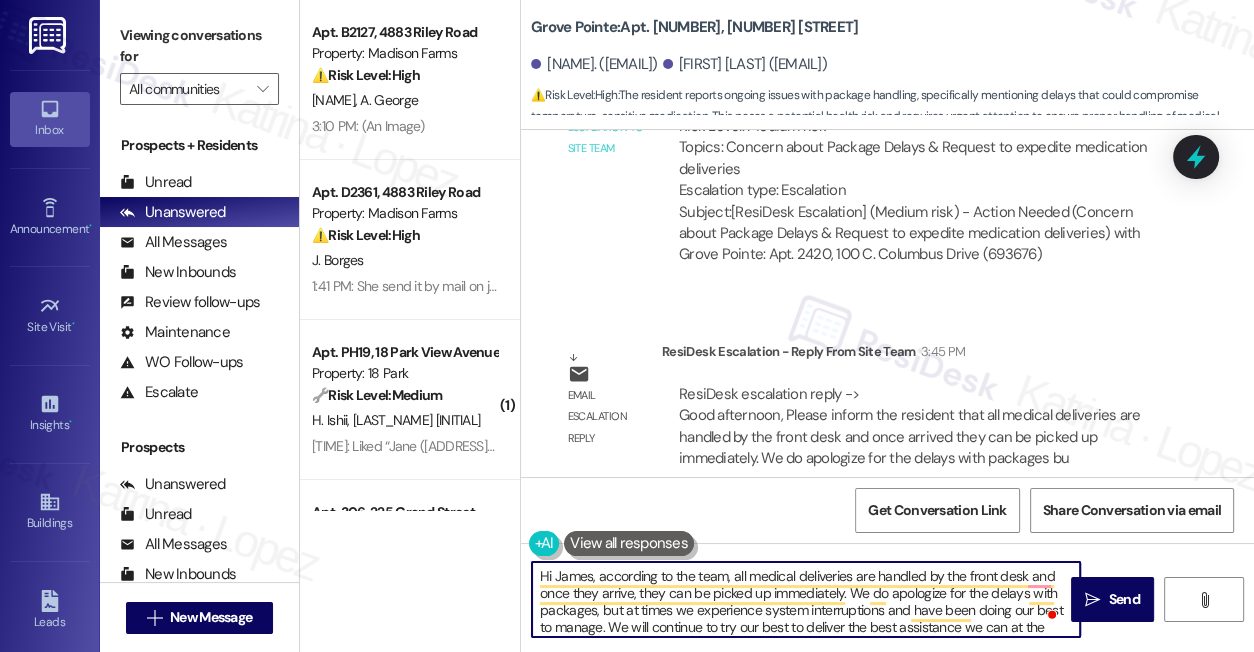 type on "Hi James, according to the team, all medical deliveries are handled by the front desk and once they arrive, they can be picked up immediately. We do apologize for the delays with packages, but at times we experience system interruptions and have been doing our best to manage. We will continue to try our best to deliver the best assistance we can at the front desk with packages." 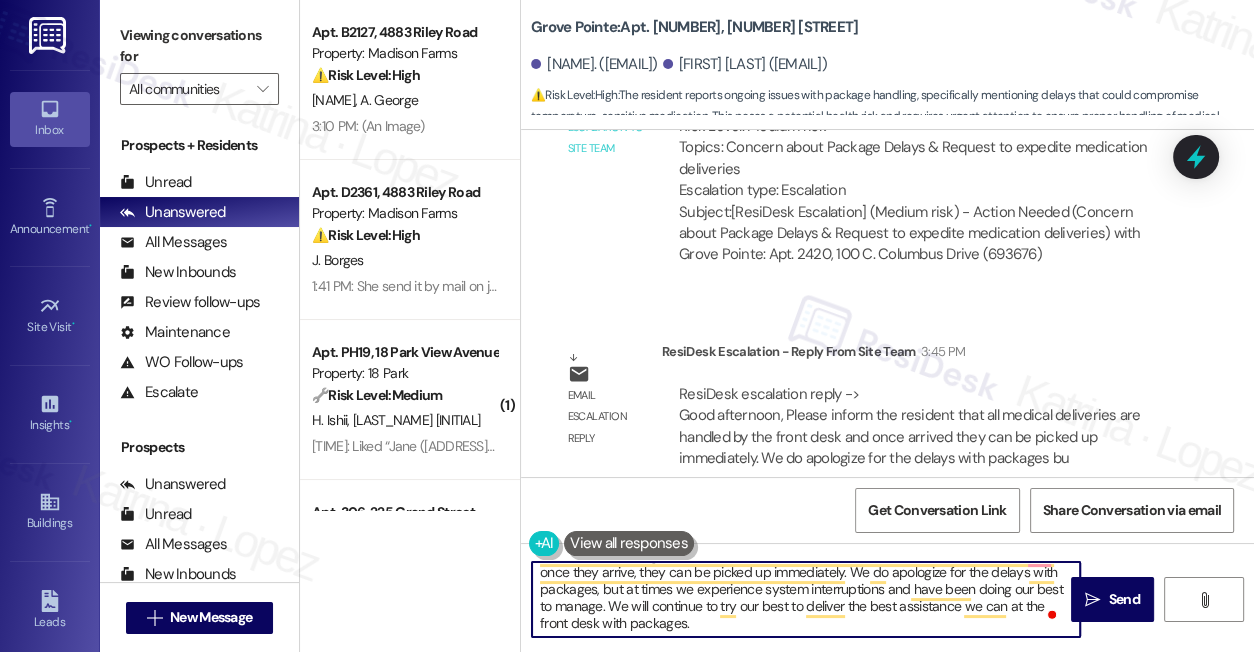 click on "Hi James, according to the team, all medical deliveries are handled by the front desk and once they arrive, they can be picked up immediately. We do apologize for the delays with packages, but at times we experience system interruptions and have been doing our best to manage. We will continue to try our best to deliver the best assistance we can at the front desk with packages." at bounding box center (806, 599) 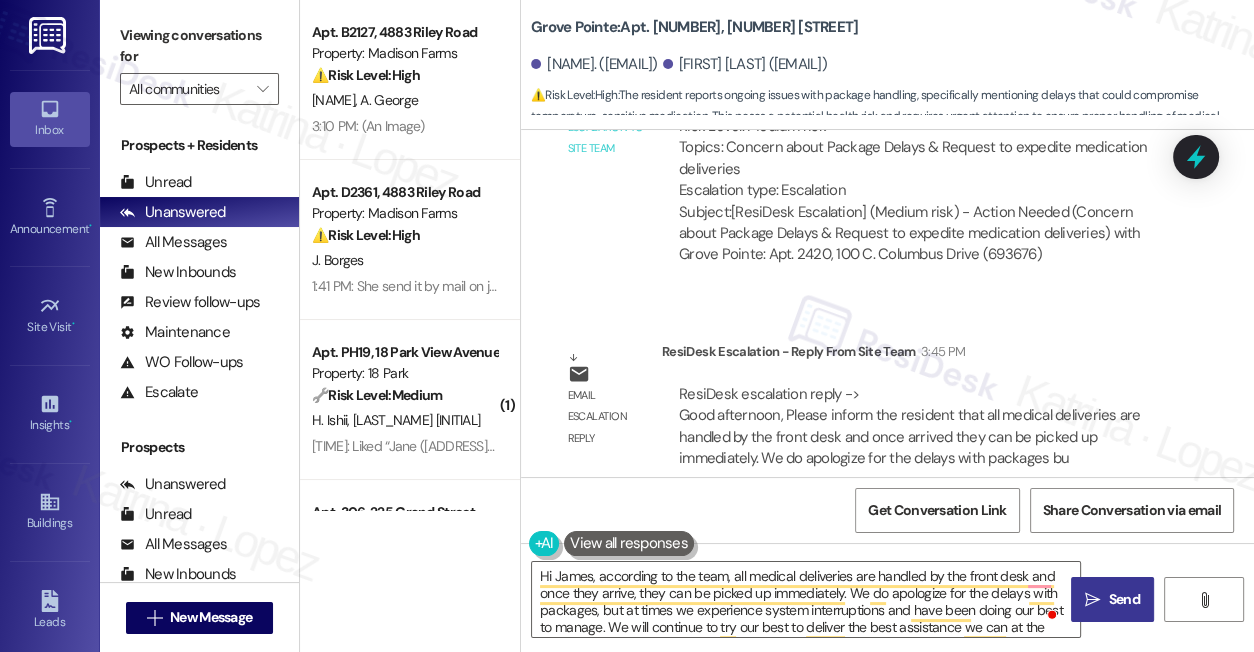 click on " Send" at bounding box center [1112, 599] 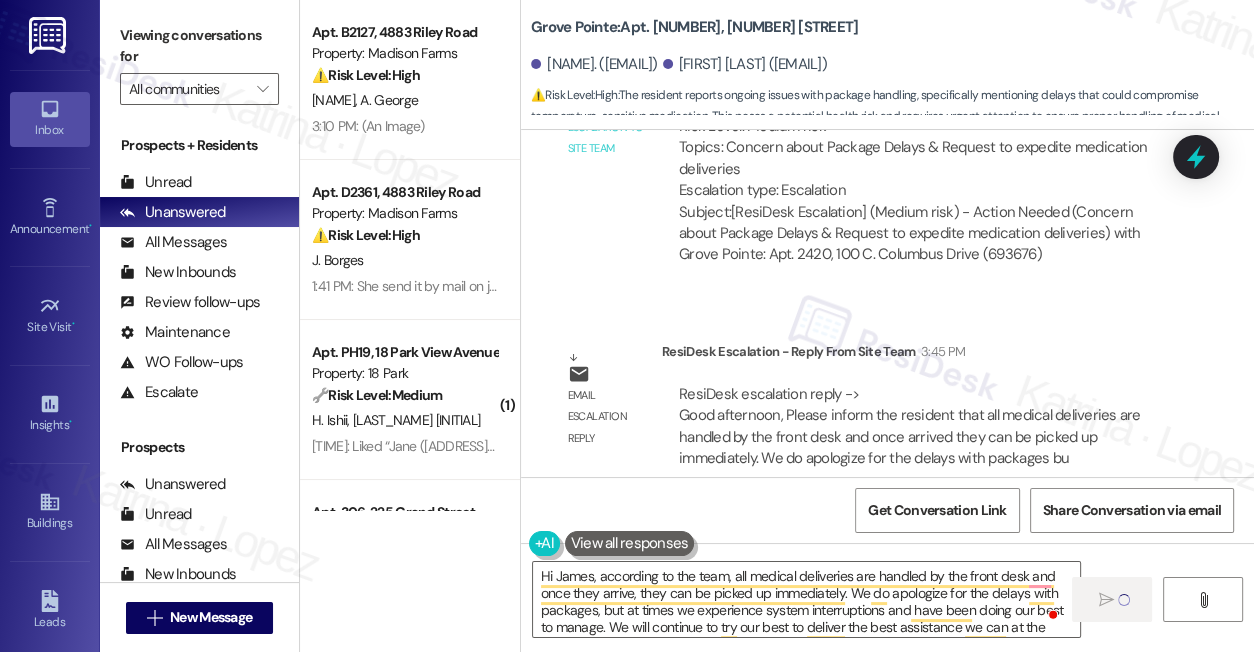 type 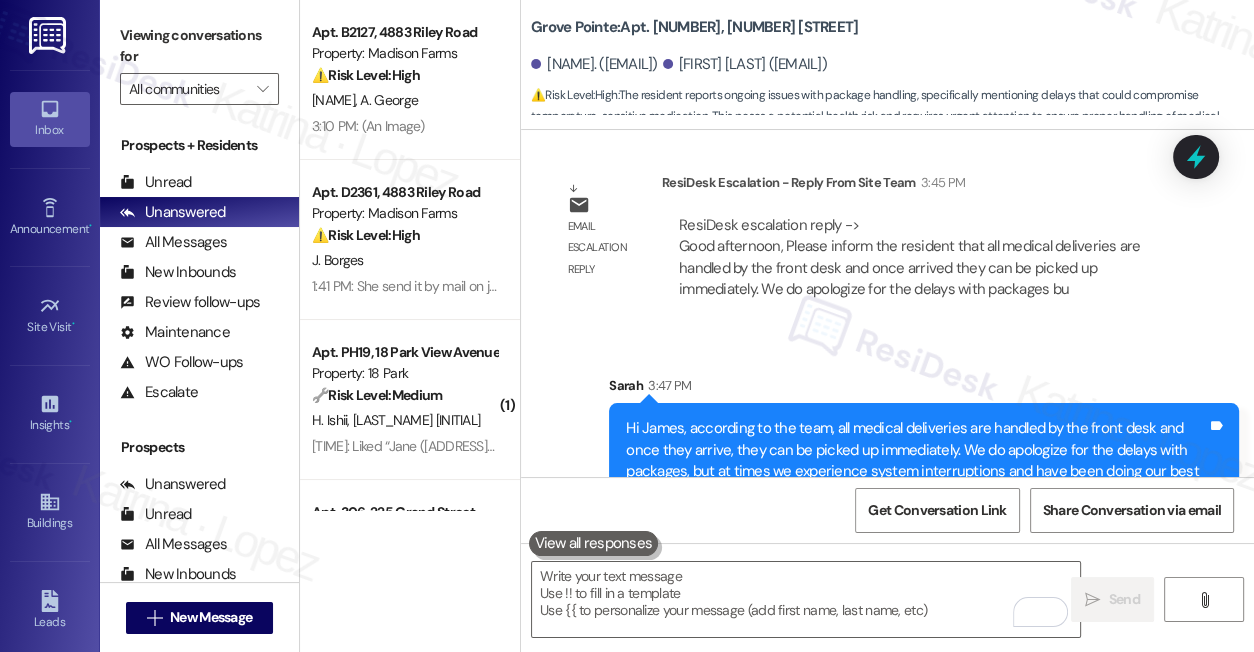 scroll, scrollTop: 12445, scrollLeft: 0, axis: vertical 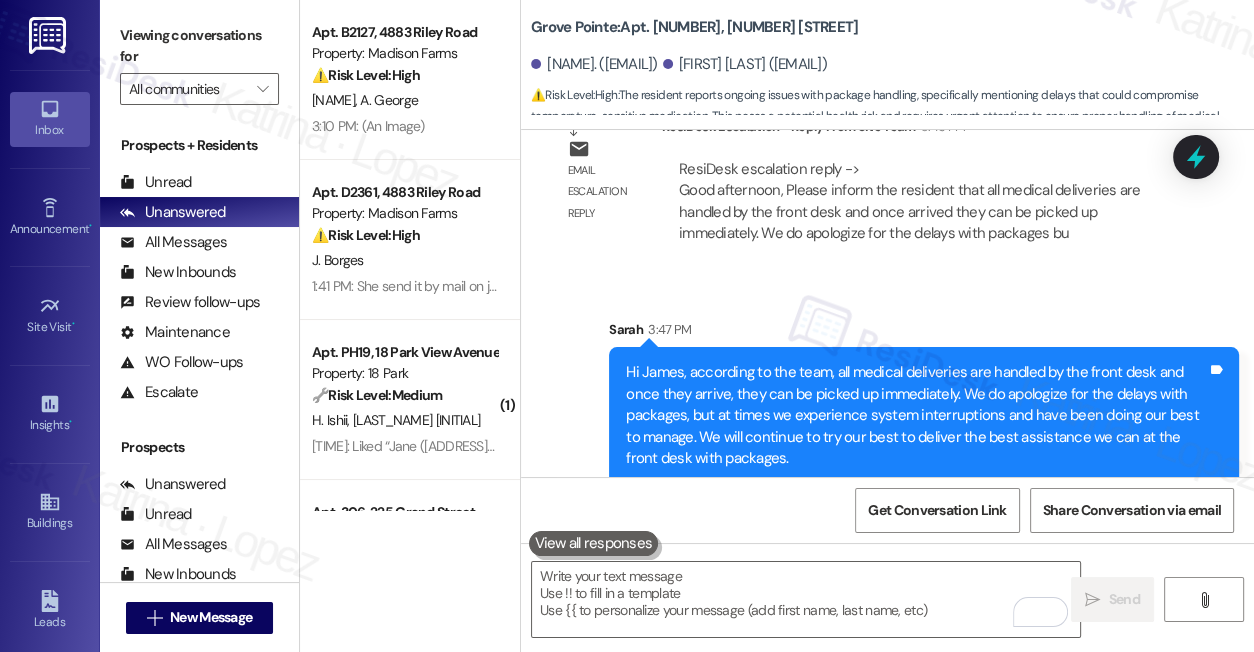 click on "Hi James, according to the team, all medical deliveries are handled by the front desk and once they arrive, they can be picked up immediately. We do apologize for the delays with packages, but at times we experience system interruptions and have been doing our best to manage. We will continue to try our best to deliver the best assistance we can at the front desk with packages. Tags and notes" at bounding box center (924, 415) 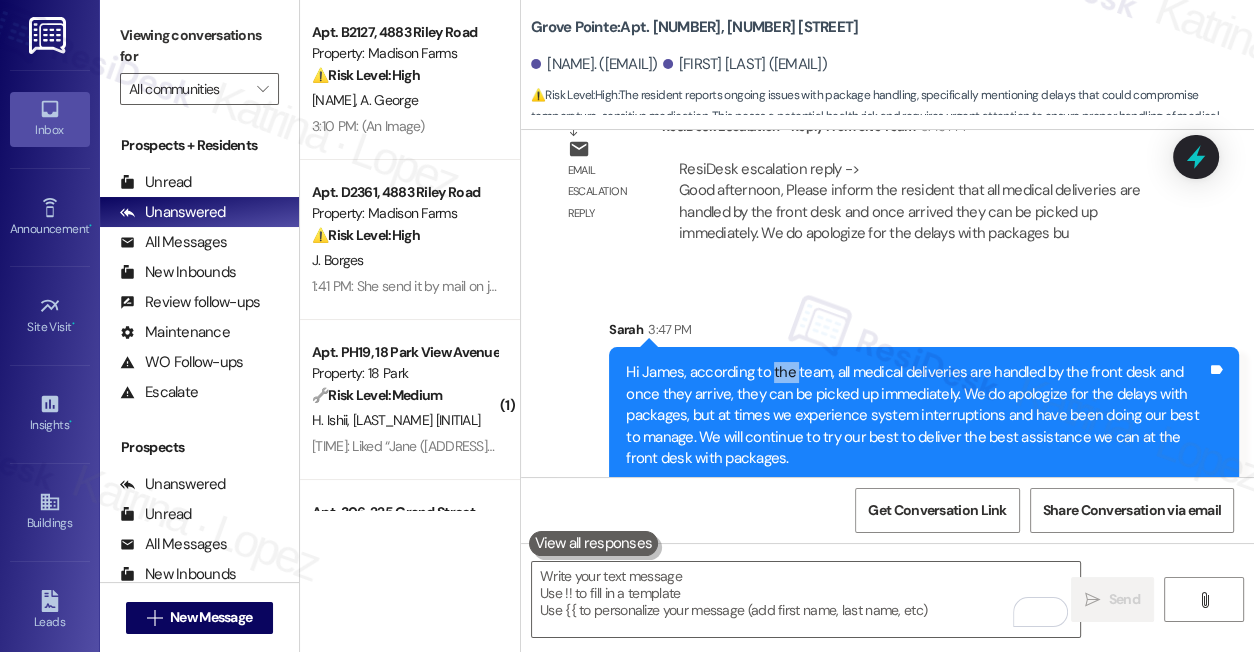 click on "Hi James, according to the team, all medical deliveries are handled by the front desk and once they arrive, they can be picked up immediately. We do apologize for the delays with packages, but at times we experience system interruptions and have been doing our best to manage. We will continue to try our best to deliver the best assistance we can at the front desk with packages. Tags and notes" at bounding box center [924, 415] 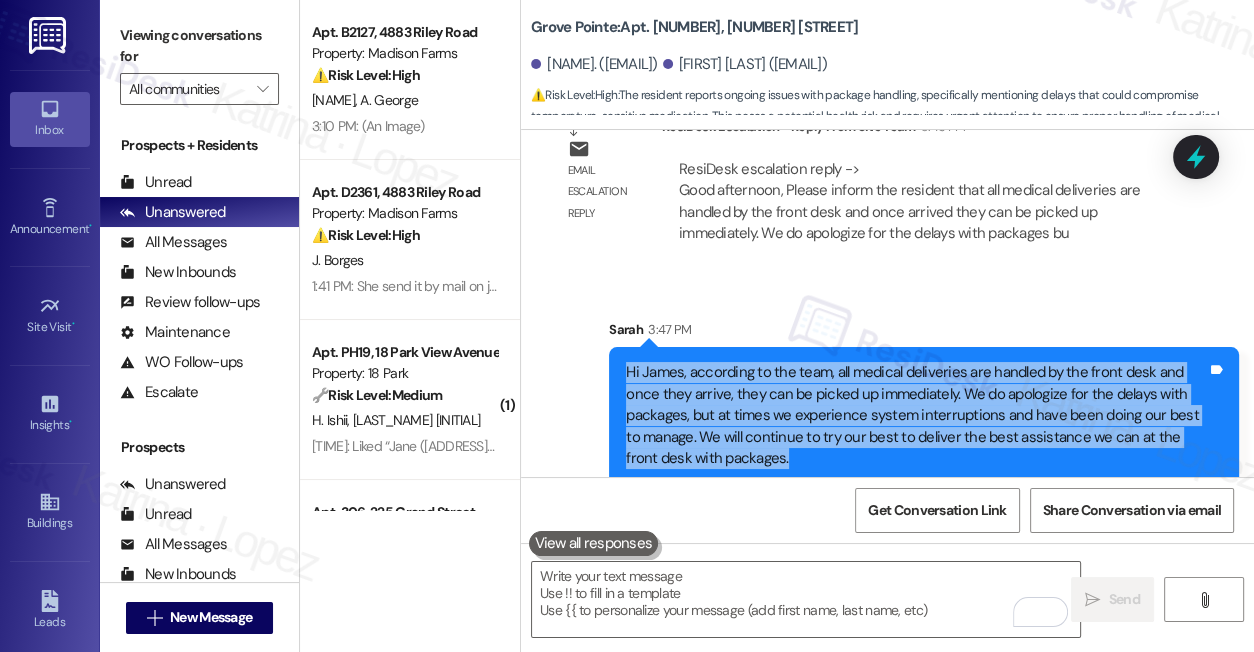 click on "Hi James, according to the team, all medical deliveries are handled by the front desk and once they arrive, they can be picked up immediately. We do apologize for the delays with packages, but at times we experience system interruptions and have been doing our best to manage. We will continue to try our best to deliver the best assistance we can at the front desk with packages. Tags and notes" at bounding box center [924, 415] 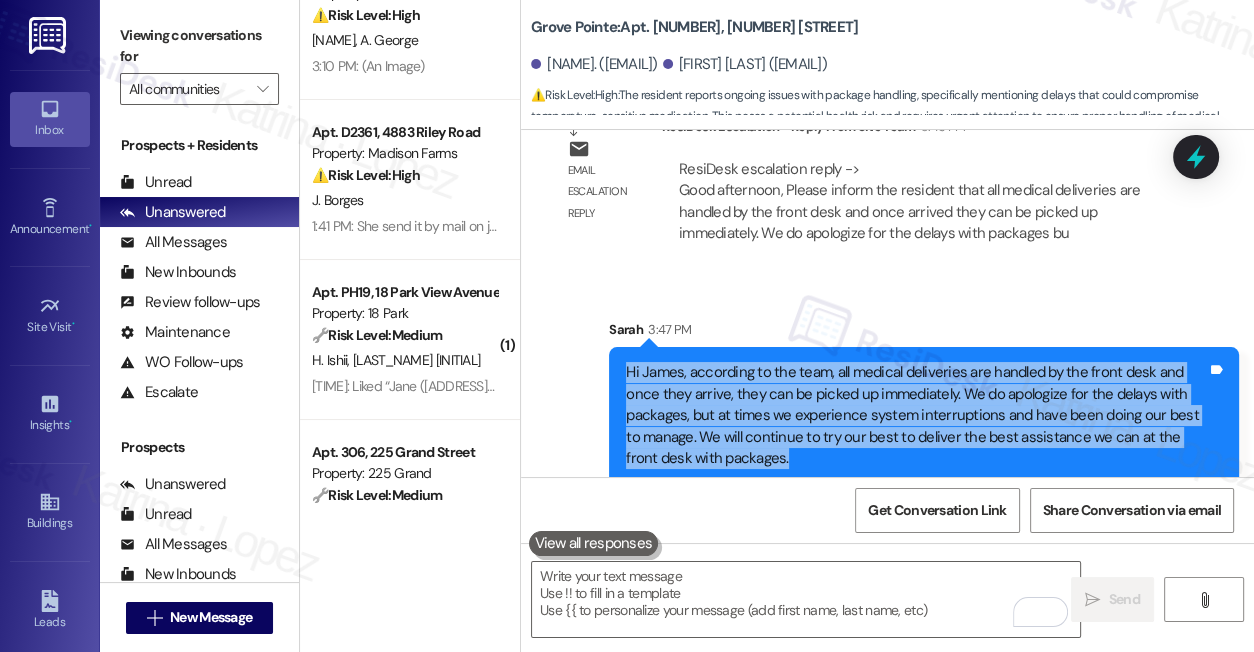 scroll, scrollTop: 90, scrollLeft: 0, axis: vertical 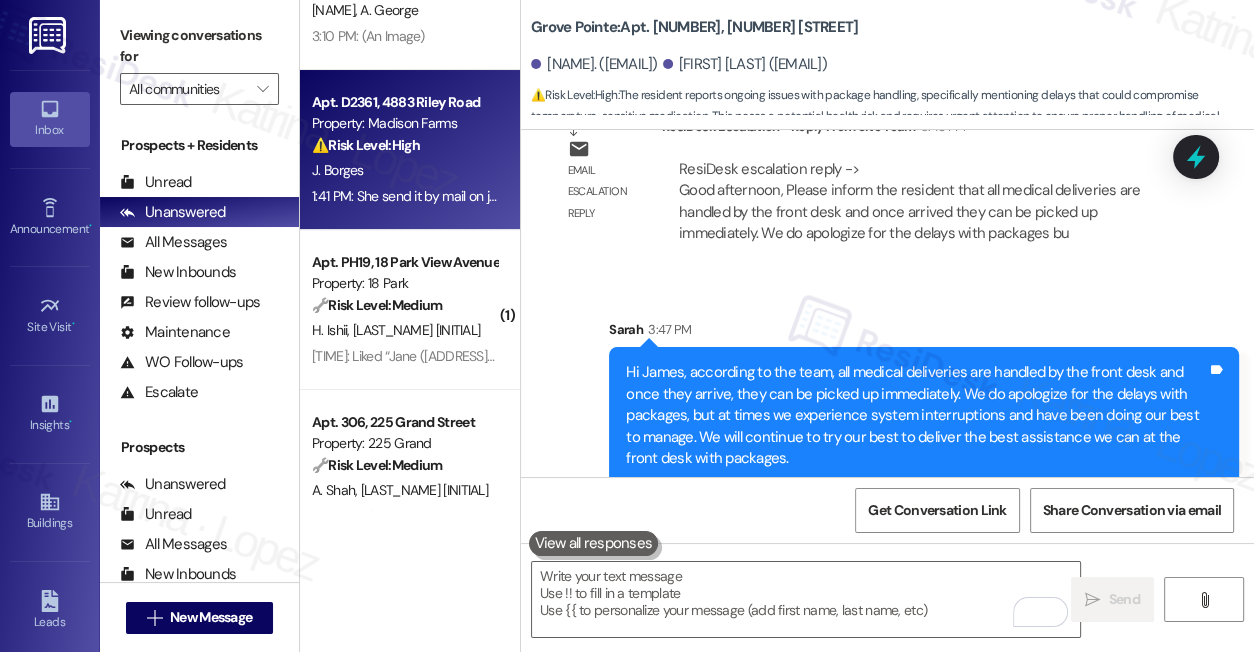 click on "1:41 PM: She send it by mail on july019 and this is the rent of August that she is inquiring about please  give Beverly a call instead of testing me, 1:41 PM: She send it by mail on july019 and this is the rent of August that she is inquiring about please  give Beverly a call instead of testing me," at bounding box center (404, 196) 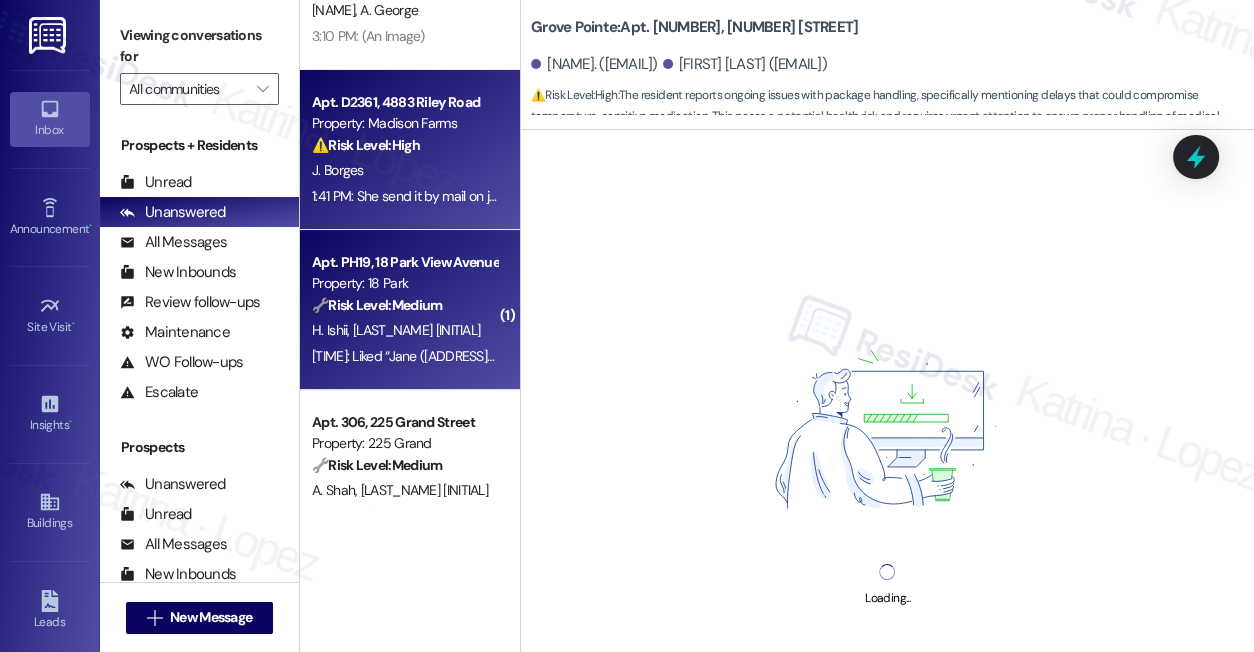 click on "Apt. PH19, 18 Park View Avenue Property: 18 Park 🔧  Risk Level:  Medium The resident liked the message confirming that maintenance will check their AC. This indicates acknowledgement and satisfaction with the update, suggesting the issue is being addressed. No immediate risk or urgency is apparent. H. Ishii M. Ishii 3:44 PM: Liked “Jane (18 Park): Hi Haruki! Quick update! Someone from our maintenance team will come by to check your AC. Thank you, and we hope it will be resolved soon.” 3:44 PM: Liked “Jane (18 Park): Hi Haruki! Quick update! Someone from our maintenance team will come by to check your AC. Thank you, and we hope it will be resolved soon.”" at bounding box center (410, 310) 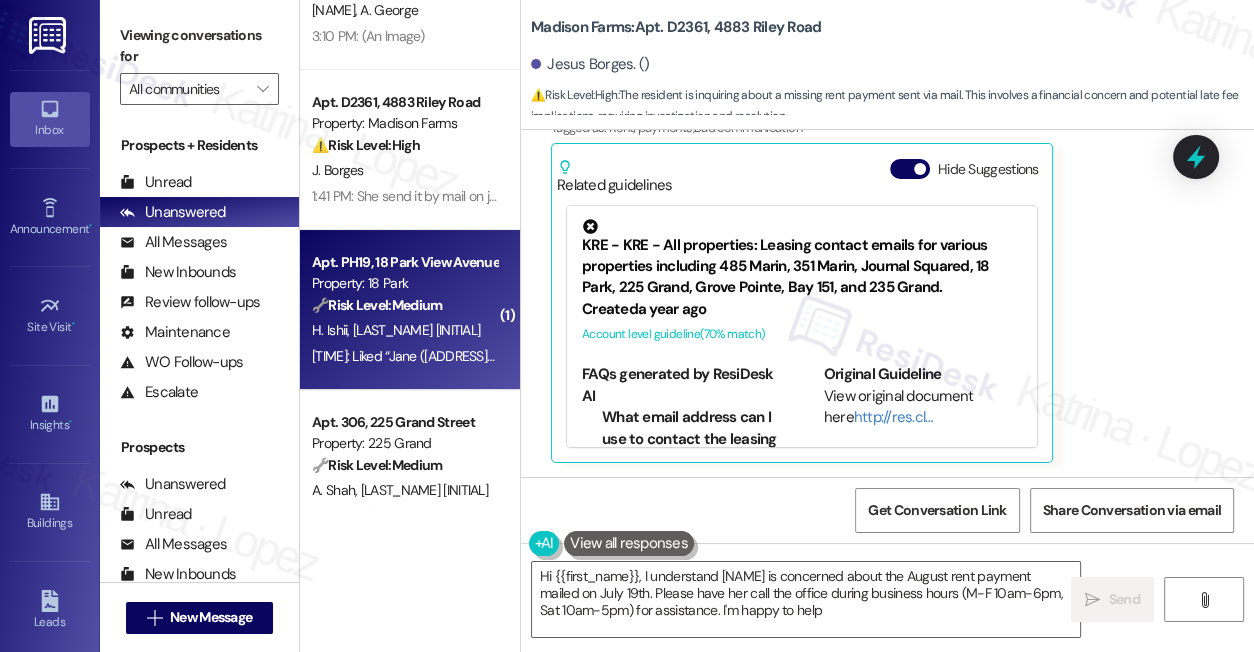 type on "Hi {{first_name}}, I understand Bev is concerned about the August rent payment mailed on July 19th. Please have her call the office during business hours (M-F 10am-6pm, Sat 10am-5pm) for assistance. I'm happy to help!" 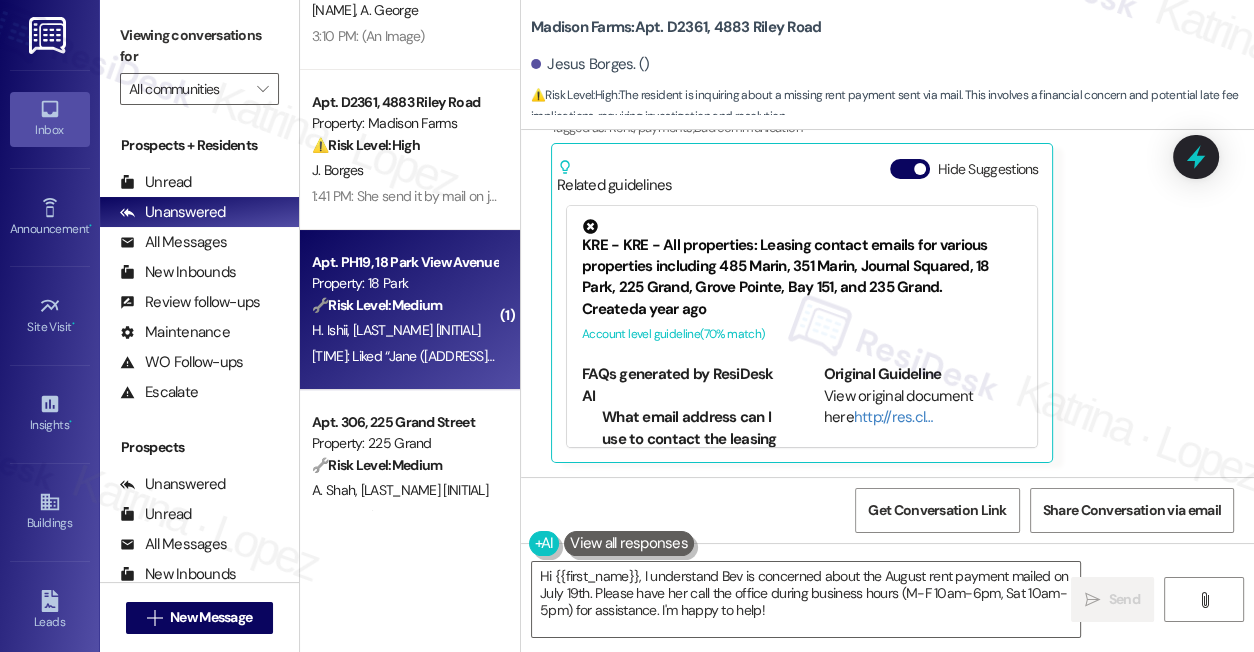 scroll, scrollTop: 434, scrollLeft: 0, axis: vertical 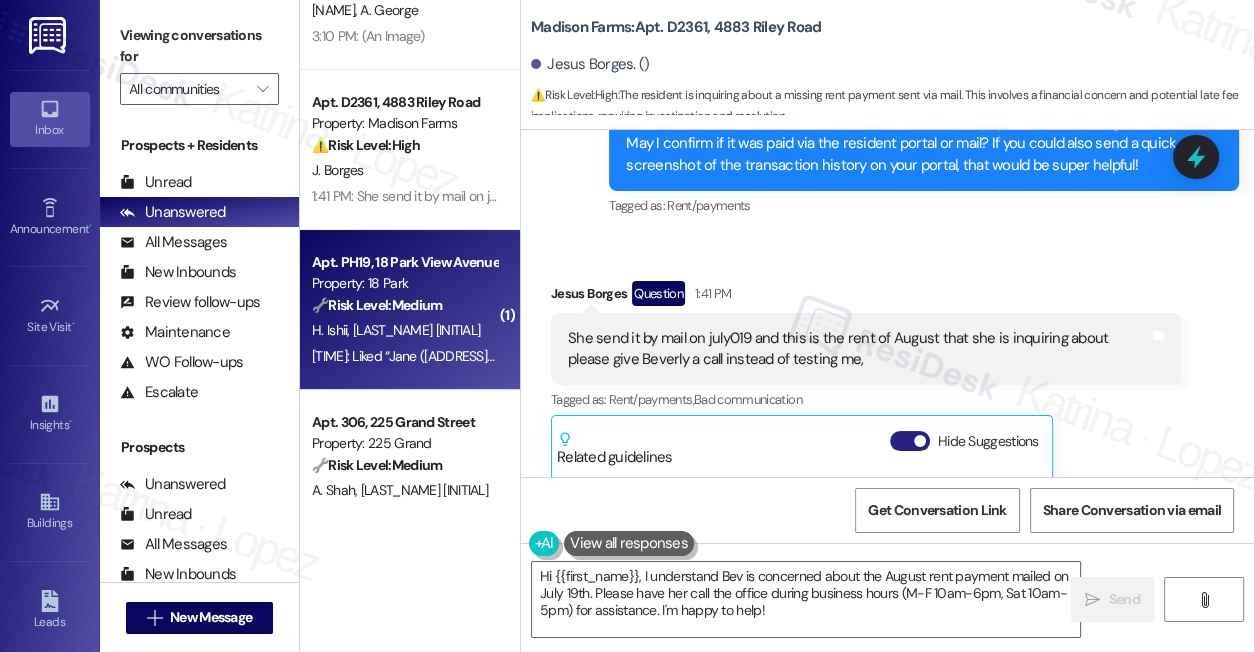 click on "Hide Suggestions" at bounding box center [910, 441] 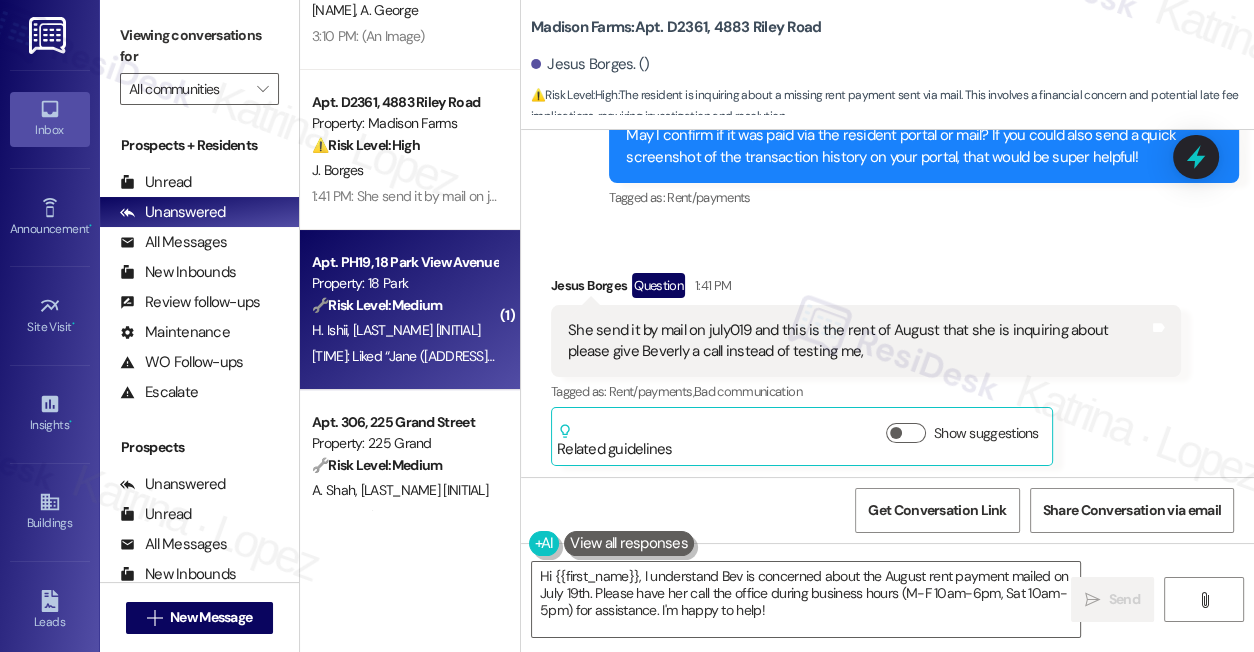 scroll, scrollTop: 446, scrollLeft: 0, axis: vertical 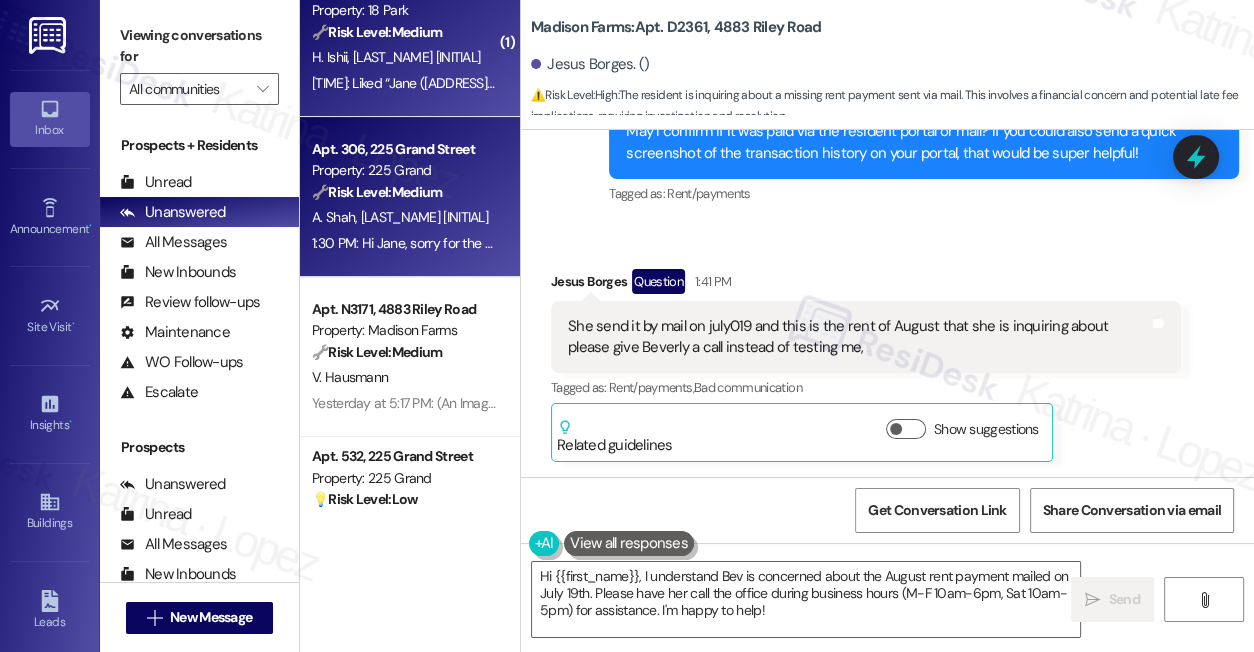 click on "Apt. 306, 225 Grand Street Property: 225 Grand 🔧  Risk Level:  Medium The resident indicates that there was no communication with the maintenance tech during the last visit regarding the smell, despite the team's records. This suggests a breakdown in communication and unresolved issue, but no immediate threat. The issue is a recurring smell, which is a quality of life concern, but not an emergency. A. Shah Y. Shah 1:30 PM: Hi Jane, sorry for the delay. We had no communication with Marcin during his last visit. So I am not sure what kind of work was done.  1:30 PM: Hi Jane, sorry for the delay. We had no communication with Marcin during his last visit. So I am not sure what kind of work was done." at bounding box center (410, 197) 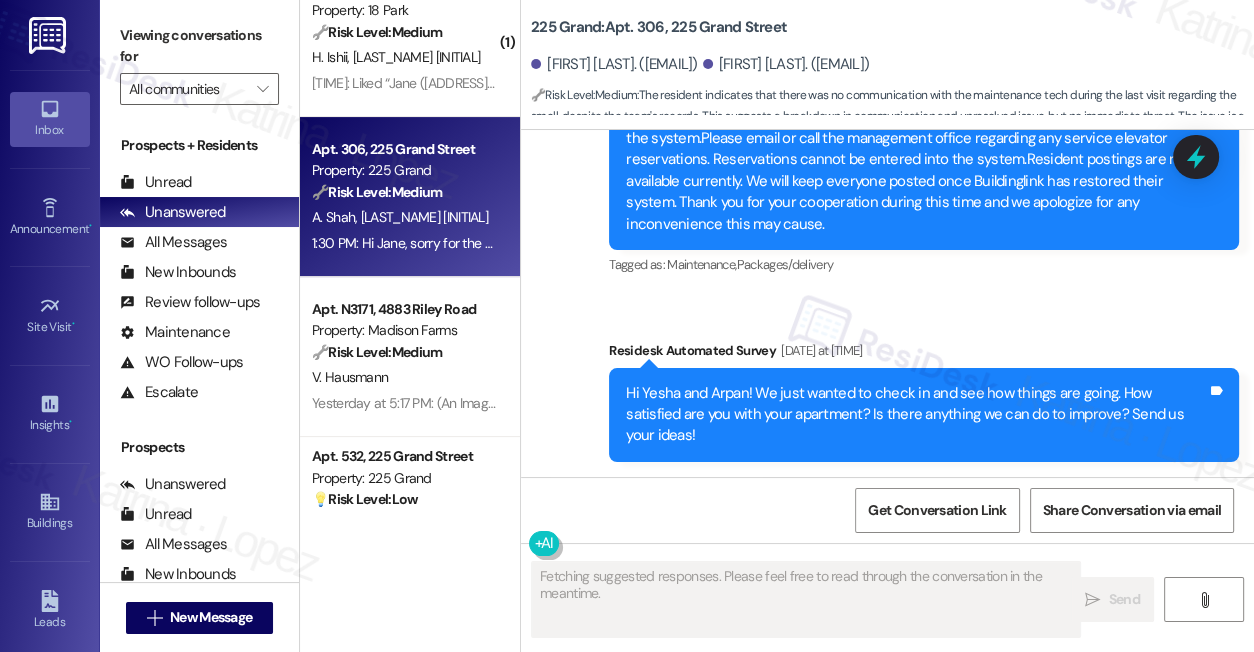 scroll, scrollTop: 1190, scrollLeft: 0, axis: vertical 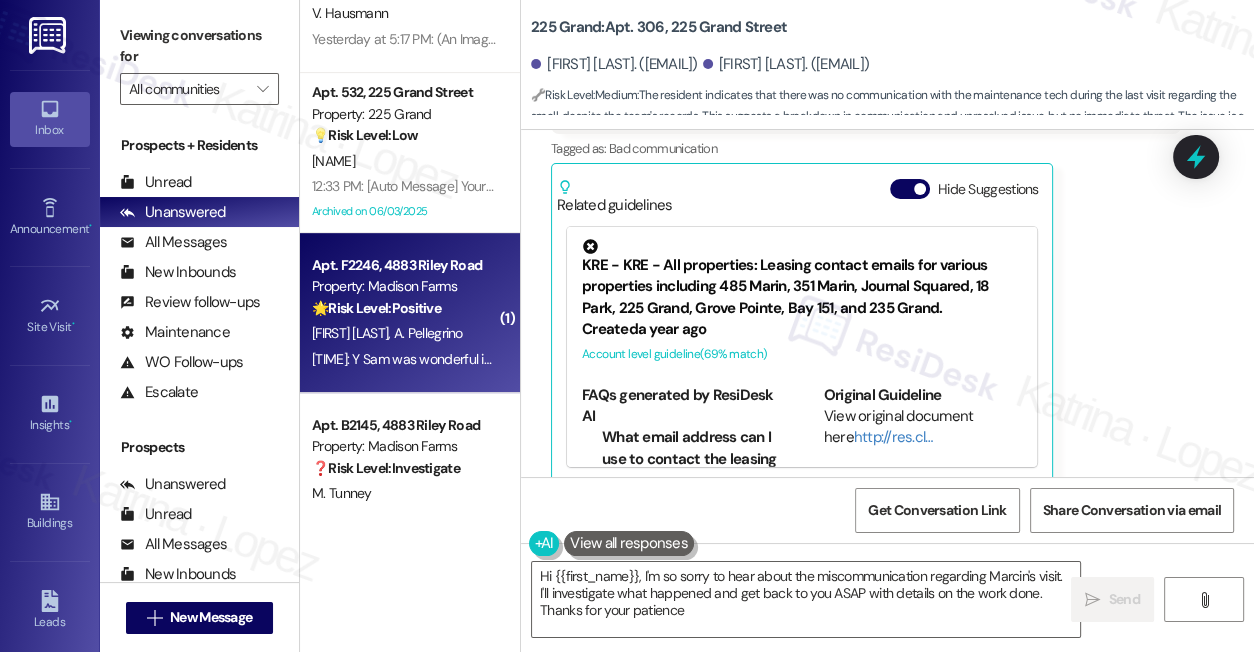 type on "Hi {{first_name}}, I'm so sorry to hear about the miscommunication regarding Marcin's visit. I'll investigate what happened and get back to you ASAP with details on the work done. Thanks for your patience!" 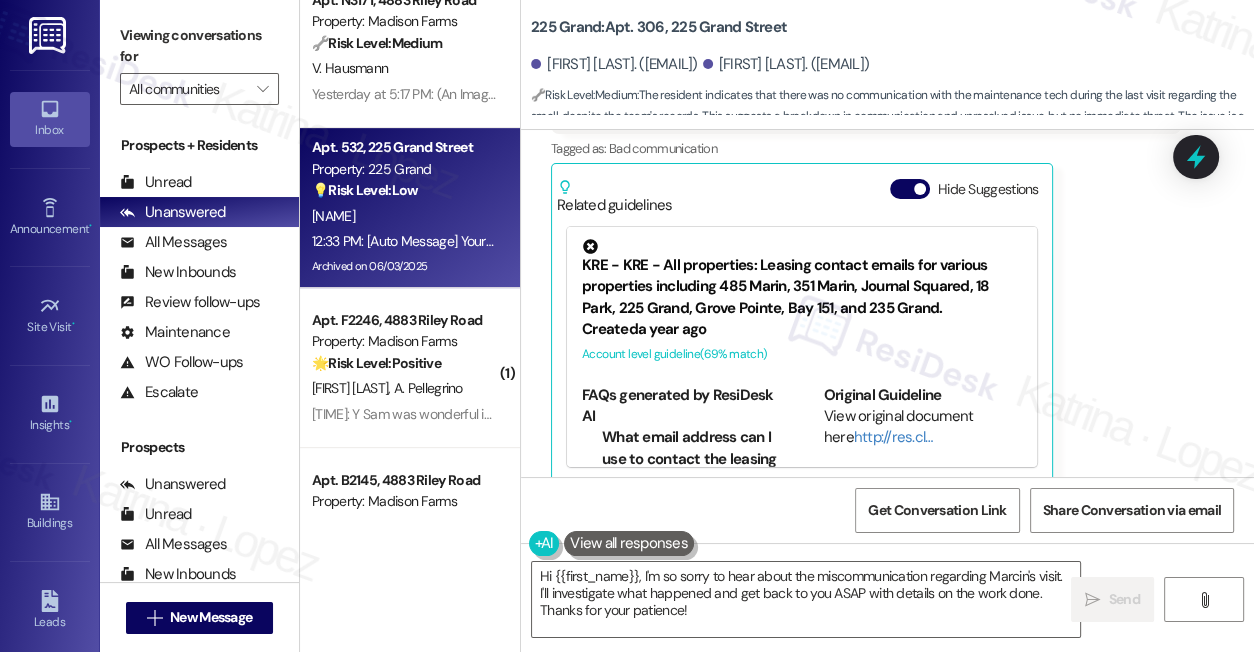 scroll, scrollTop: 475, scrollLeft: 0, axis: vertical 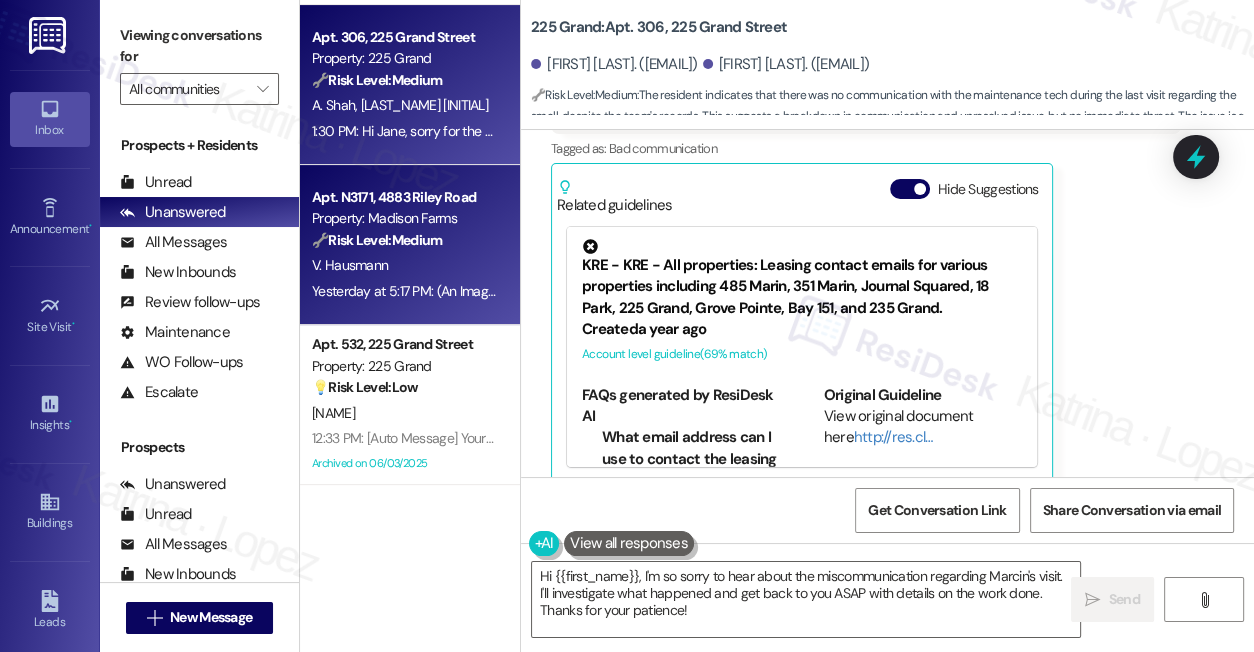 click on "V. Hausmann" at bounding box center (404, 265) 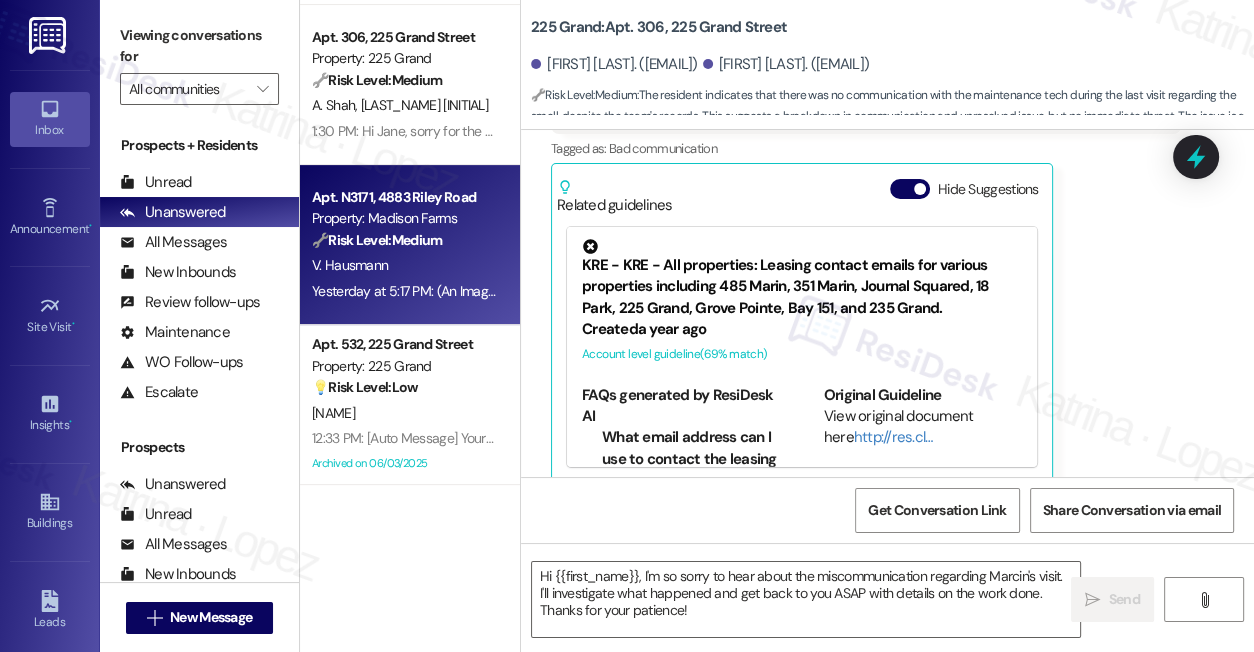 type on "Fetching suggested responses. Please feel free to read through the conversation in the meantime." 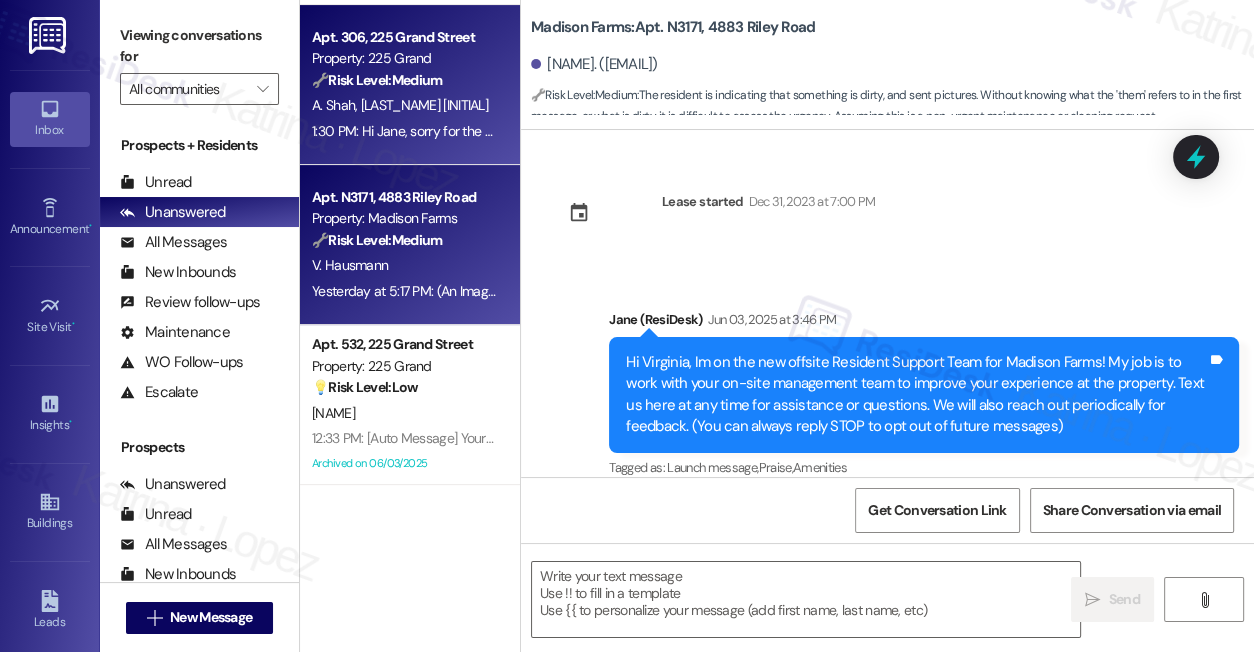 scroll, scrollTop: 7106, scrollLeft: 0, axis: vertical 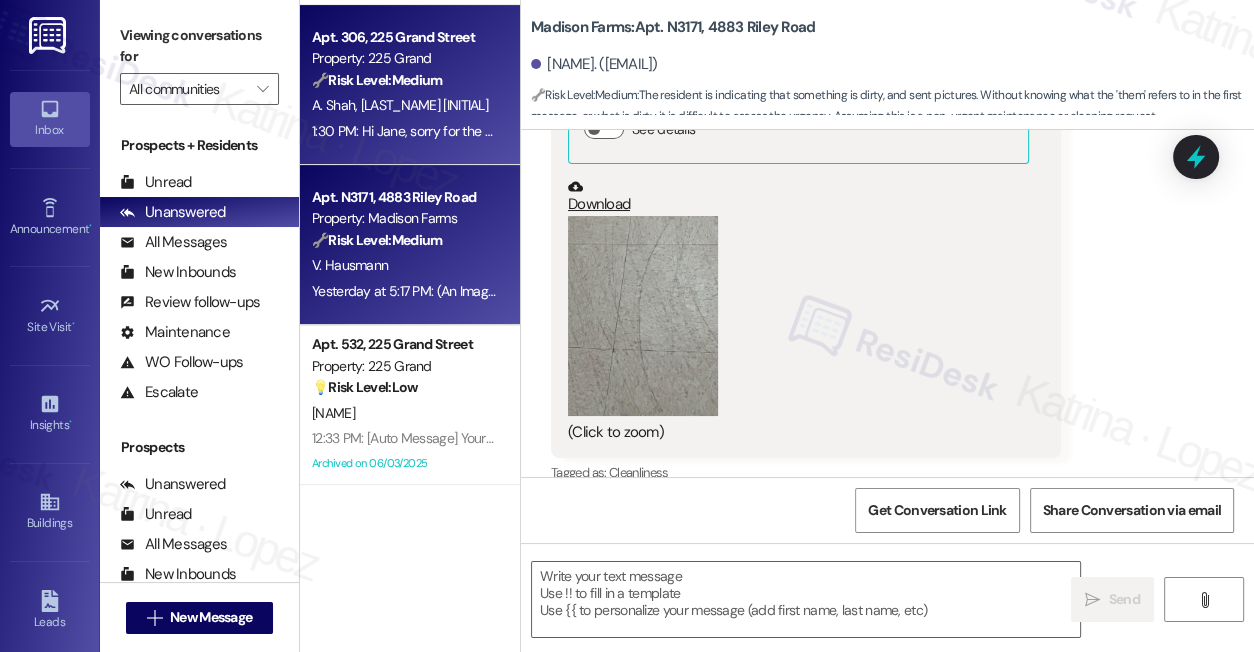 type on "Fetching suggested responses. Please feel free to read through the conversation in the meantime." 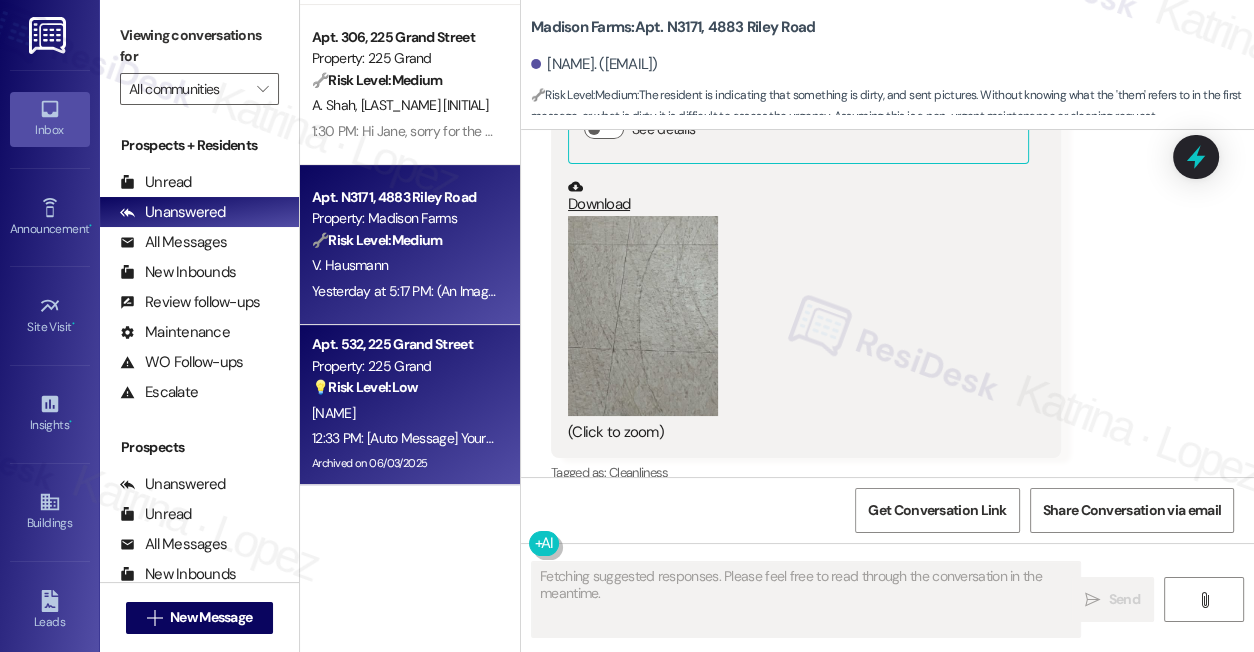 click on "Property: 225 Grand" at bounding box center (404, 366) 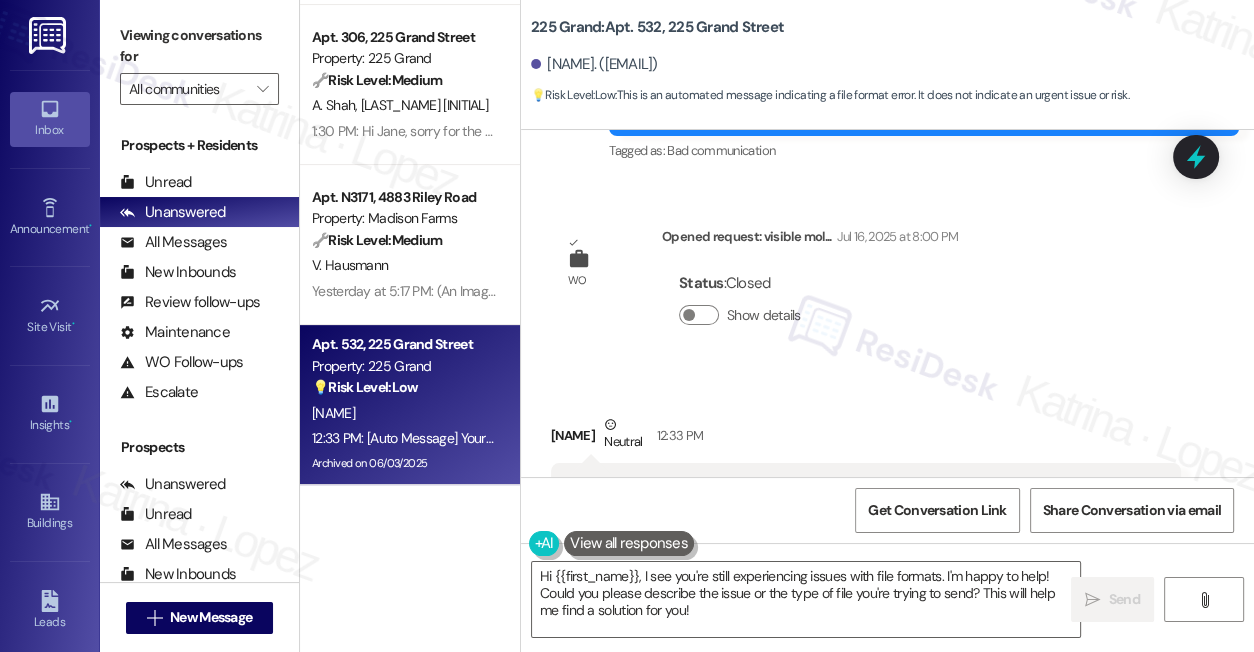scroll, scrollTop: 5698, scrollLeft: 0, axis: vertical 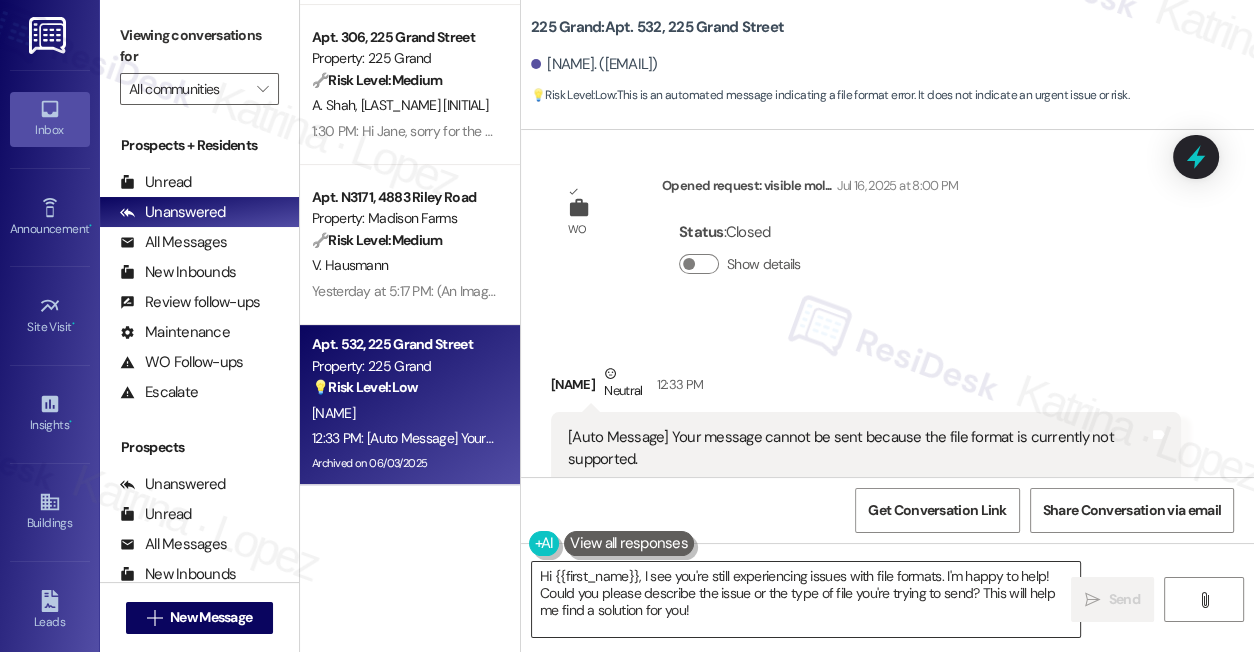 click on "Hi {{first_name}}, I see you're still experiencing issues with file formats. I'm happy to help! Could you please describe the issue or the type of file you're trying to send? This will help me find a solution for you!" at bounding box center (806, 599) 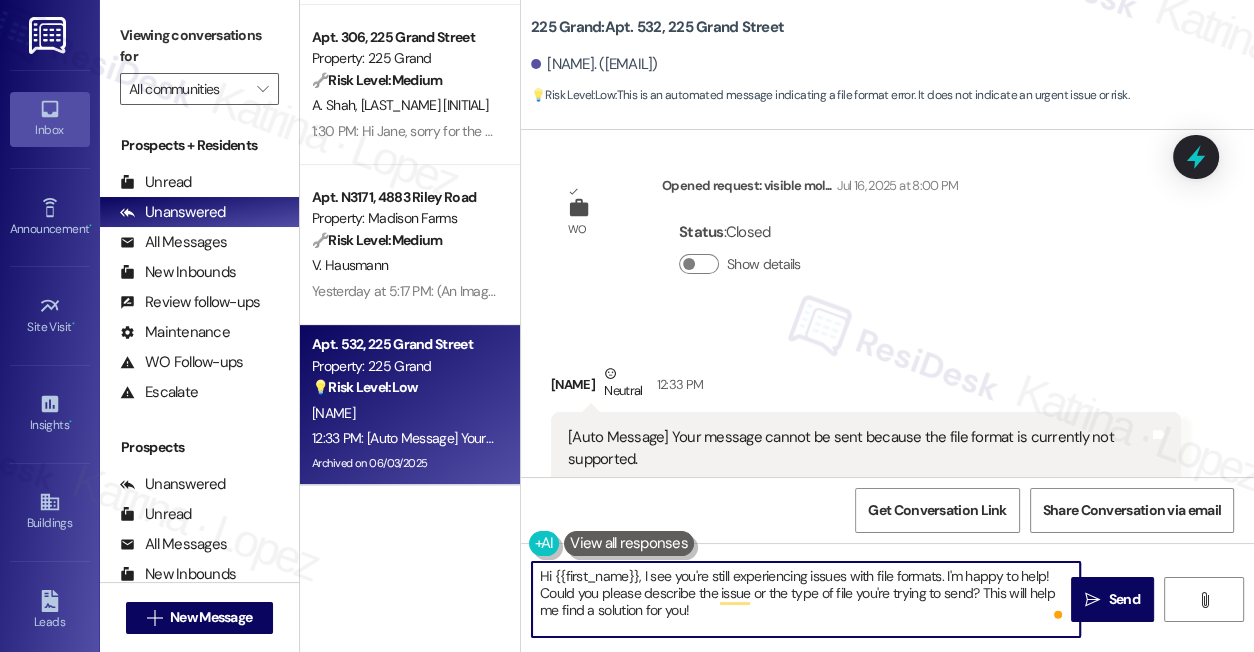 click on "Hi {{first_name}}, I see you're still experiencing issues with file formats. I'm happy to help! Could you please describe the issue or the type of file you're trying to send? This will help me find a solution for you!" at bounding box center [806, 599] 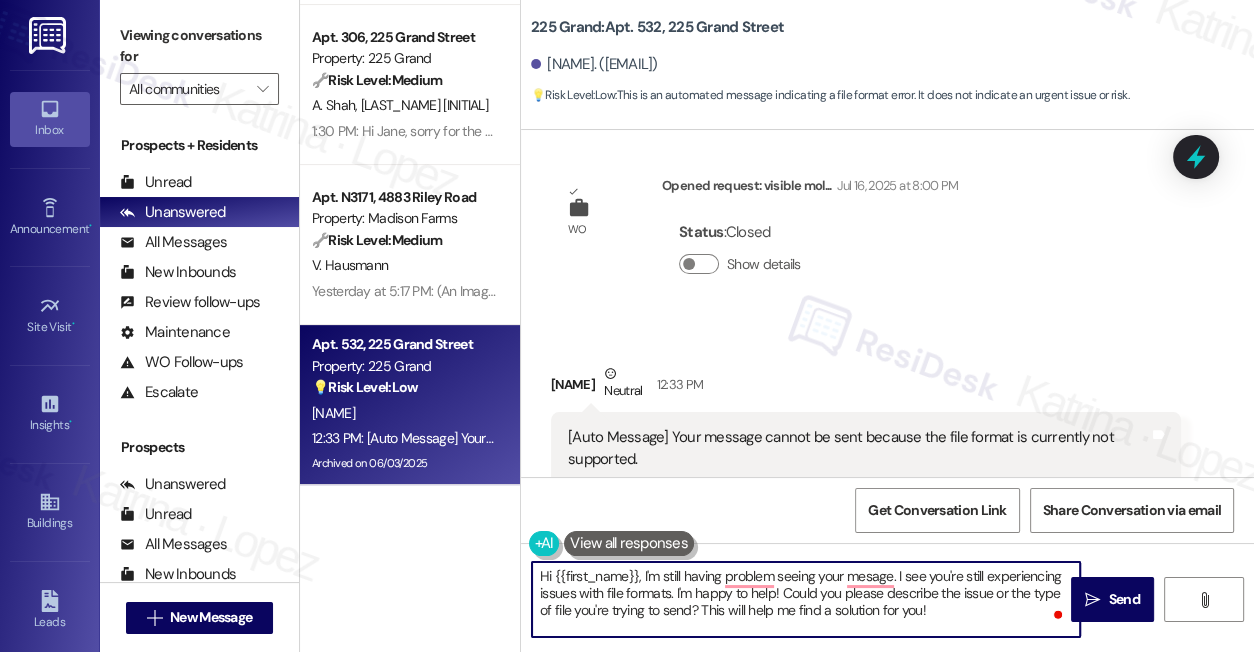 click on "Hi {{first_name}}, I'm still having problem seeing your mesage. I see you're still experiencing issues with file formats. I'm happy to help! Could you please describe the issue or the type of file you're trying to send? This will help me find a solution for you!" at bounding box center [806, 599] 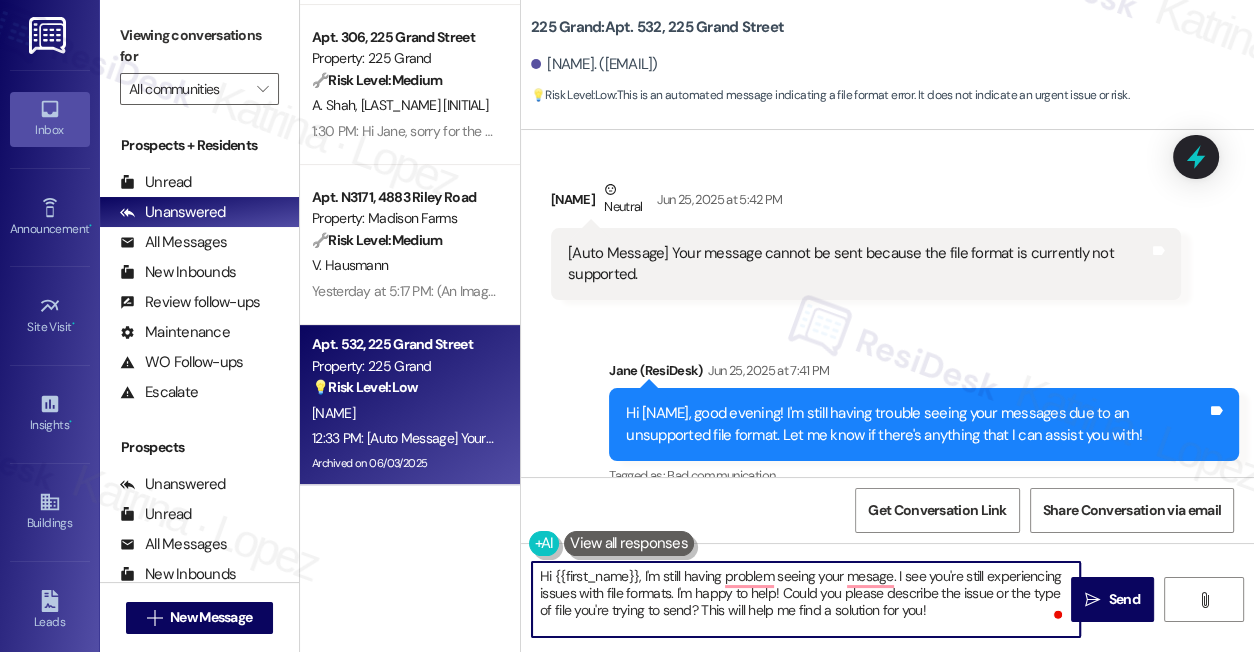scroll, scrollTop: 5426, scrollLeft: 0, axis: vertical 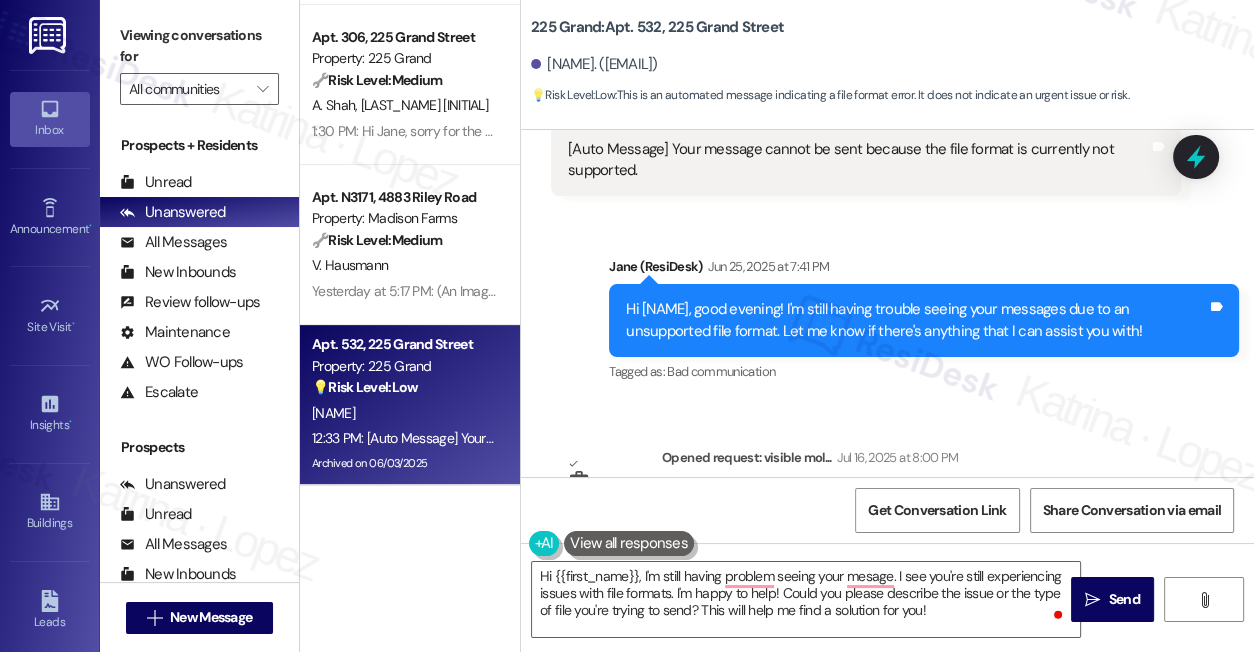 click on "Hi Zhongbin, good evening! I'm still having trouble seeing your messages due to an unsupported file format. Let me know if there's anything that I can assist you with! Tags and notes" at bounding box center [924, 320] 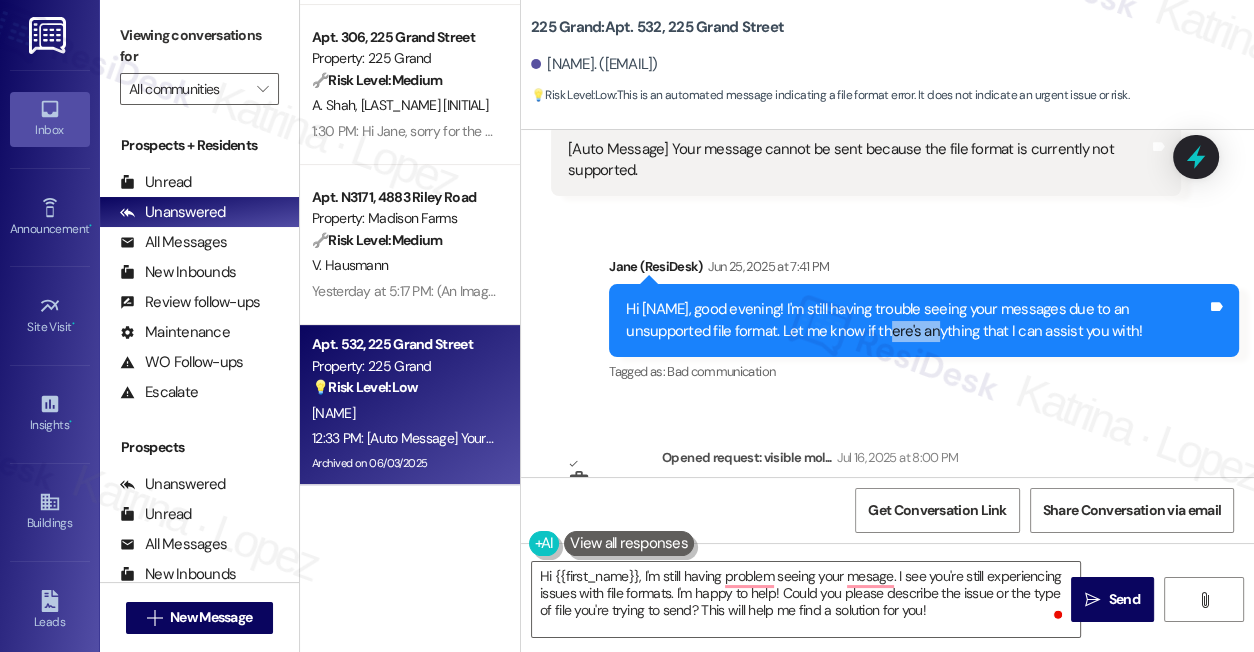click on "Hi Zhongbin, good evening! I'm still having trouble seeing your messages due to an unsupported file format. Let me know if there's anything that I can assist you with! Tags and notes" at bounding box center [924, 320] 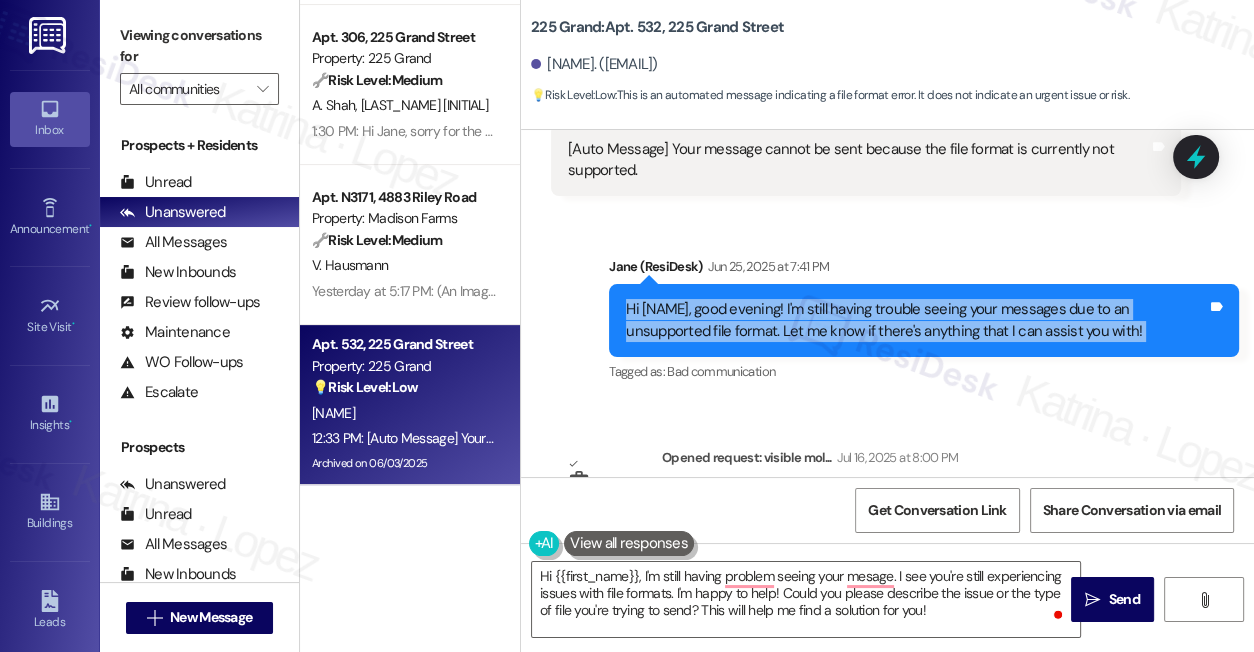 click on "Hi Zhongbin, good evening! I'm still having trouble seeing your messages due to an unsupported file format. Let me know if there's anything that I can assist you with! Tags and notes" at bounding box center [924, 320] 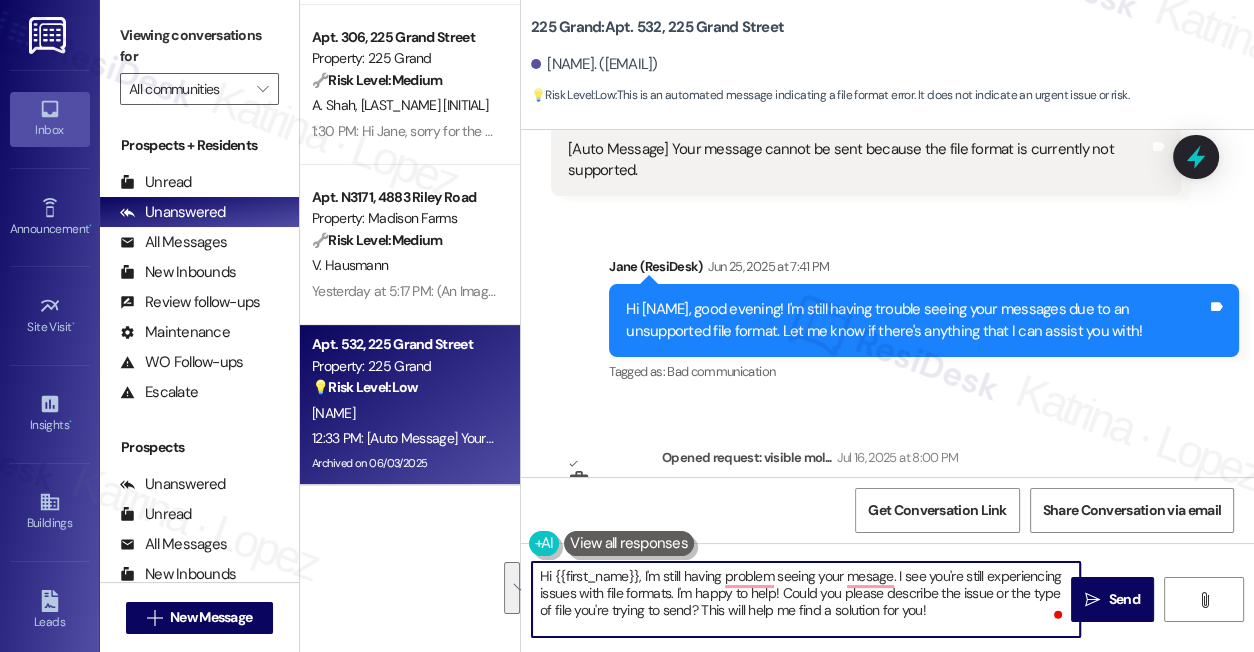 drag, startPoint x: 940, startPoint y: 614, endPoint x: 900, endPoint y: 575, distance: 55.86591 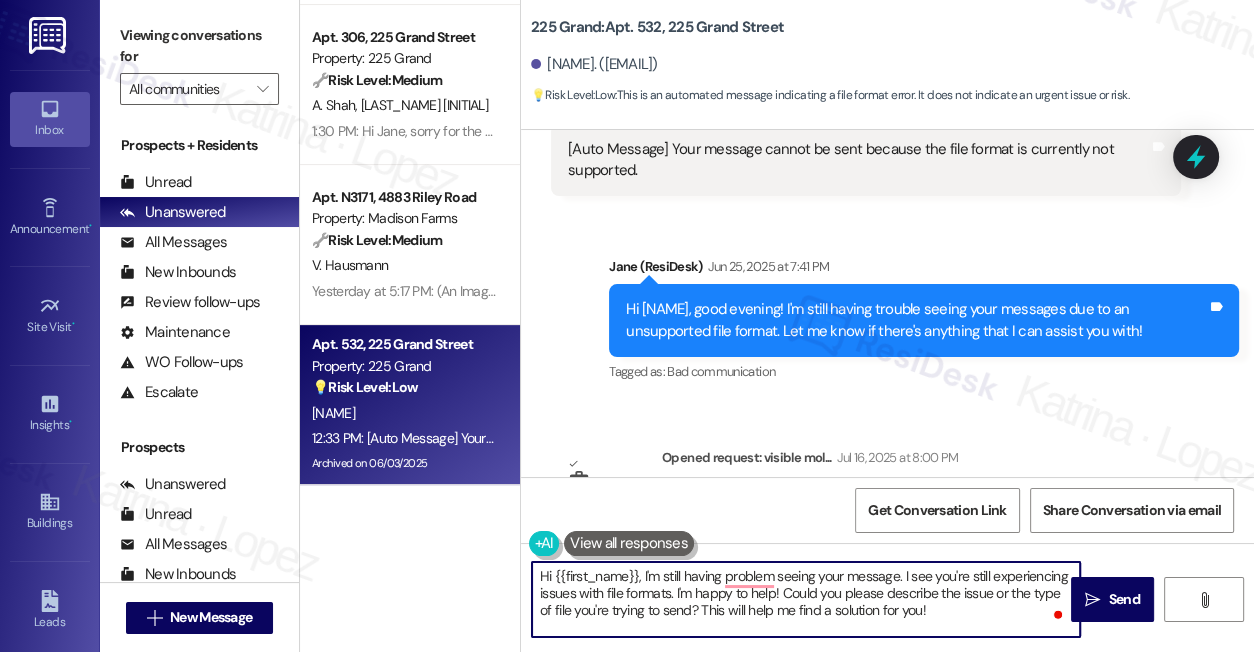 click on "Hi {{first_name}}, I'm still having problem seeing your message. I see you're still experiencing issues with file formats. I'm happy to help! Could you please describe the issue or the type of file you're trying to send? This will help me find a solution for you!" at bounding box center [806, 599] 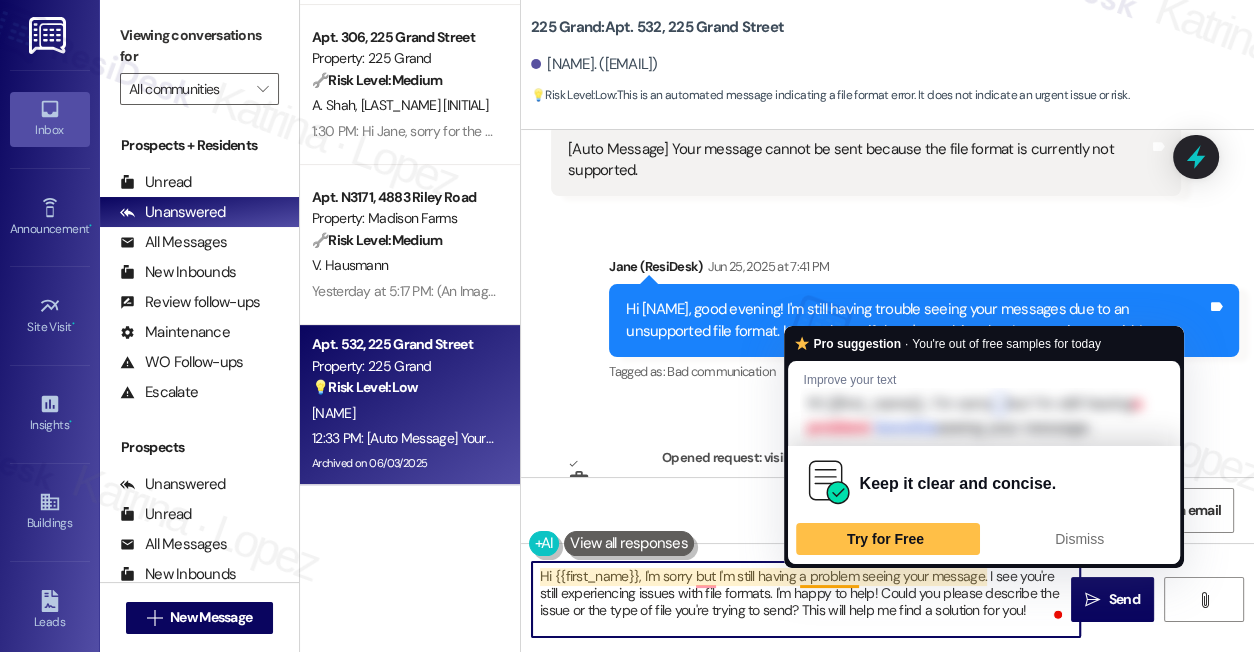 click on "Hi {{first_name}}, I'm sorry but I'm still having a problem seeing your message. I see you're still experiencing issues with file formats. I'm happy to help! Could you please describe the issue or the type of file you're trying to send? This will help me find a solution for you!" at bounding box center (806, 599) 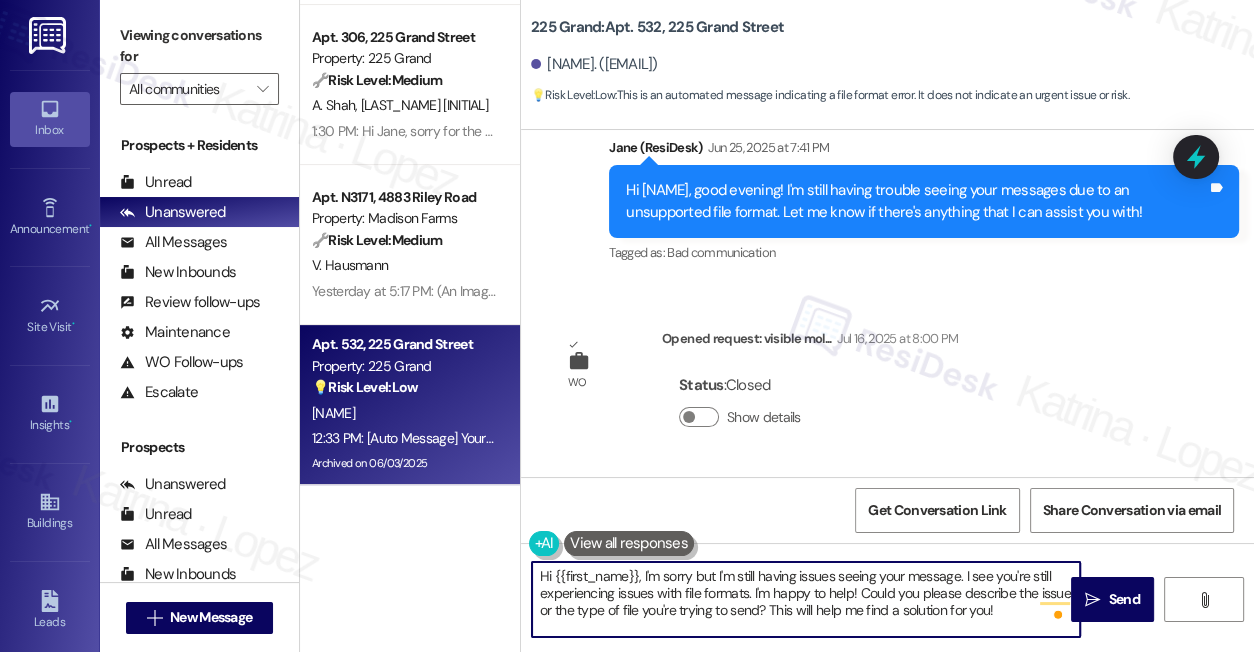 scroll, scrollTop: 5698, scrollLeft: 0, axis: vertical 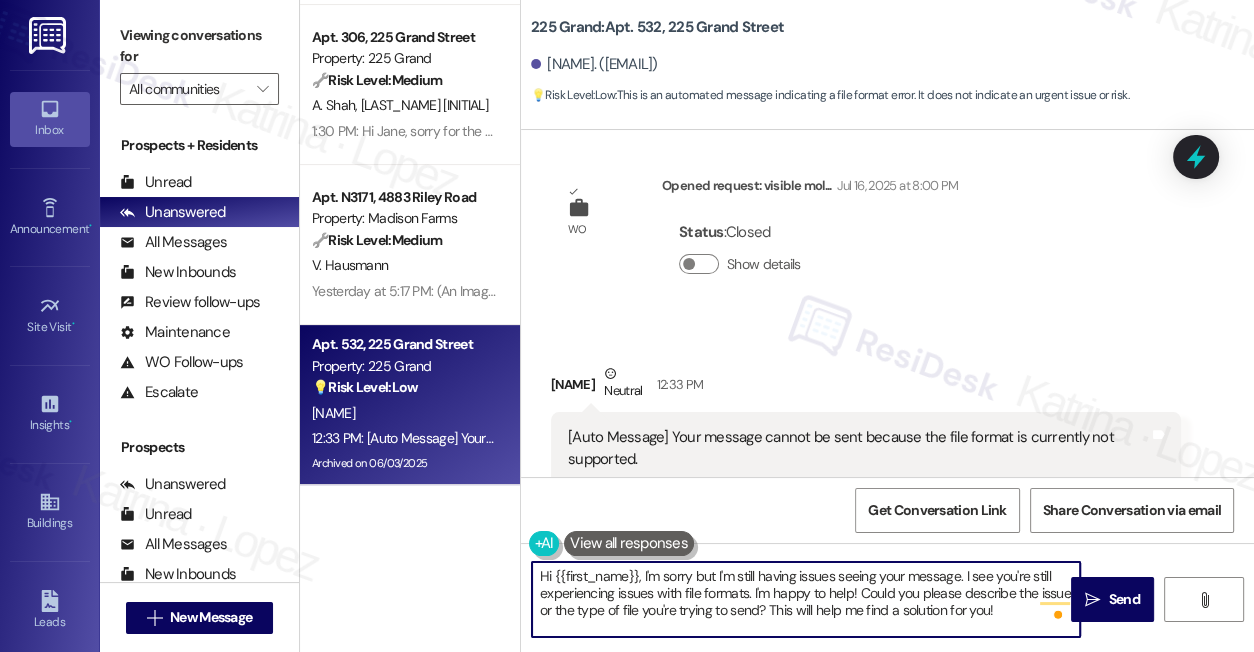 click on "[Auto Message] Your message cannot be sent because the file format is currently not supported. Tags and notes" at bounding box center (866, 448) 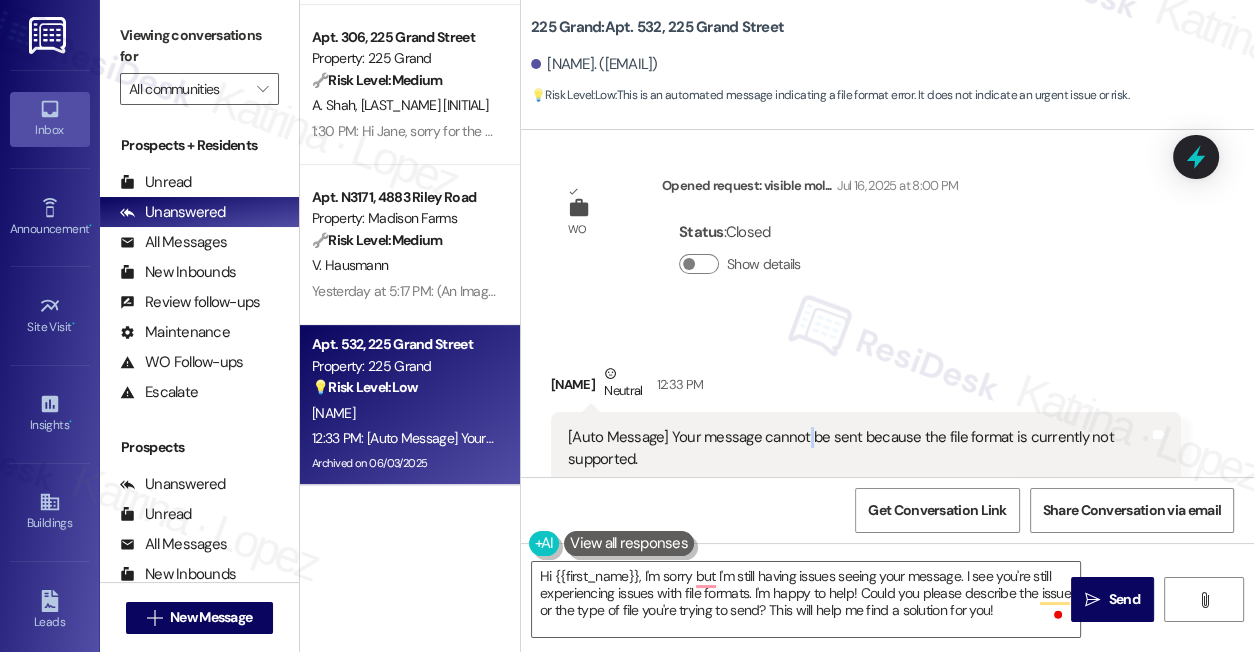 click on "[Auto Message] Your message cannot be sent because the file format is currently not supported. Tags and notes" at bounding box center [866, 448] 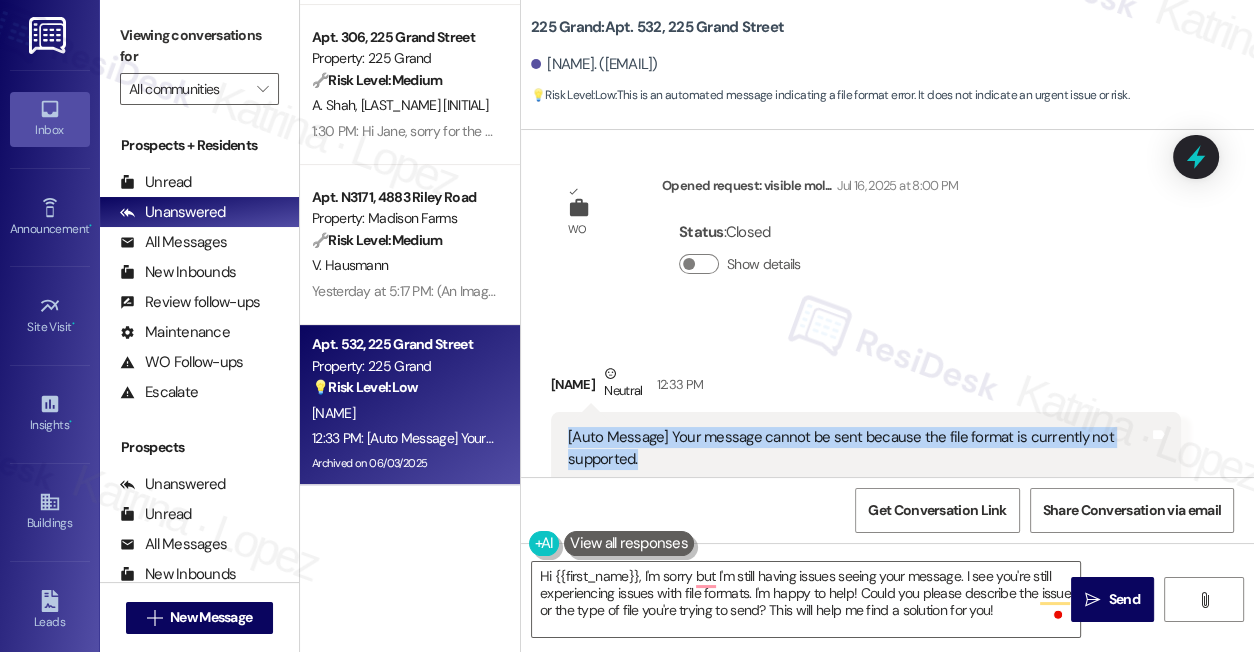 click on "[Auto Message] Your message cannot be sent because the file format is currently not supported." at bounding box center [858, 448] 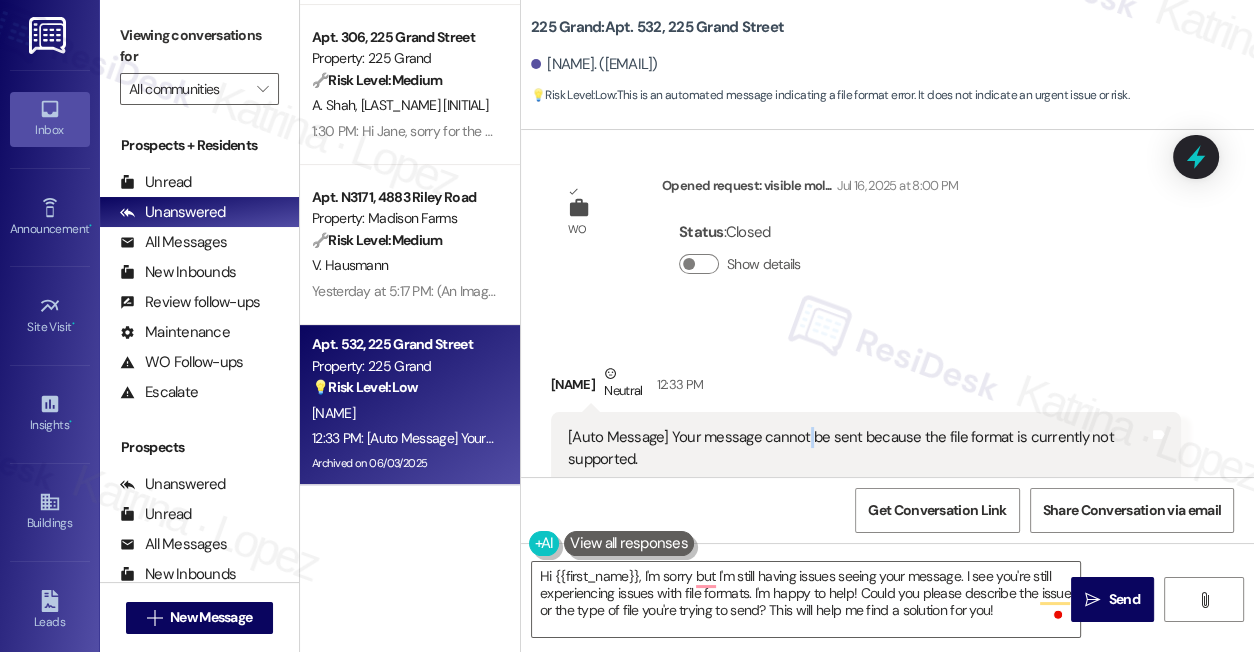 click on "[Auto Message] Your message cannot be sent because the file format is currently not supported." at bounding box center (858, 448) 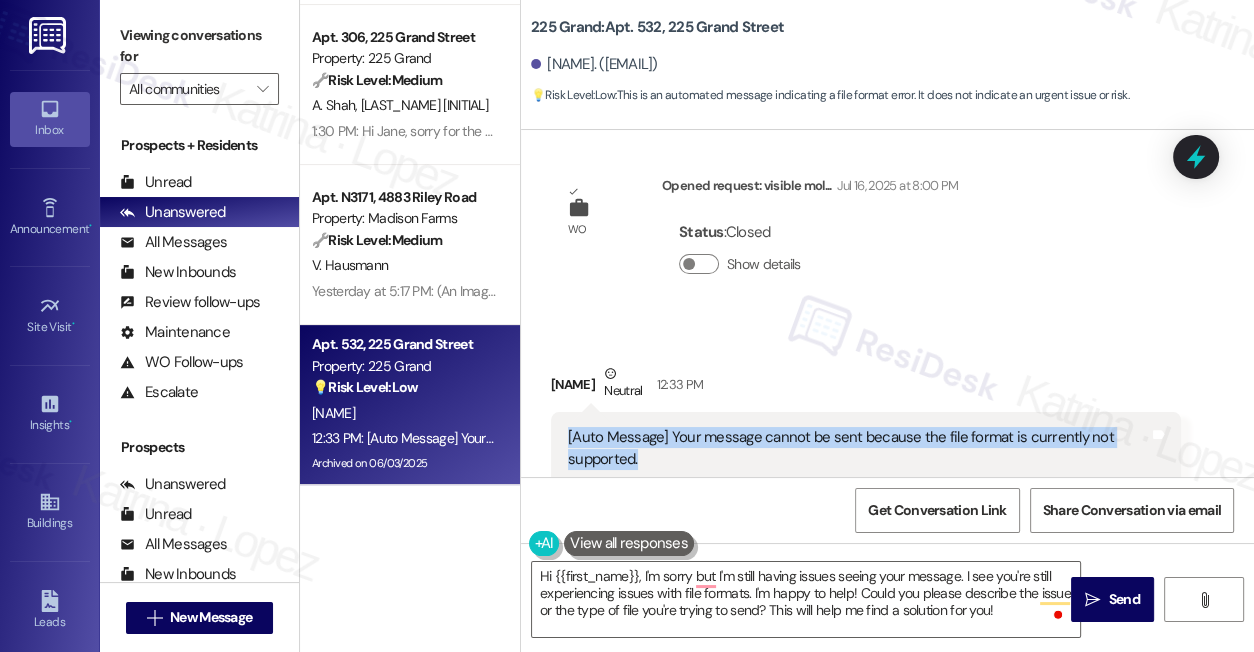 click on "[Auto Message] Your message cannot be sent because the file format is currently not supported." at bounding box center [858, 448] 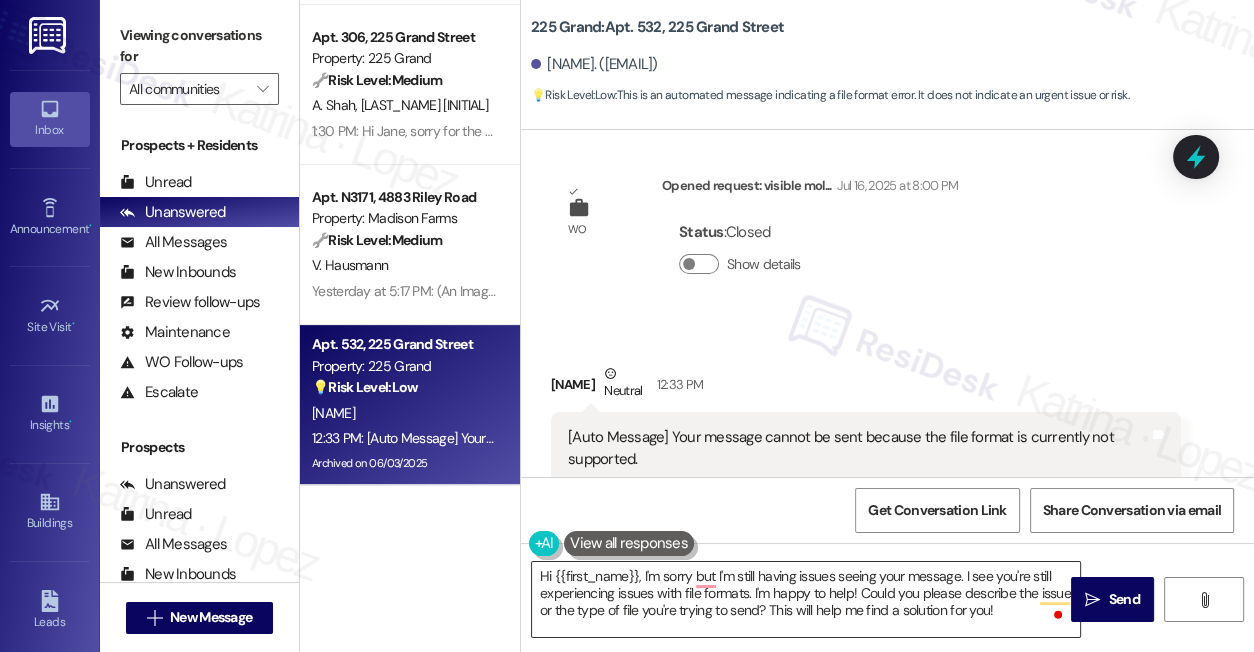 click on "Hi {{first_name}}, I'm sorry but I'm still having issues seeing your message. I see you're still experiencing issues with file formats. I'm happy to help! Could you please describe the issue or the type of file you're trying to send? This will help me find a solution for you!" at bounding box center [806, 599] 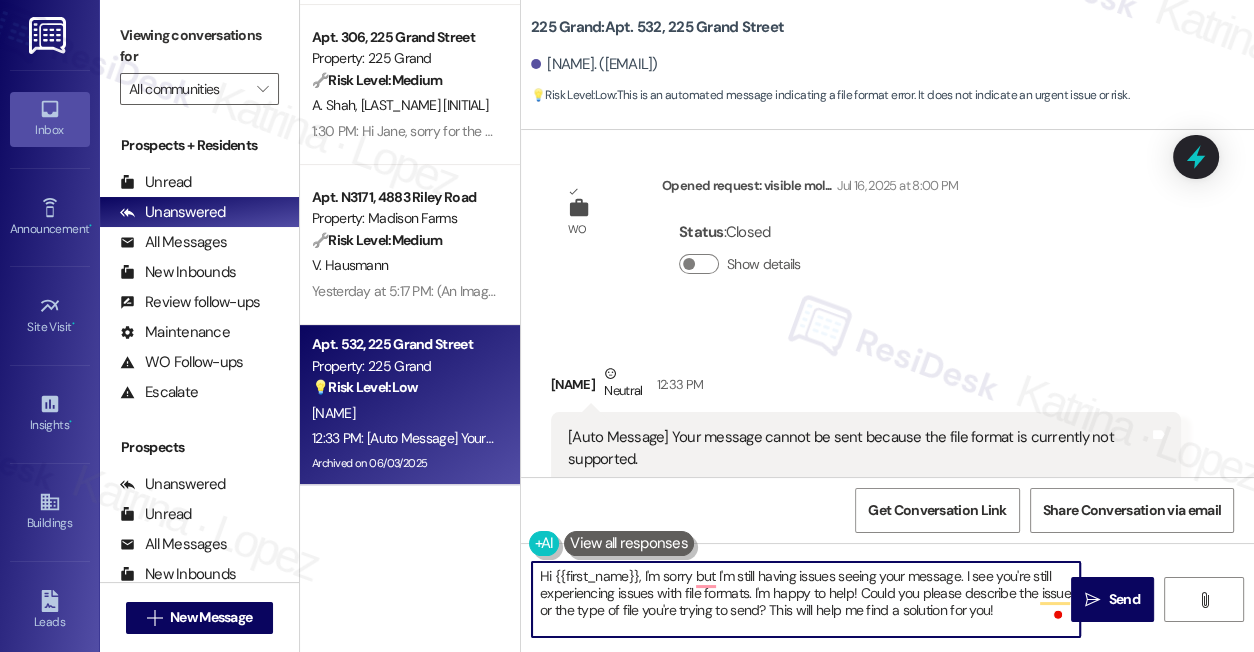 drag, startPoint x: 965, startPoint y: 576, endPoint x: 1005, endPoint y: 614, distance: 55.17246 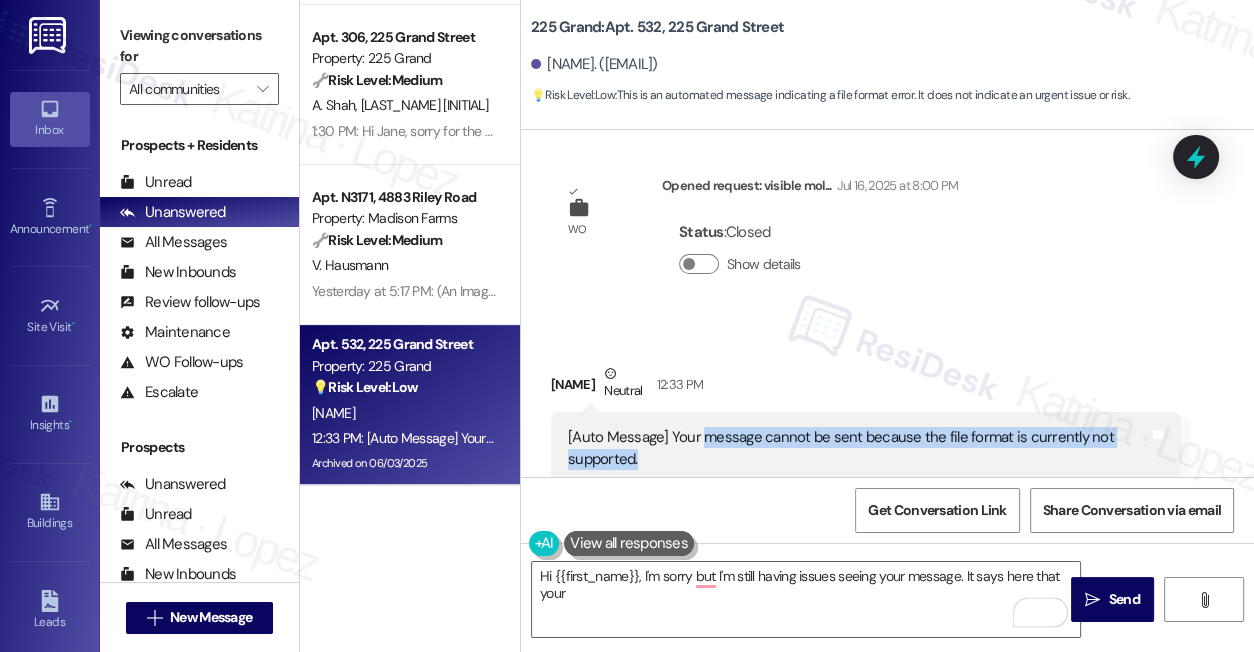 drag, startPoint x: 701, startPoint y: 413, endPoint x: 789, endPoint y: 437, distance: 91.214035 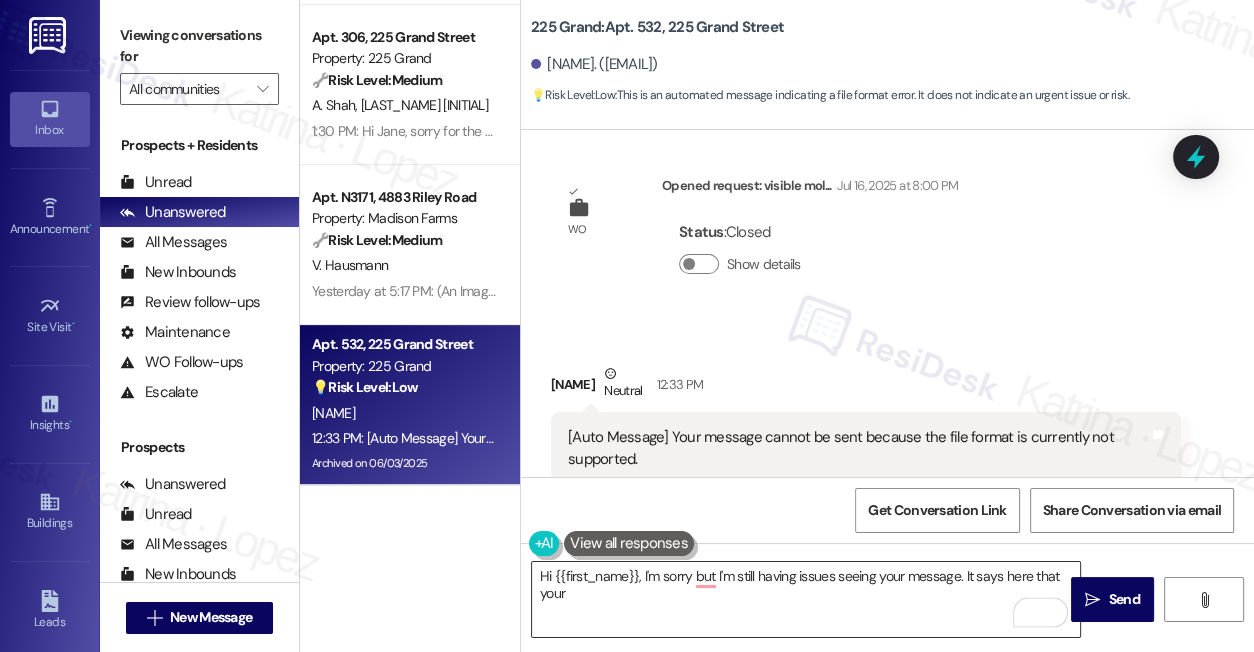 click on "Hi {{first_name}}, I'm sorry but I'm still having issues seeing your message. It says here that your" at bounding box center (806, 599) 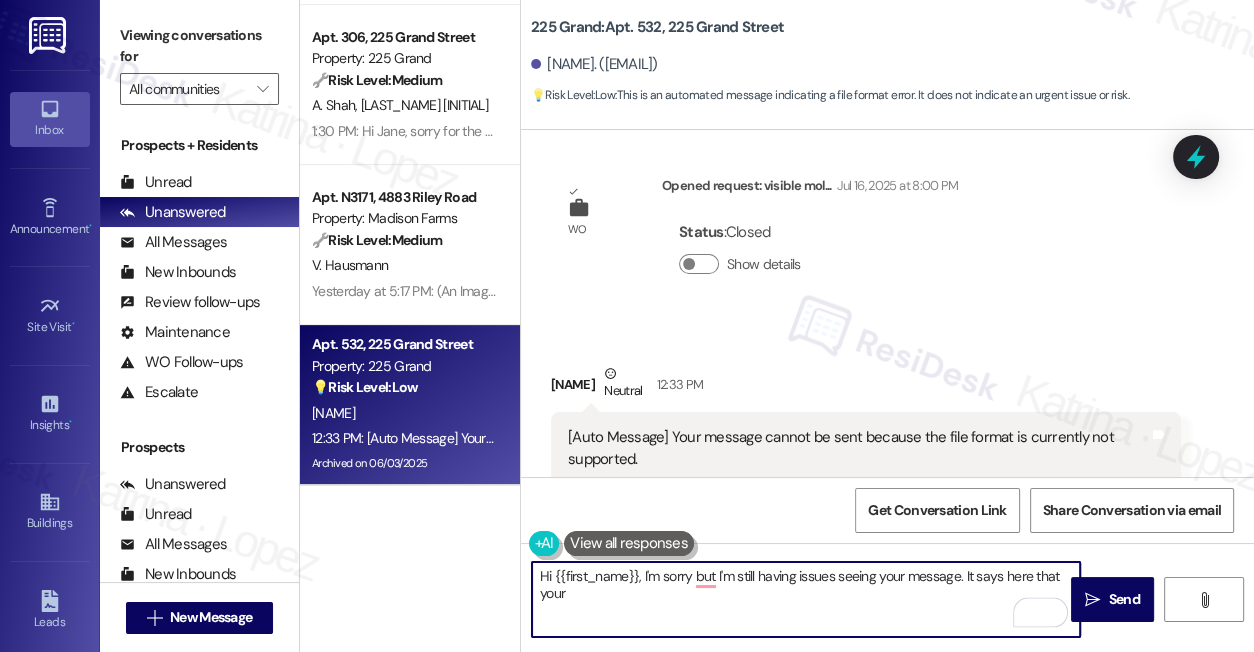 paste on "message cannot be sent because the file format is currently not supported." 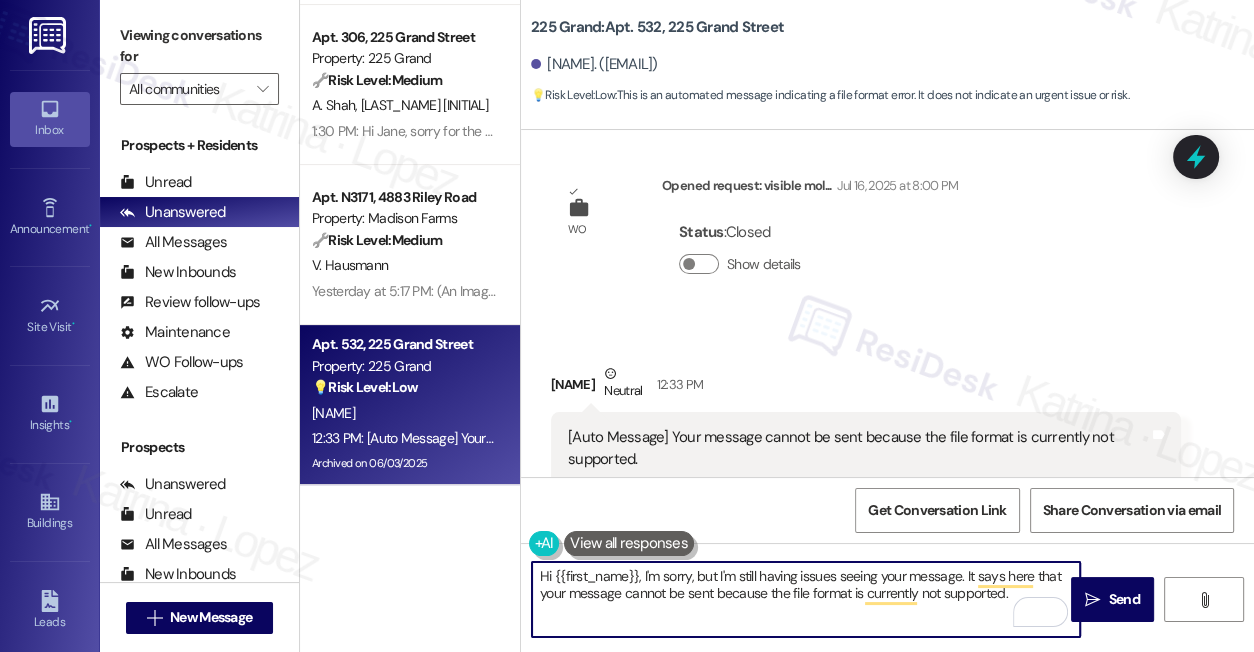 click on "Hi {{first_name}}, I'm sorry, but I'm still having issues seeing your message. It says here that your message cannot be sent because the file format is currently not supported." at bounding box center [806, 599] 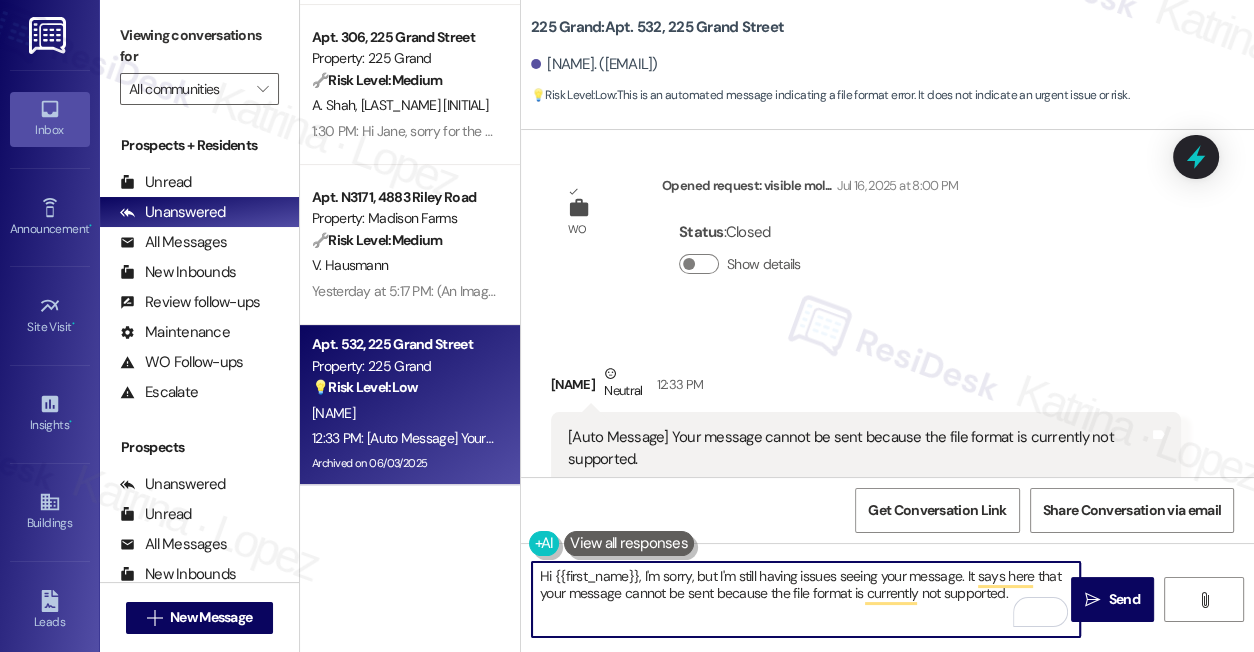 click on "Hi {{first_name}}, I'm sorry, but I'm still having issues seeing your message. It says here that your message cannot be sent because the file format is currently not supported." at bounding box center [806, 599] 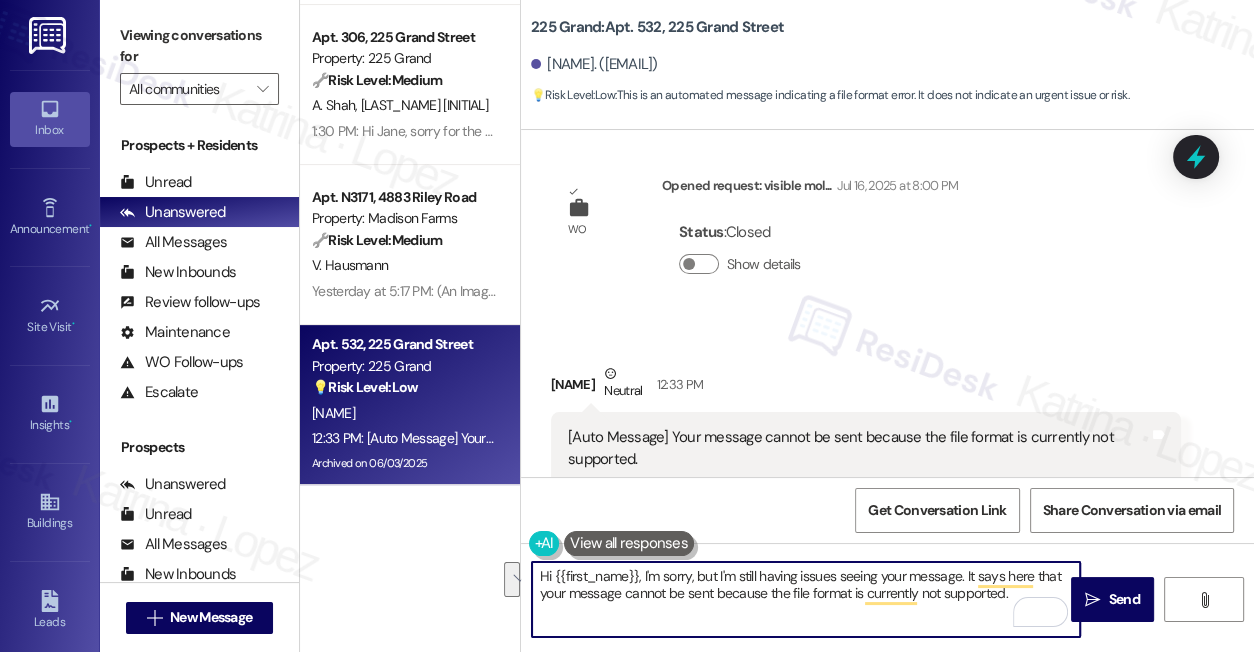 click on "Hi {{first_name}}, I'm sorry, but I'm still having issues seeing your message. It says here that your message cannot be sent because the file format is currently not supported." at bounding box center (806, 599) 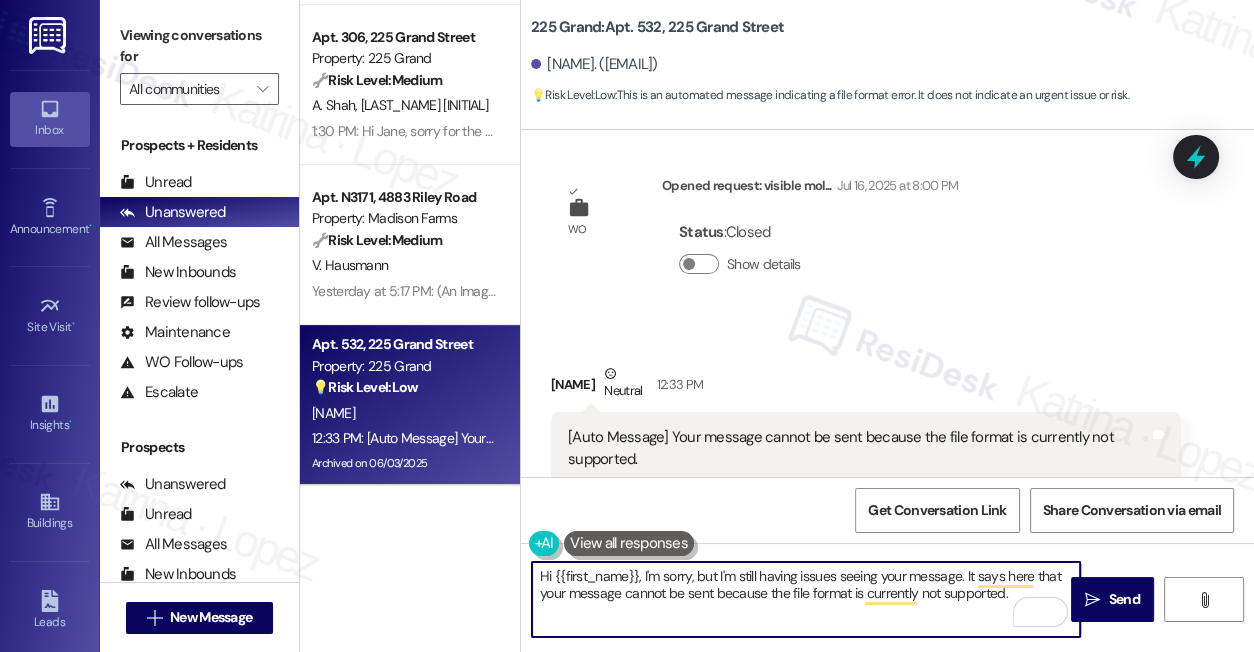 click on "Hi {{first_name}}, I'm sorry, but I'm still having issues seeing your message. It says here that your message cannot be sent because the file format is currently not supported." at bounding box center [806, 599] 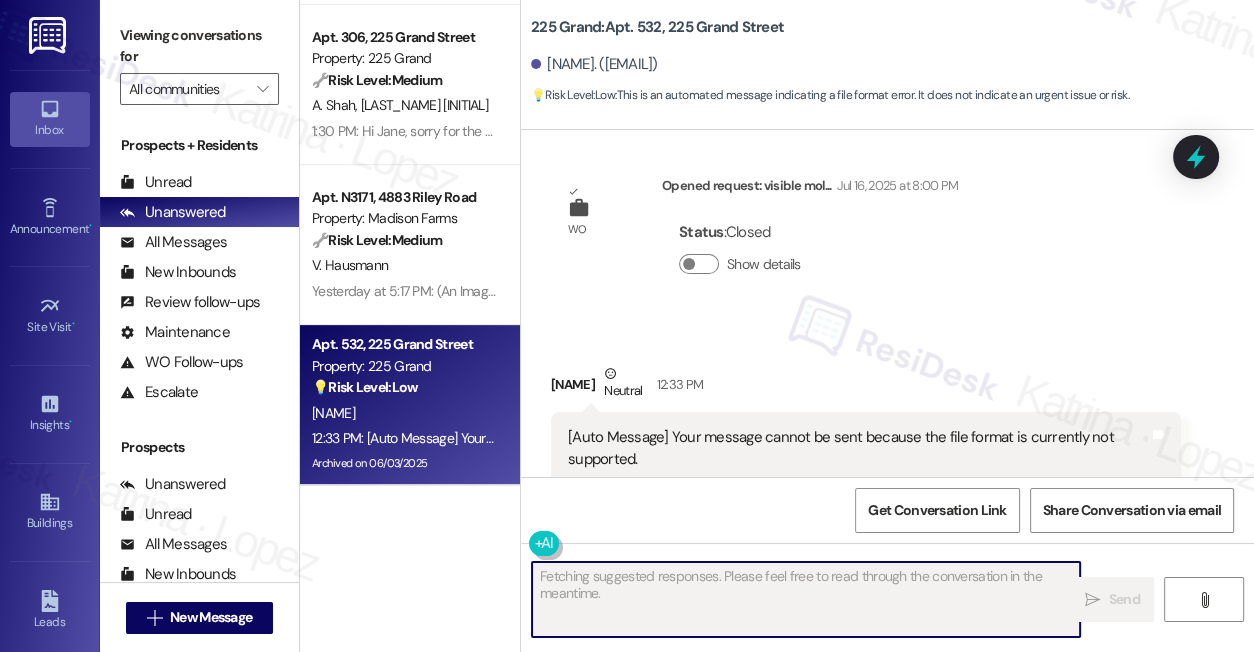 scroll, scrollTop: 5859, scrollLeft: 0, axis: vertical 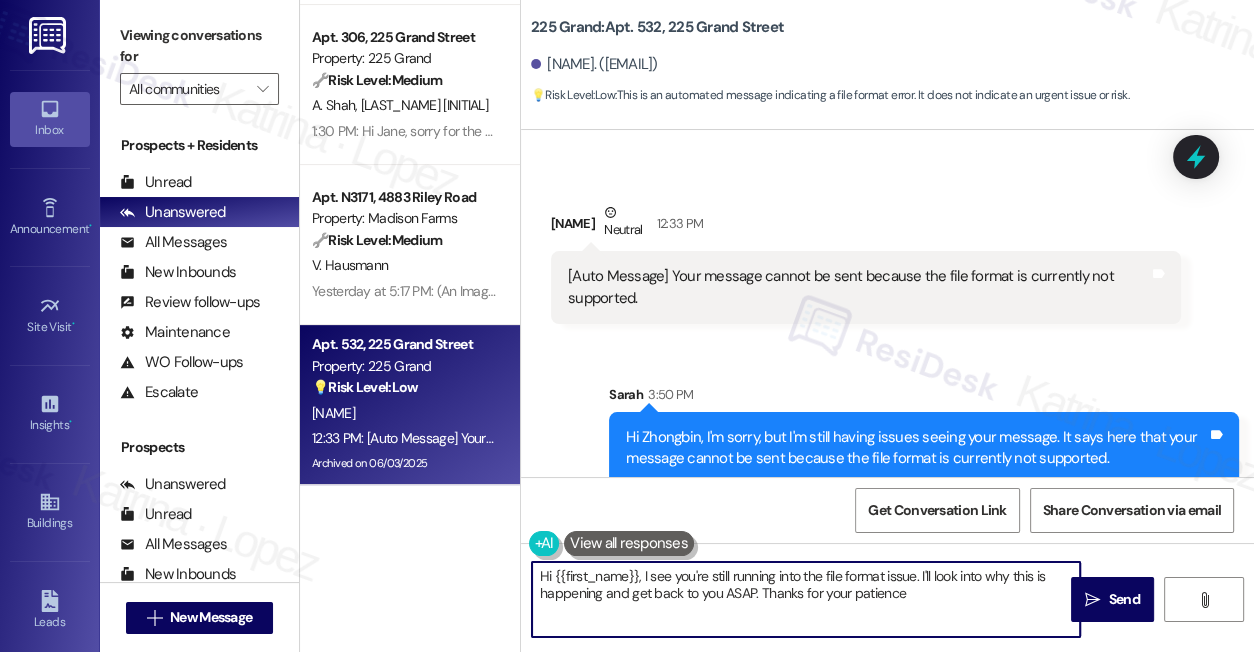 type on "Hi {{first_name}}, I see you're still running into the file format issue. I'll look into why this is happening and get back to you ASAP. Thanks for your patience!" 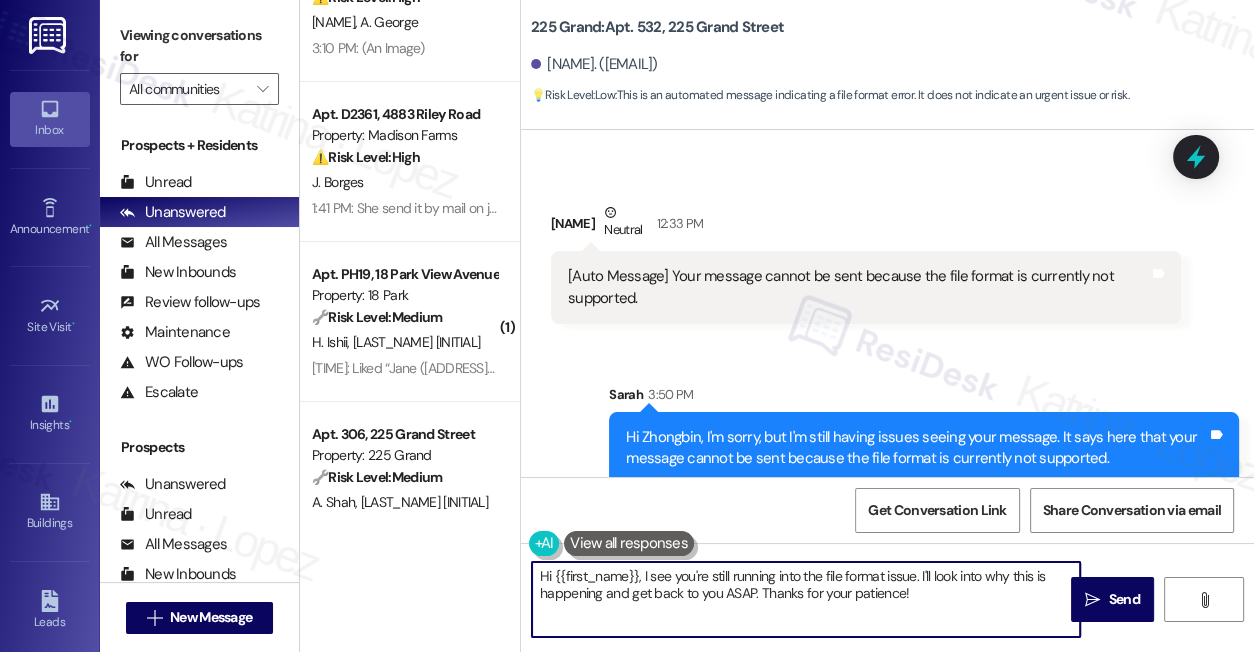 scroll, scrollTop: 0, scrollLeft: 0, axis: both 